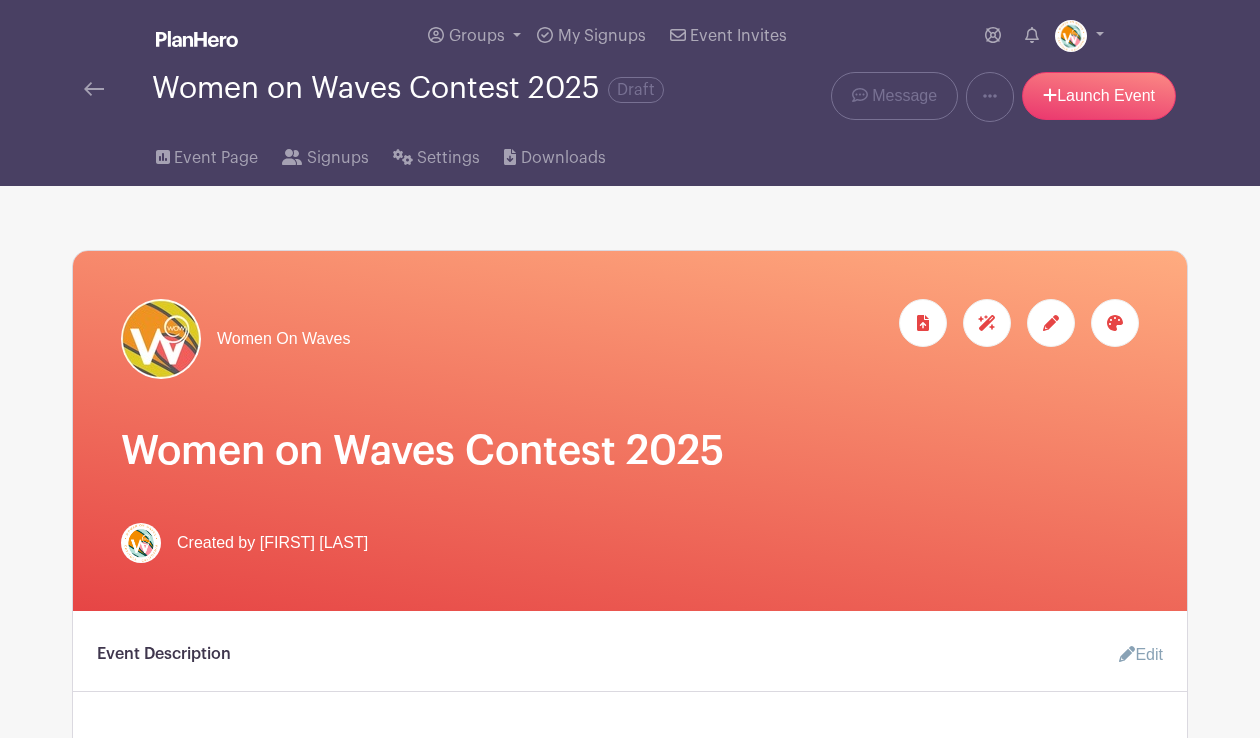 scroll, scrollTop: 2102, scrollLeft: 0, axis: vertical 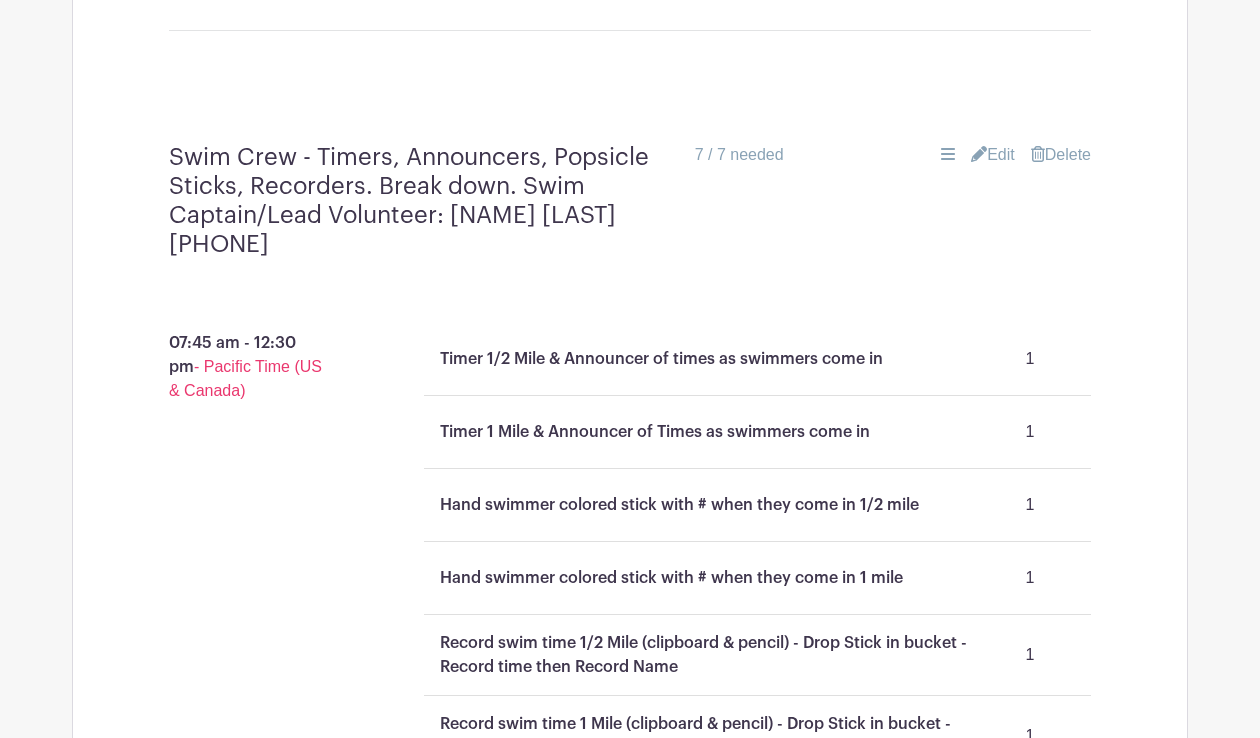 click on "Edit" at bounding box center [993, 155] 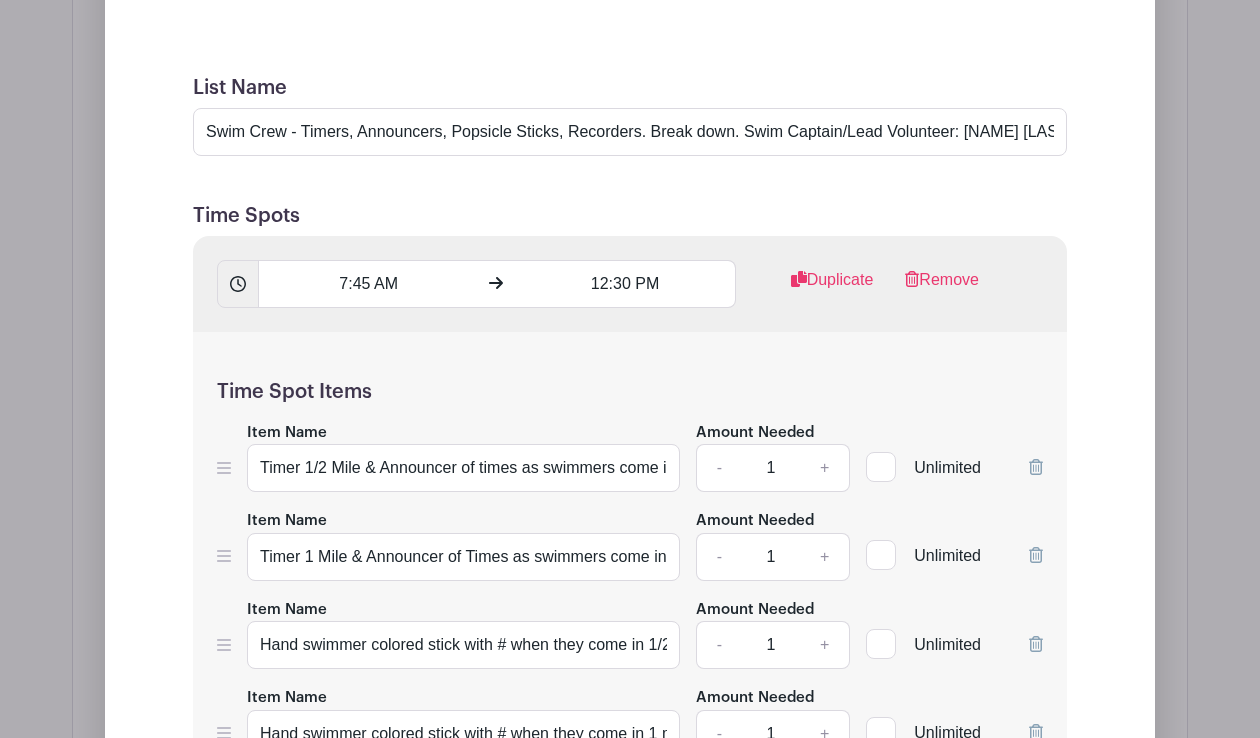 scroll, scrollTop: 2419, scrollLeft: 0, axis: vertical 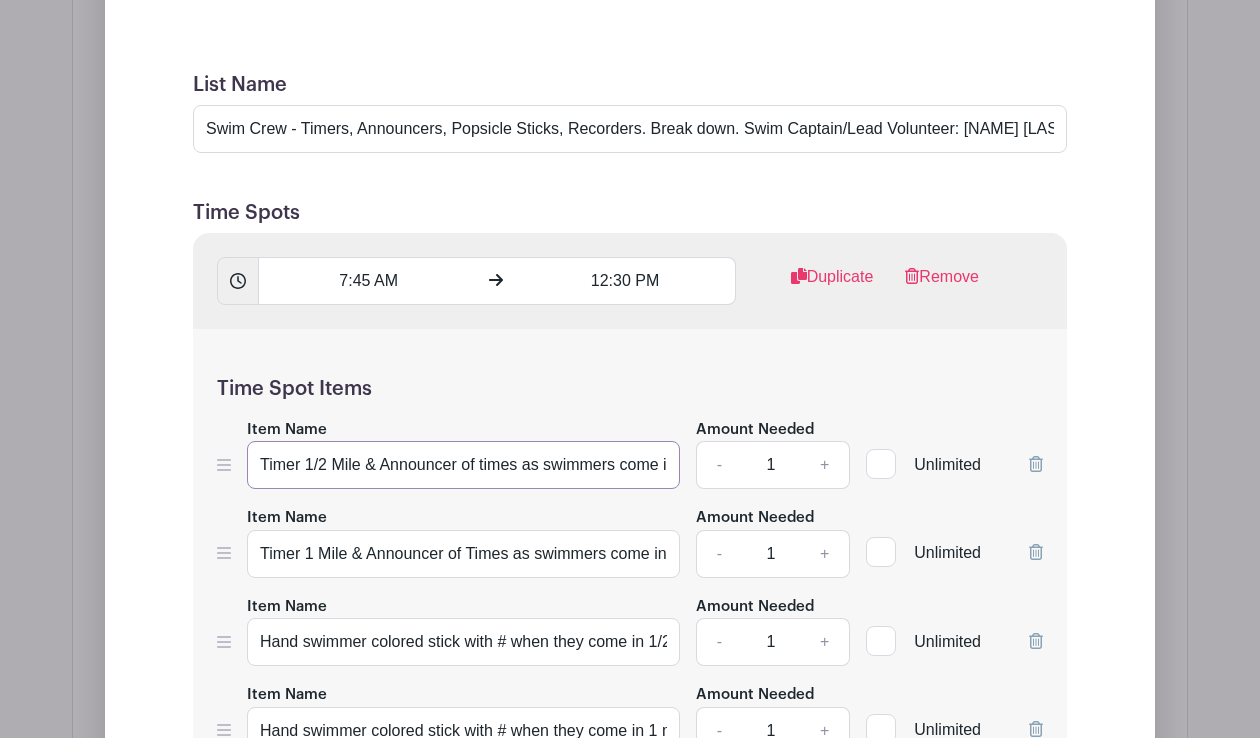 click on "Timer 1/2 Mile & Announcer of times as swimmers come in" at bounding box center (463, 465) 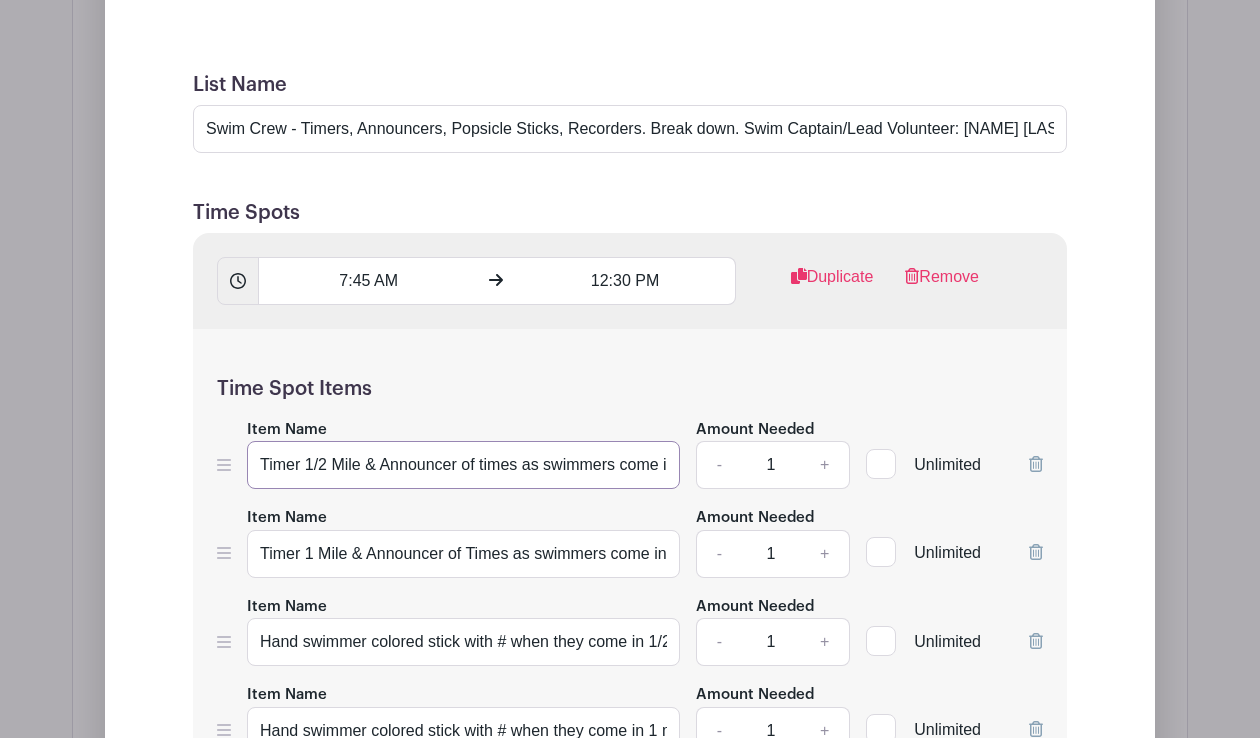 click on "Timer 1/2 Mile & Announcer of times as swimmers come in" at bounding box center (463, 465) 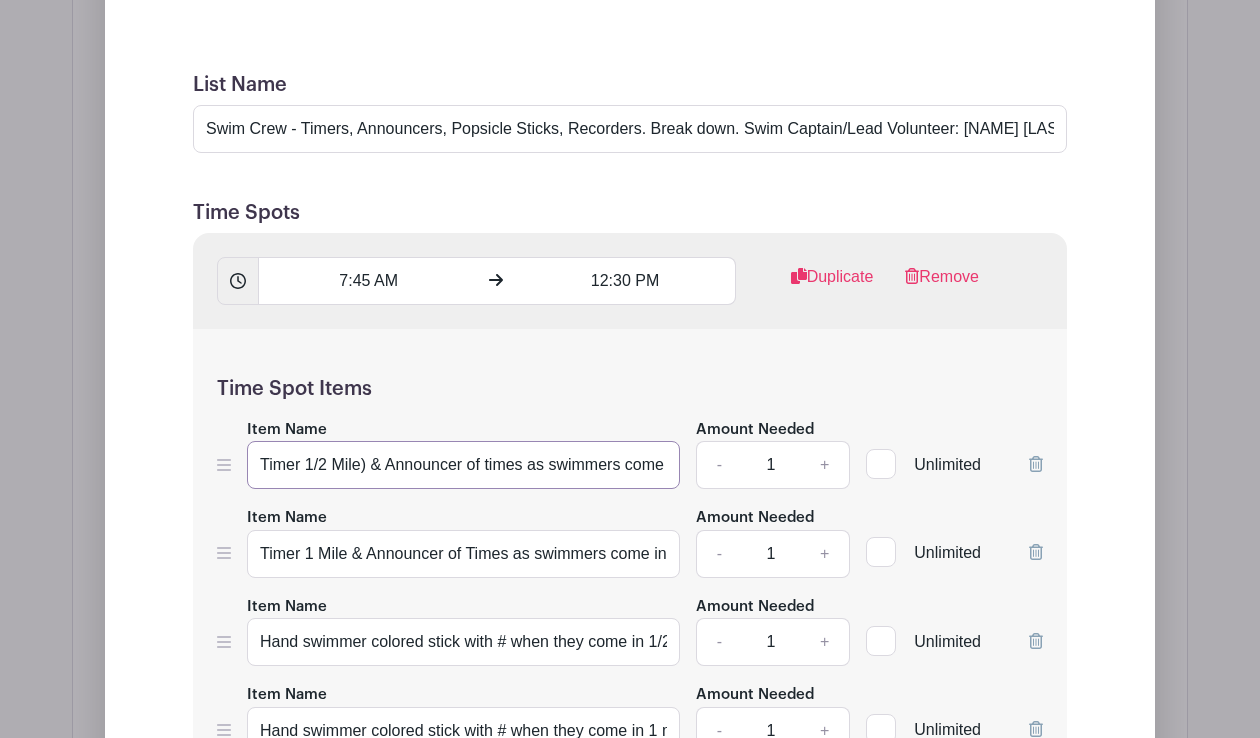 click on "Timer 1/2 Mile) & Announcer of times as swimmers come in" at bounding box center (463, 465) 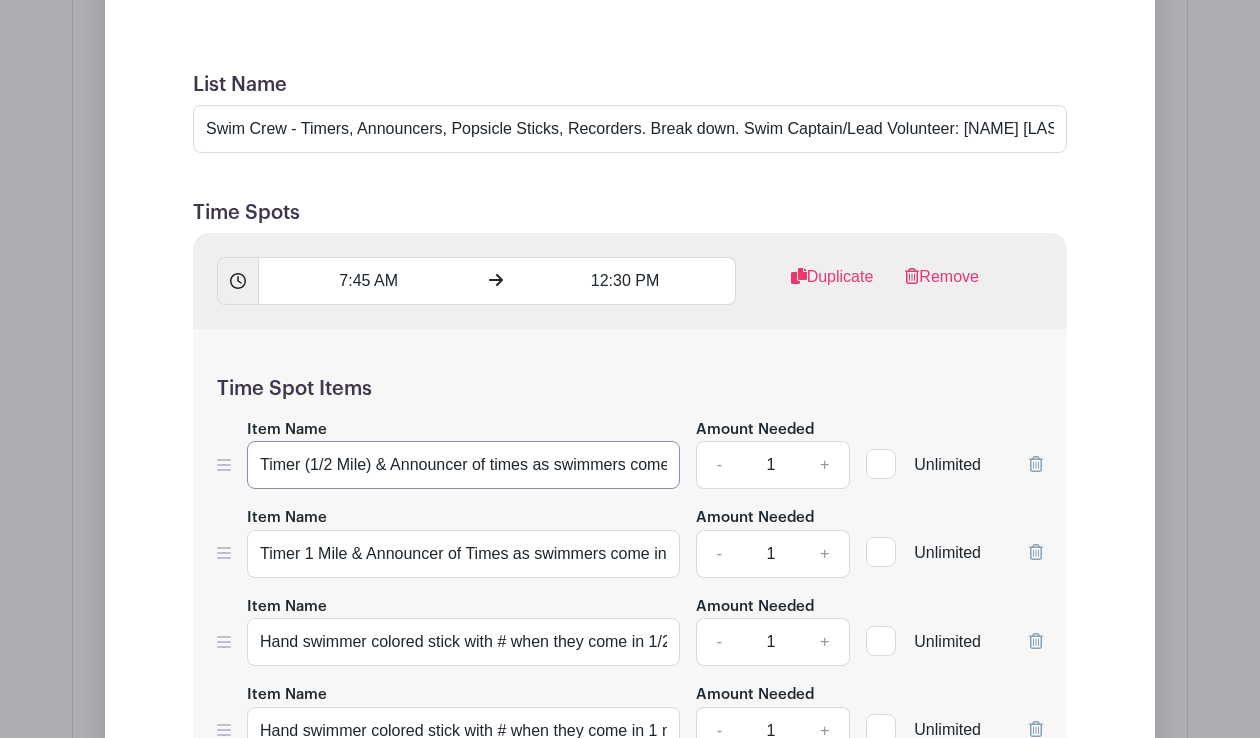 click on "Timer (1/2 Mile) & Announcer of times as swimmers come in" at bounding box center [463, 465] 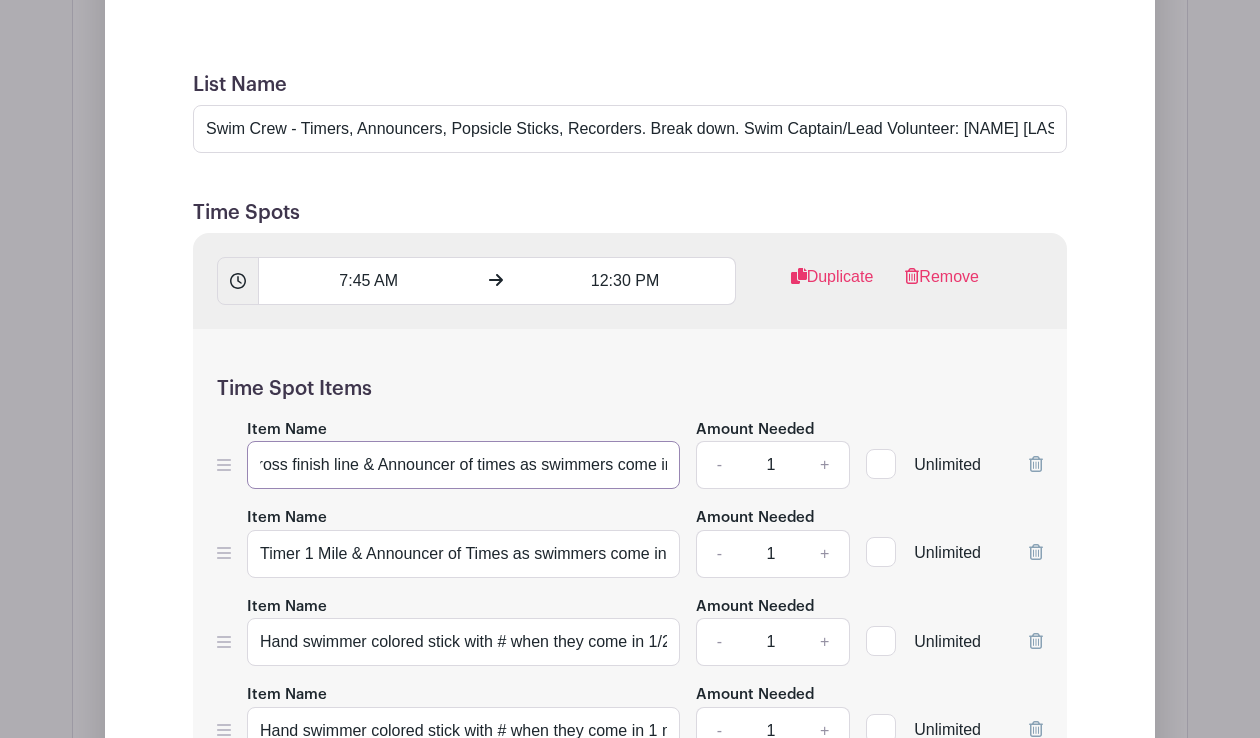 scroll, scrollTop: 0, scrollLeft: 528, axis: horizontal 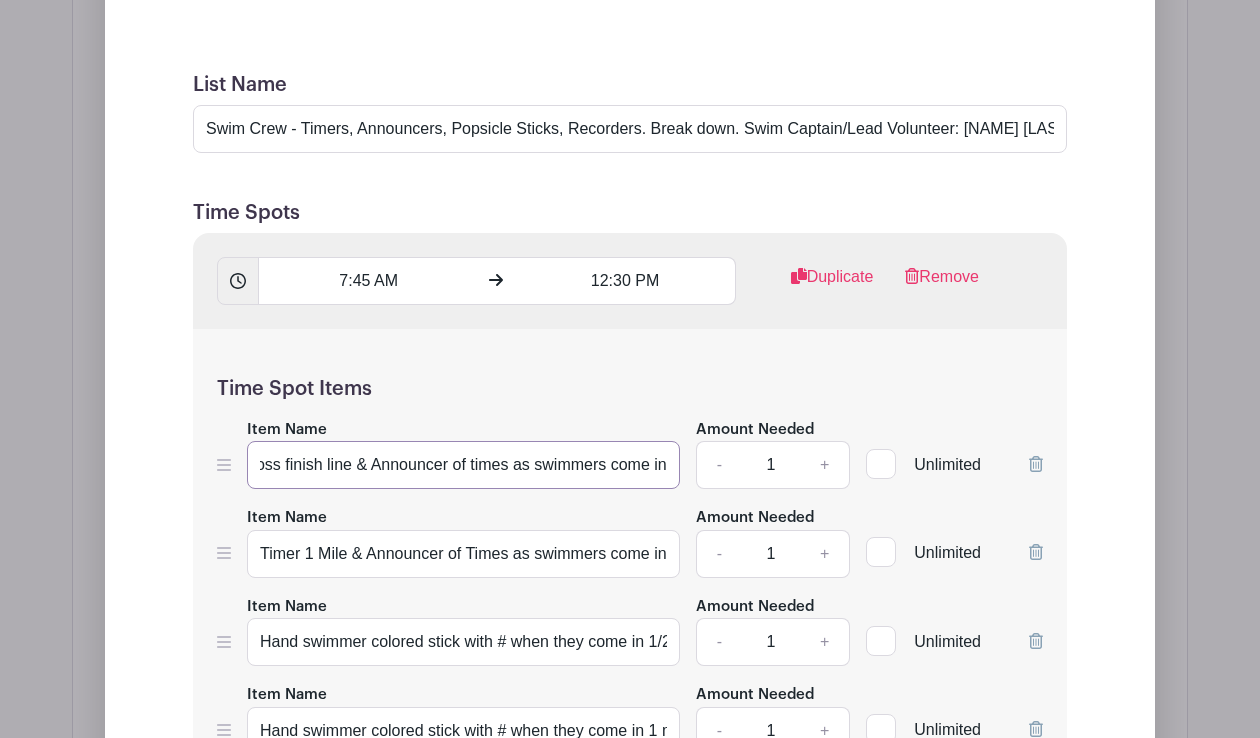 drag, startPoint x: 353, startPoint y: 469, endPoint x: 665, endPoint y: 486, distance: 312.4628 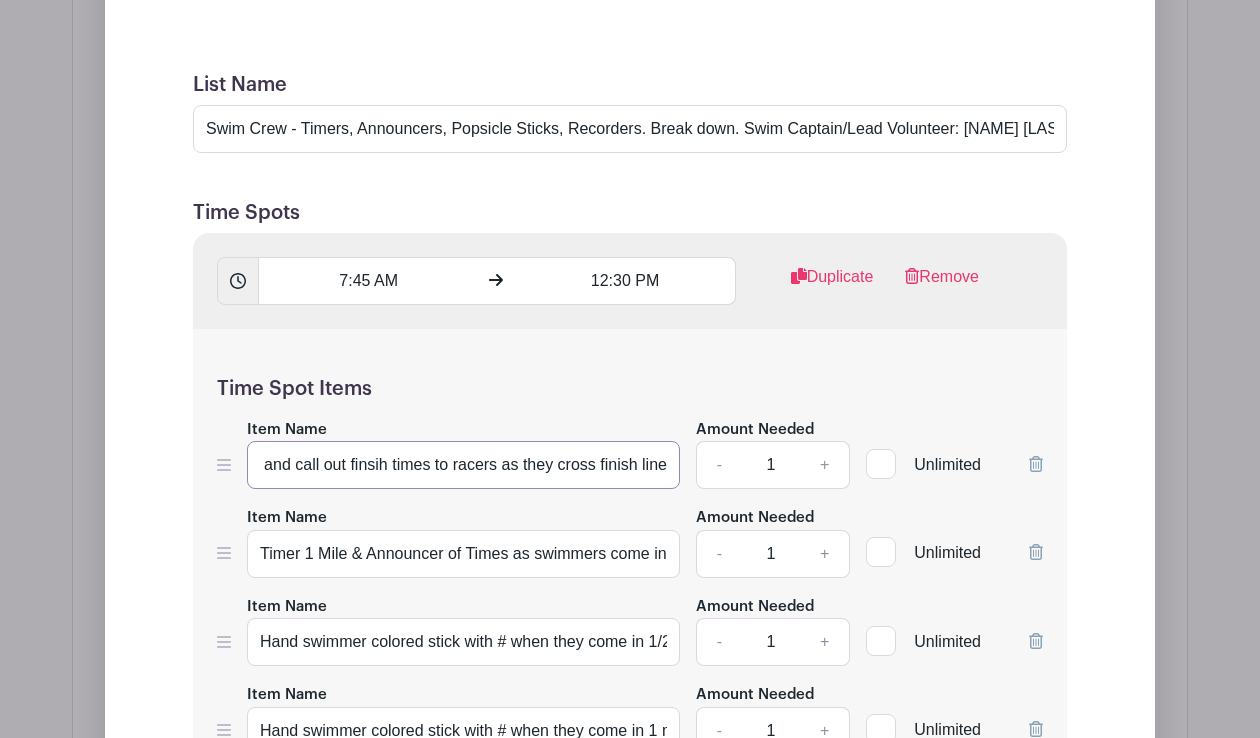 scroll, scrollTop: 0, scrollLeft: 215, axis: horizontal 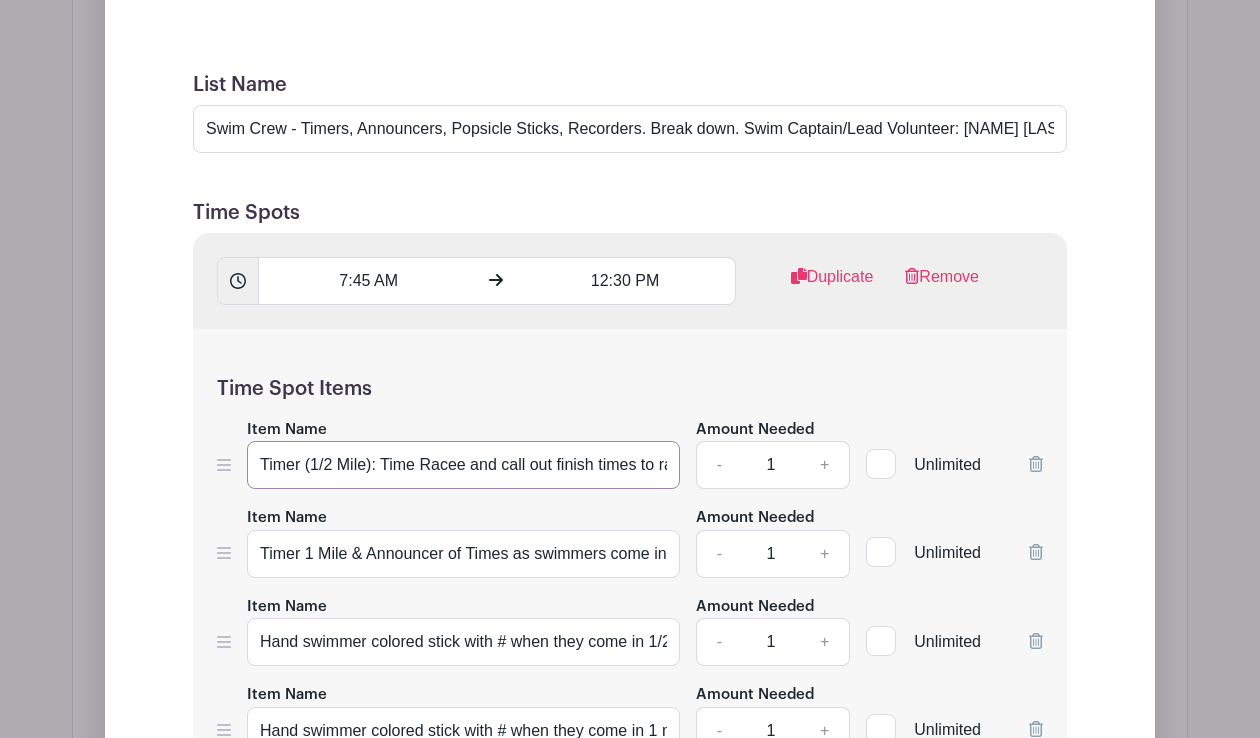 click on "Timer (1/2 Mile): Time Racee and call out finish times to racers as they cross finish line" at bounding box center (463, 465) 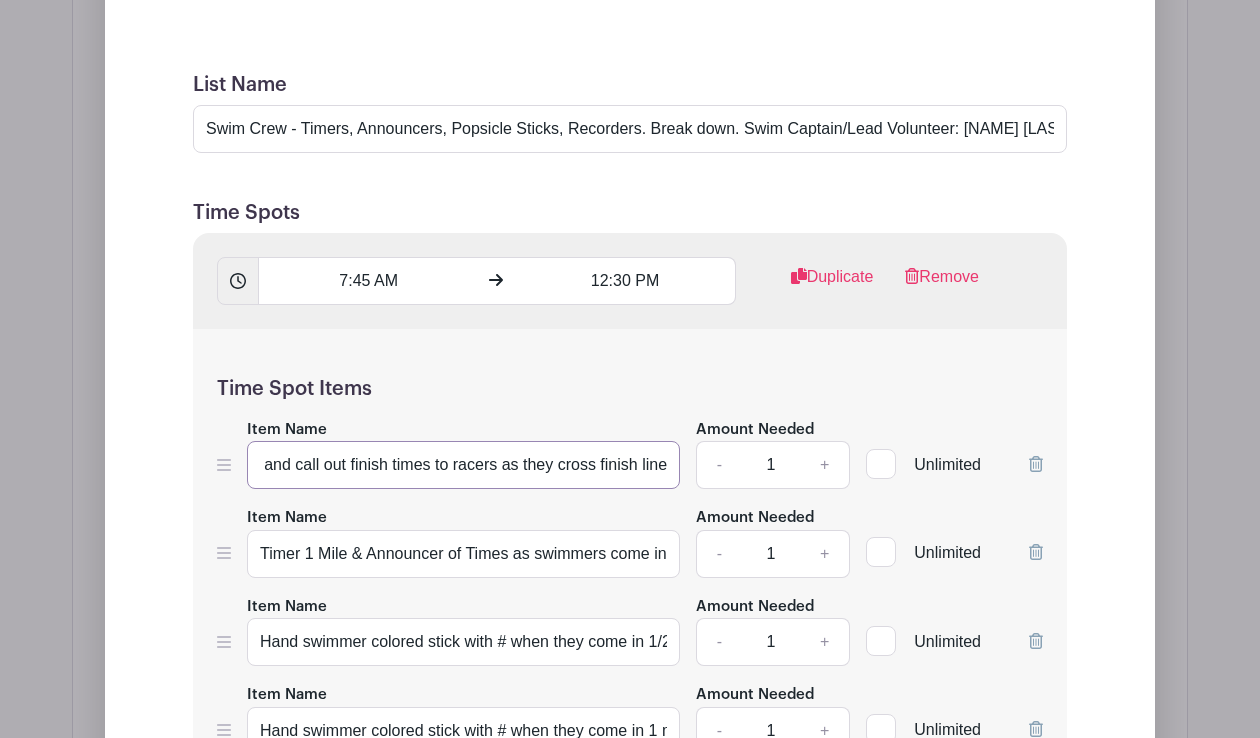 scroll, scrollTop: 0, scrollLeft: 0, axis: both 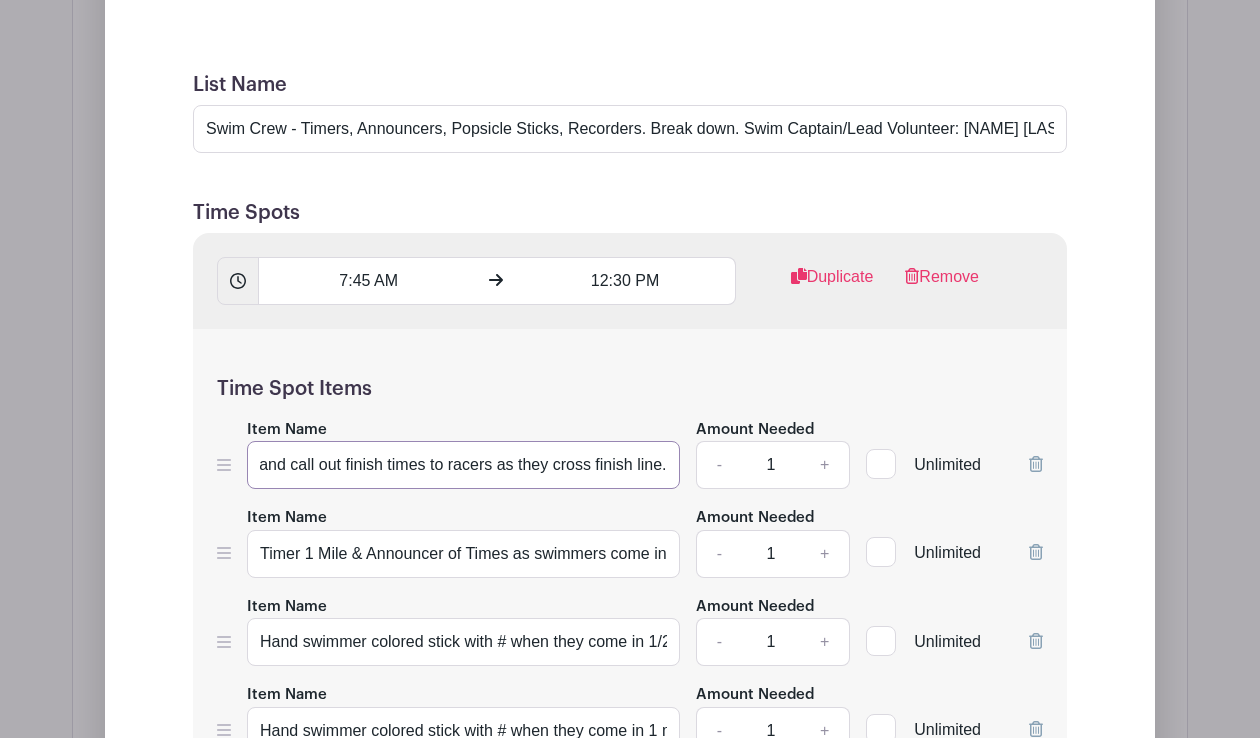 type on "Timer (1/2 Mile): Time Race and call out finish times to racers as they cross finish line." 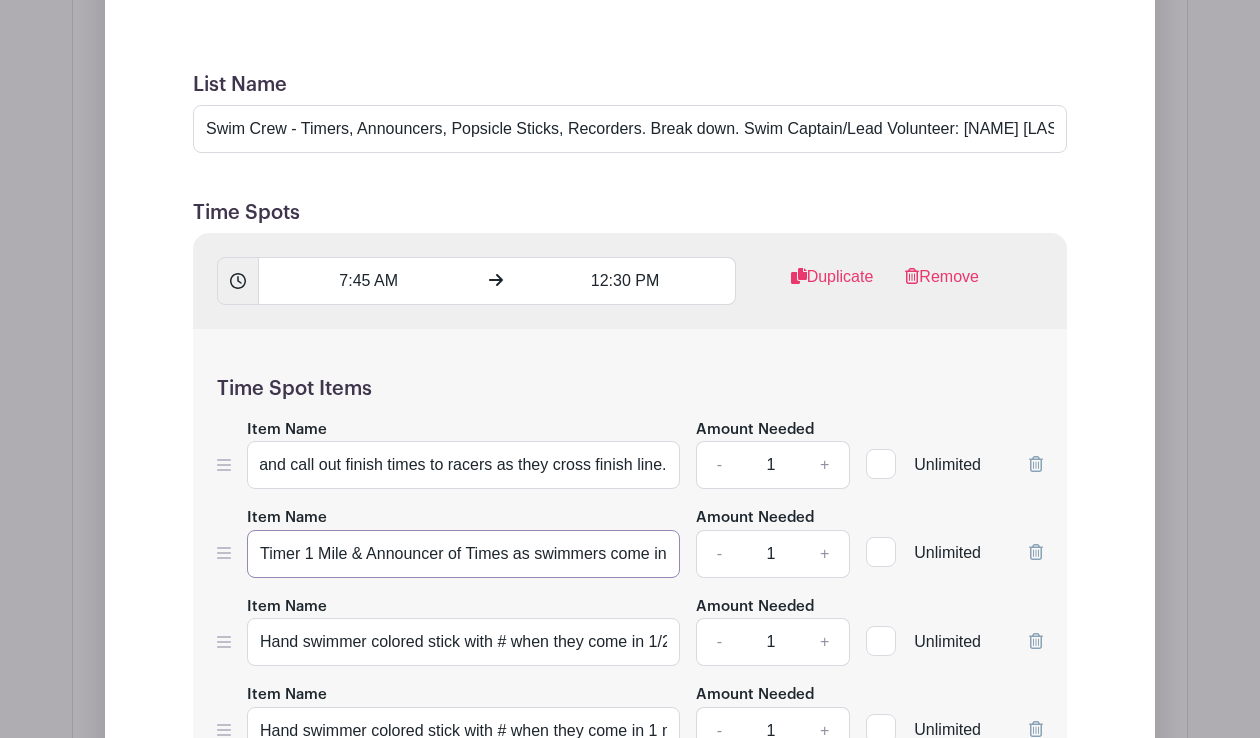 click on "Timer 1 Mile & Announcer of Times as swimmers come in" at bounding box center (463, 554) 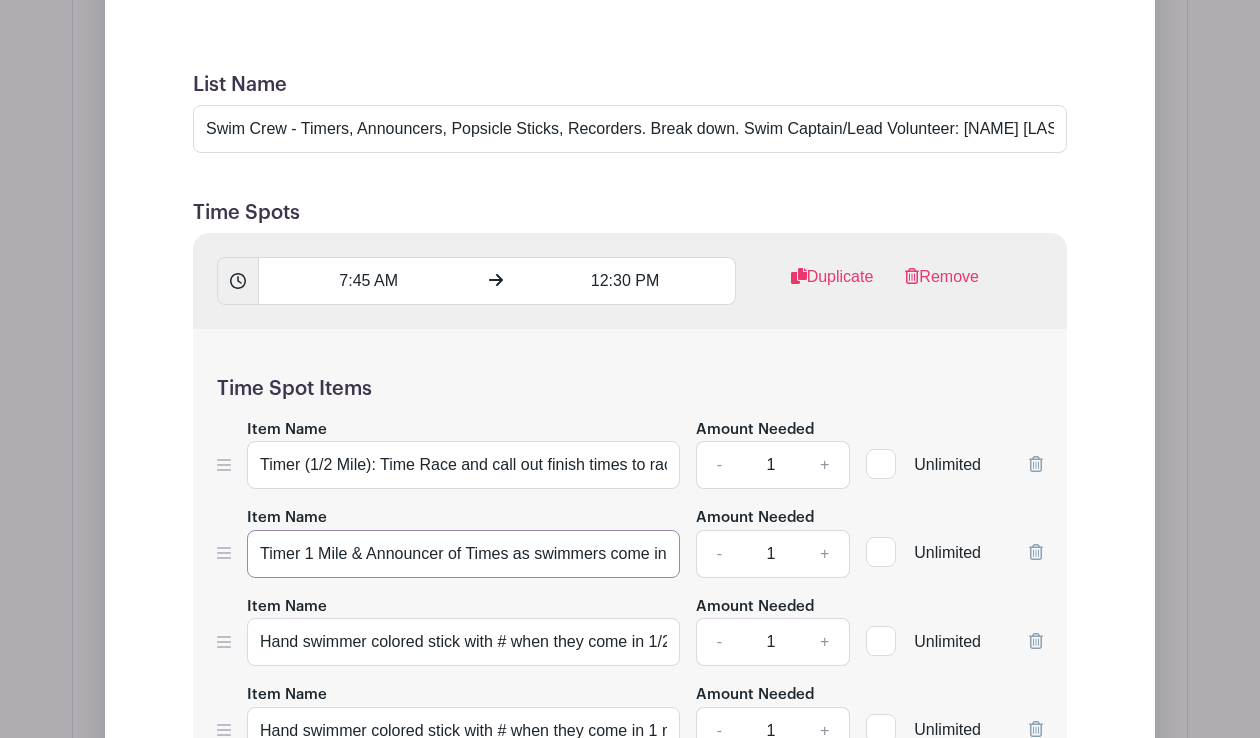 scroll, scrollTop: 0, scrollLeft: 5, axis: horizontal 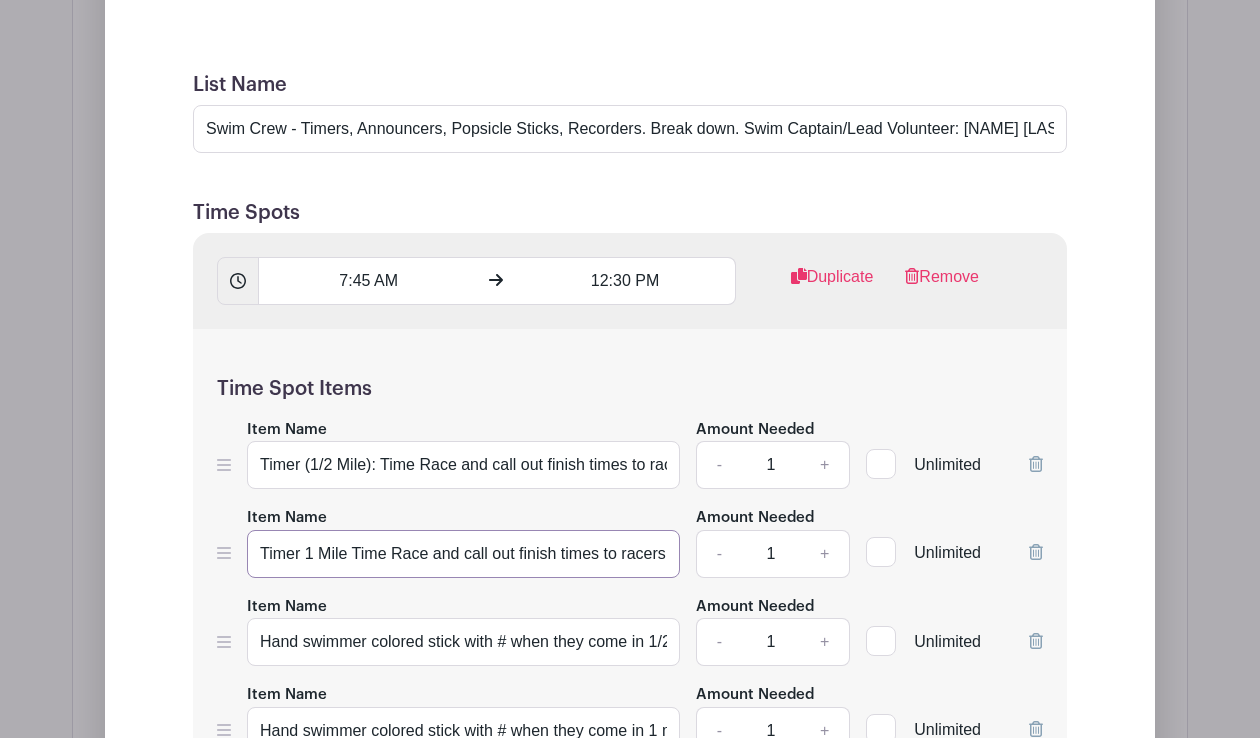 click on "Timer 1 Mile Time Race and call out finish times to racers as they cross finish line." at bounding box center [463, 554] 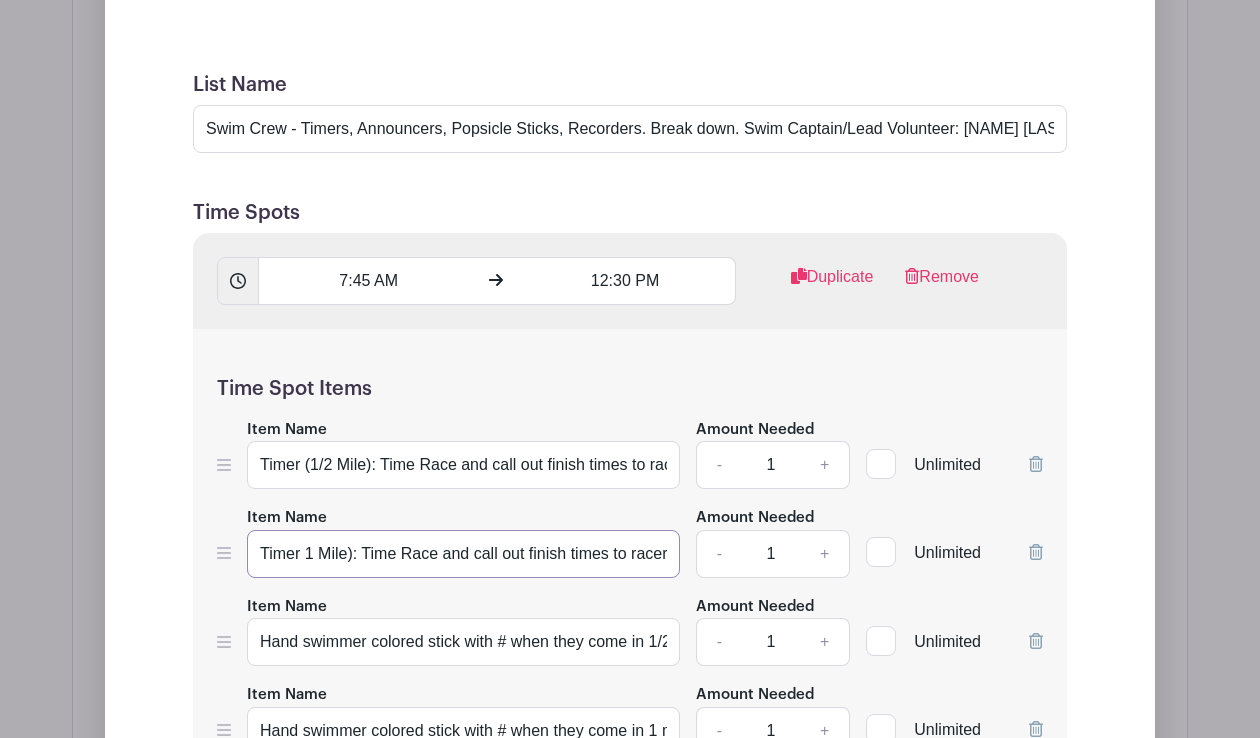 click on "Timer 1 Mile): Time Race and call out finish times to racers as they cross finish line." at bounding box center (463, 554) 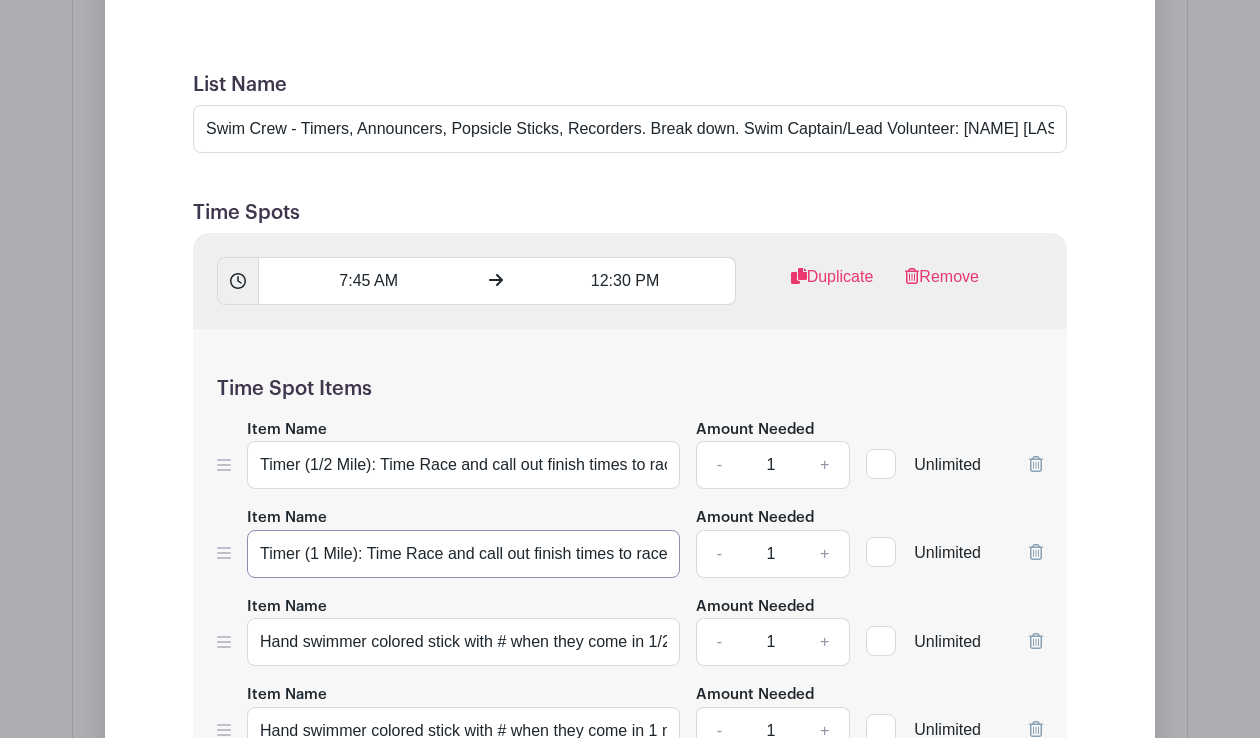 type on "Timer (1 Mile): Time Race and call out finish times to racers as they cross finish line." 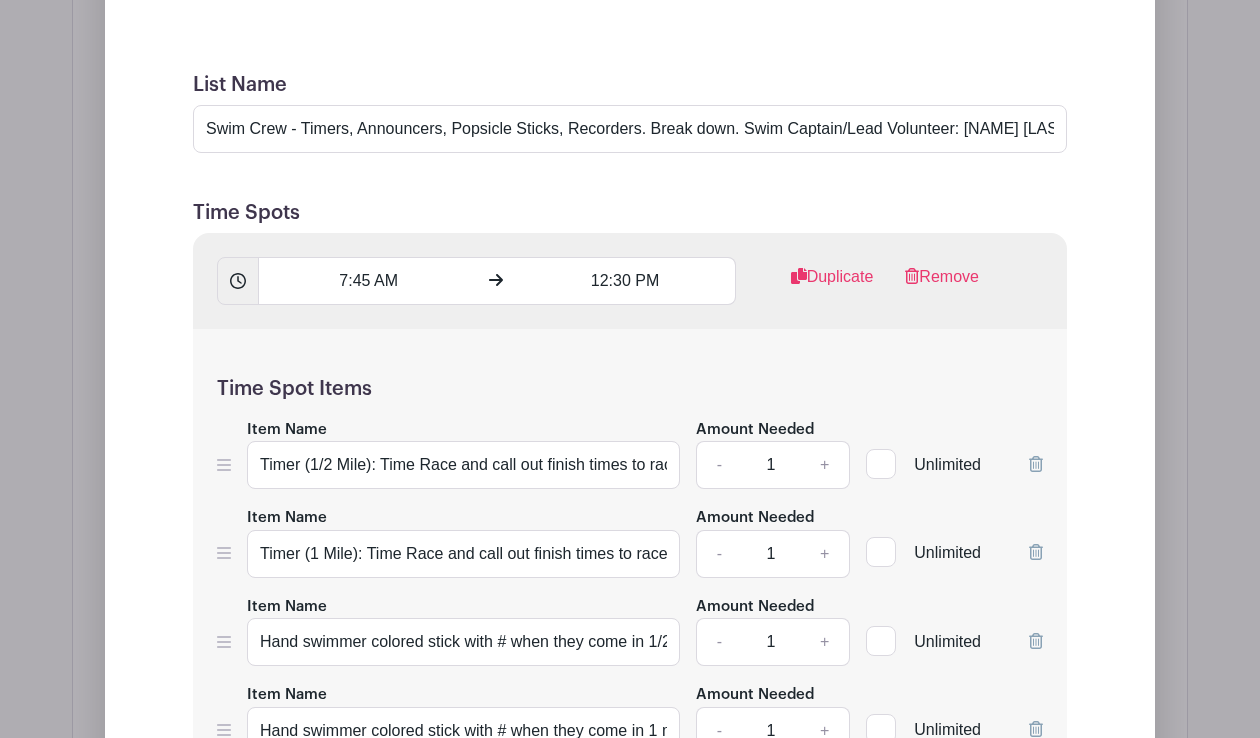 click on "Item Name
Hand swimmer colored stick with # when they come in 1/2 mile" at bounding box center (463, 630) 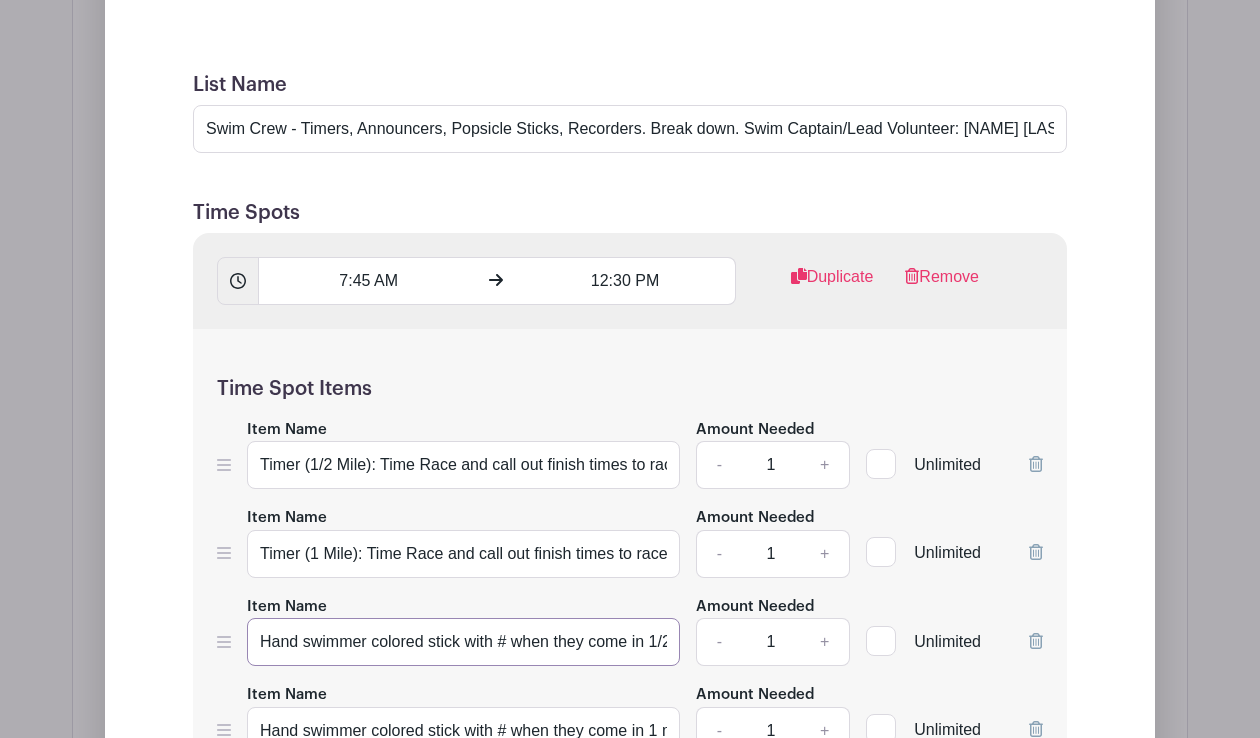 click on "Hand swimmer colored stick with # when they come in 1/2 mile" at bounding box center [463, 642] 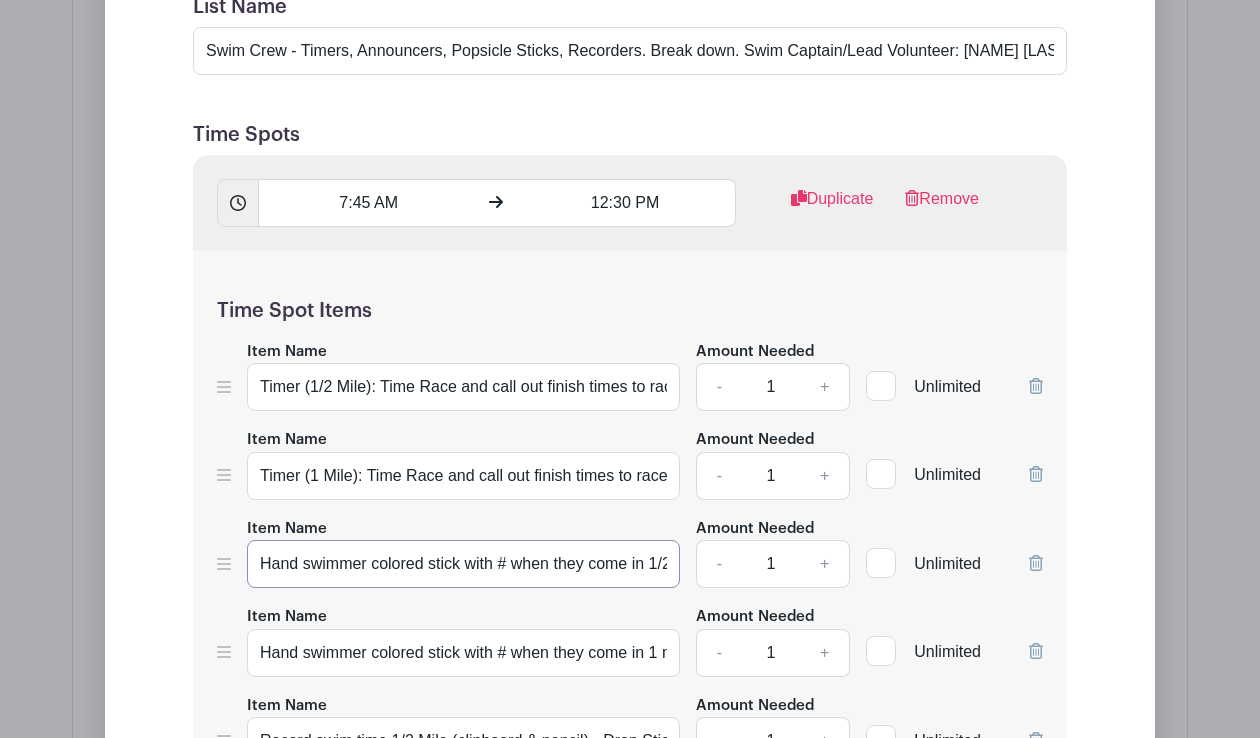 scroll, scrollTop: 2508, scrollLeft: 0, axis: vertical 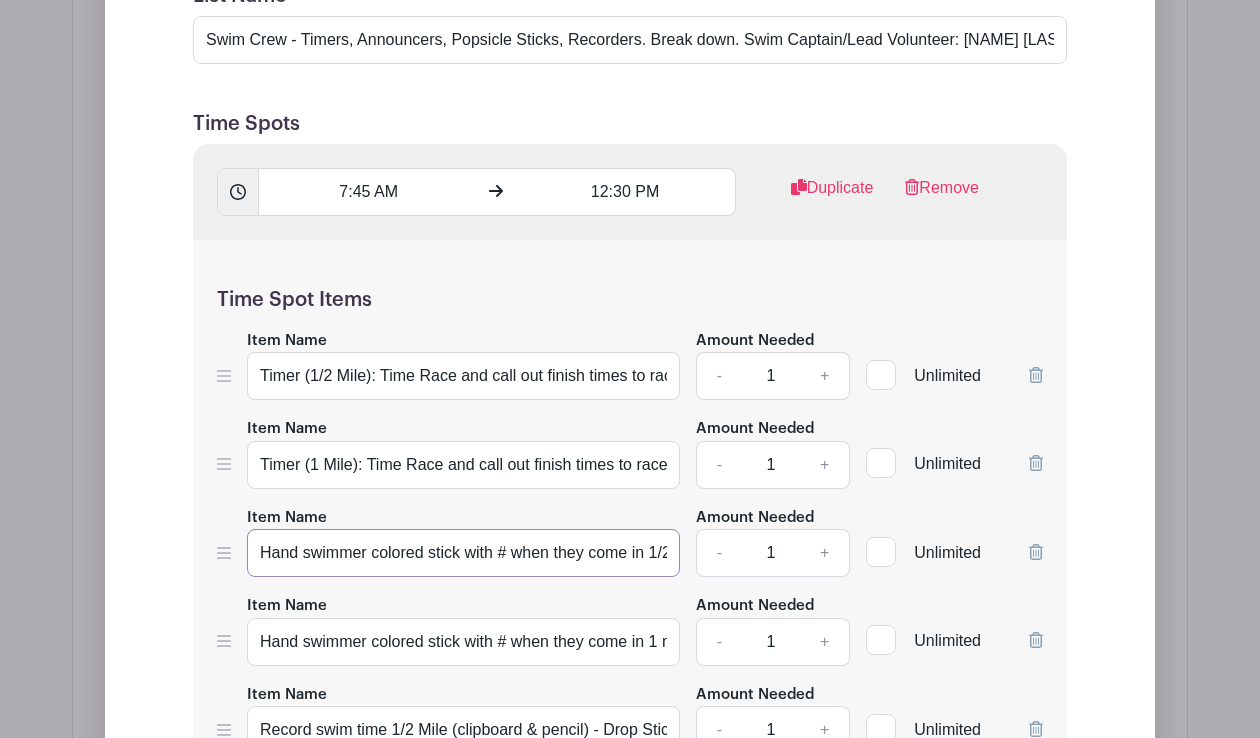 click on "Hand swimmer colored stick with # when they come in 1/2 mile" at bounding box center [463, 553] 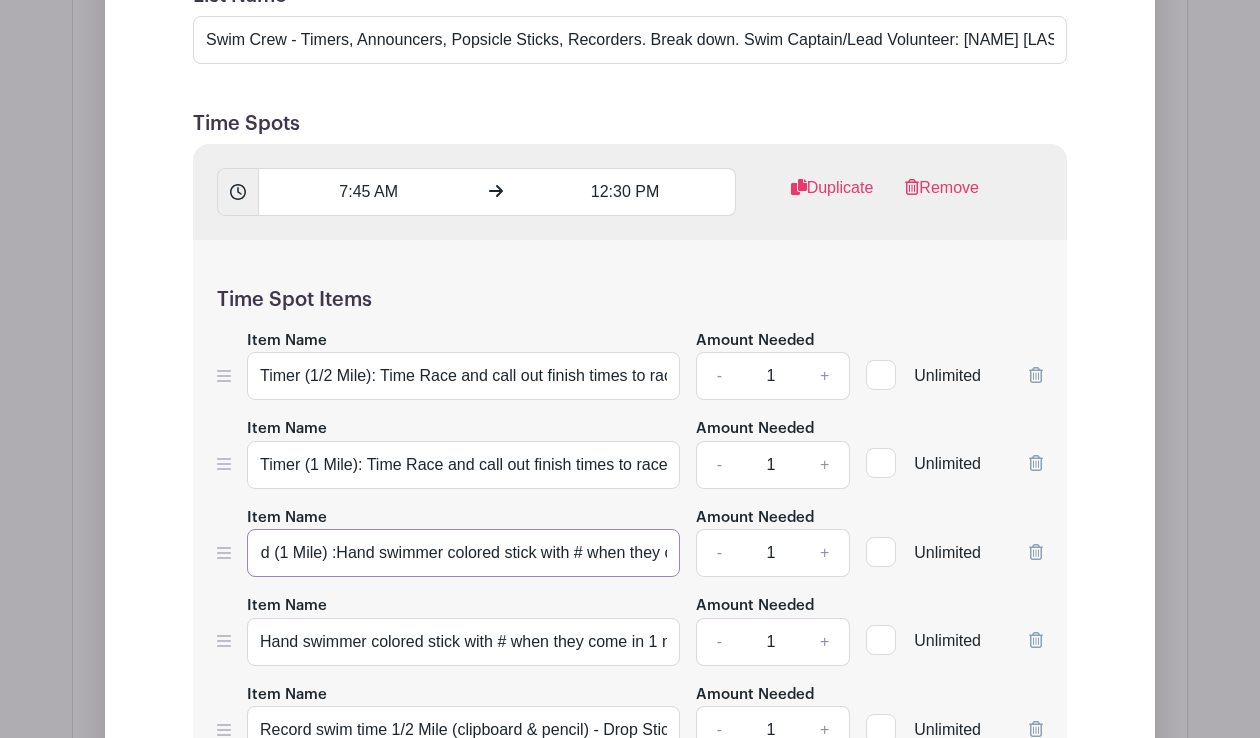 scroll, scrollTop: 0, scrollLeft: 51, axis: horizontal 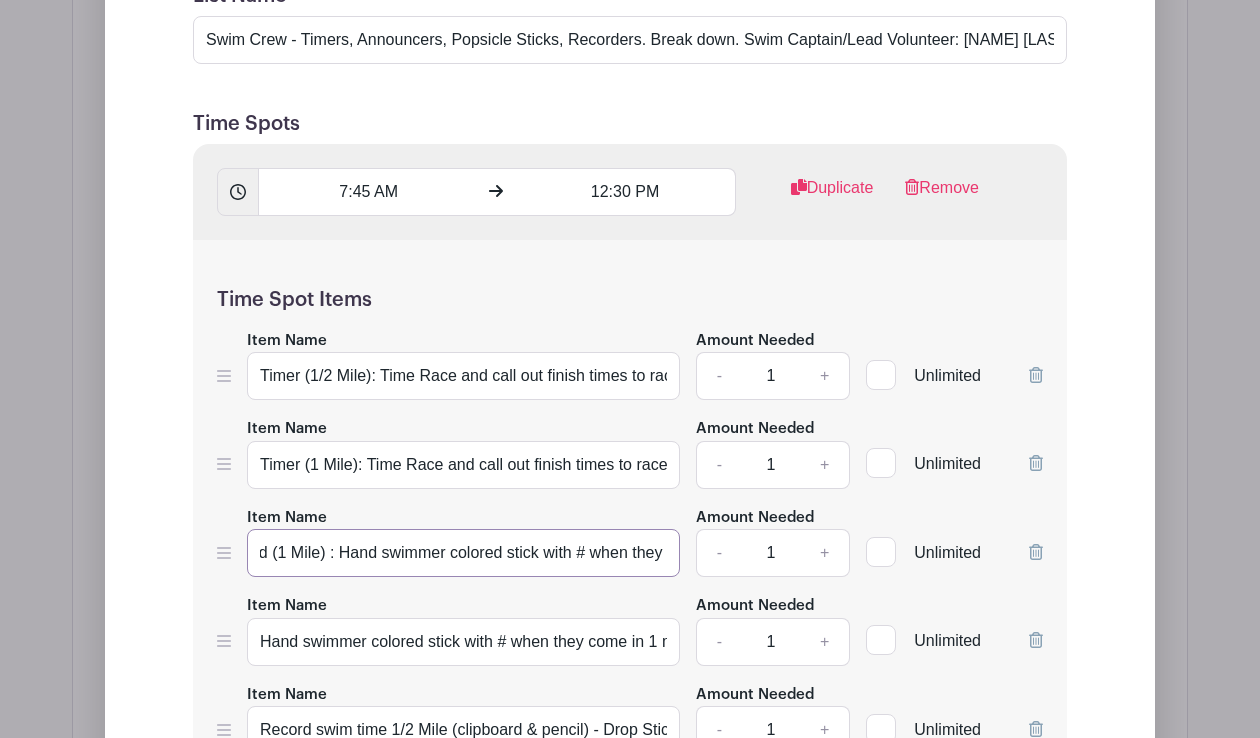 click on "Ordered (1 Mile) : Hand swimmer colored stick with # when they come in 1/2 mile" at bounding box center [463, 553] 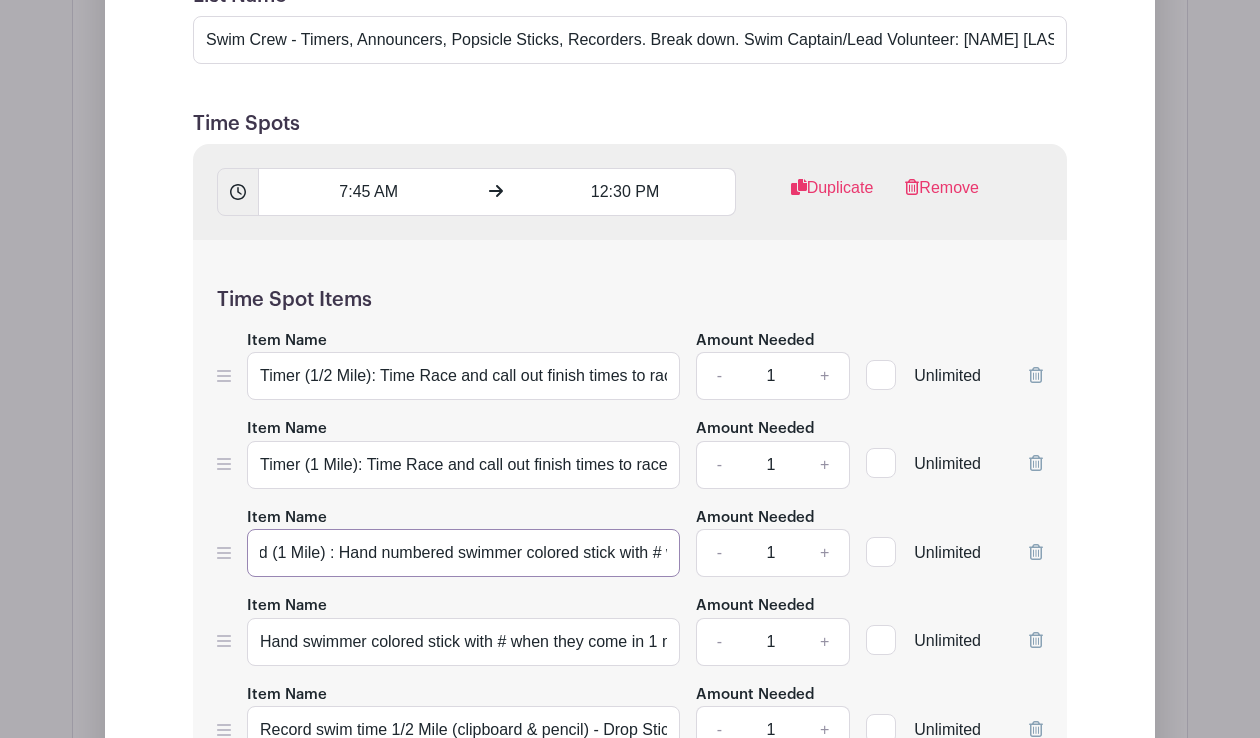 drag, startPoint x: 582, startPoint y: 553, endPoint x: 459, endPoint y: 558, distance: 123.101585 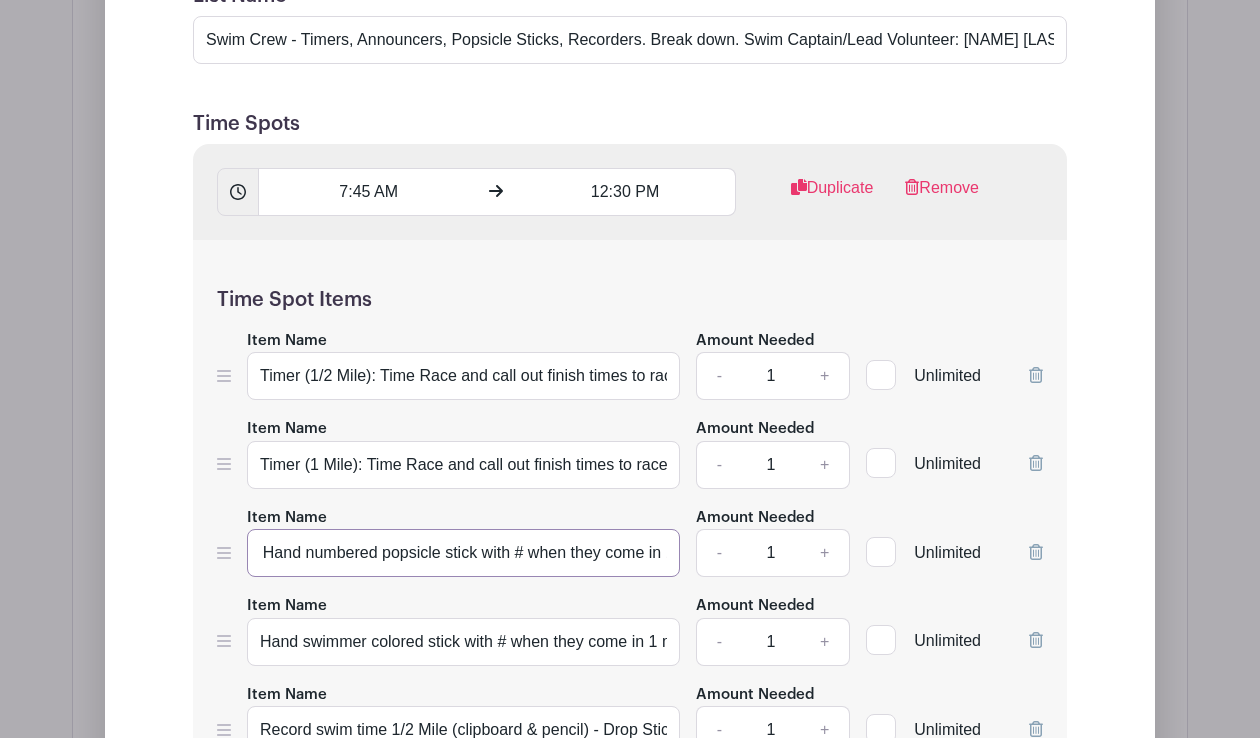 scroll, scrollTop: 0, scrollLeft: 194, axis: horizontal 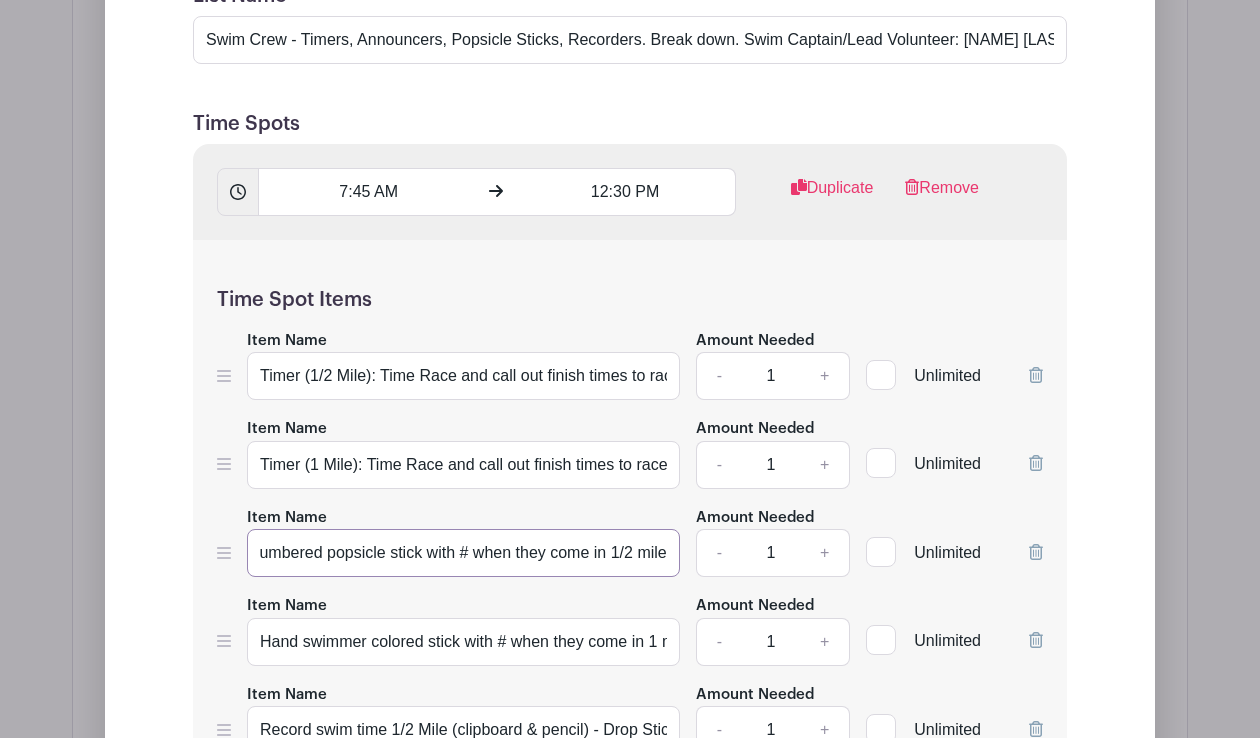 drag, startPoint x: 597, startPoint y: 555, endPoint x: 691, endPoint y: 561, distance: 94.19129 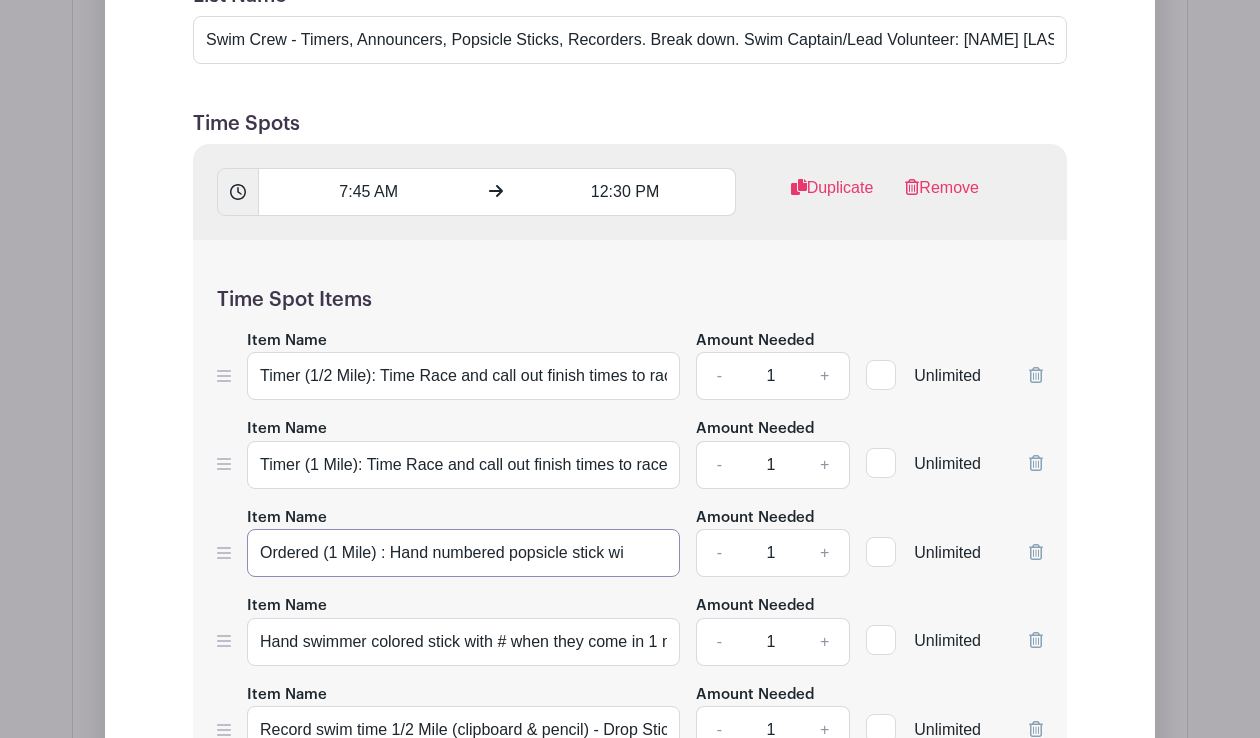 scroll, scrollTop: 0, scrollLeft: 0, axis: both 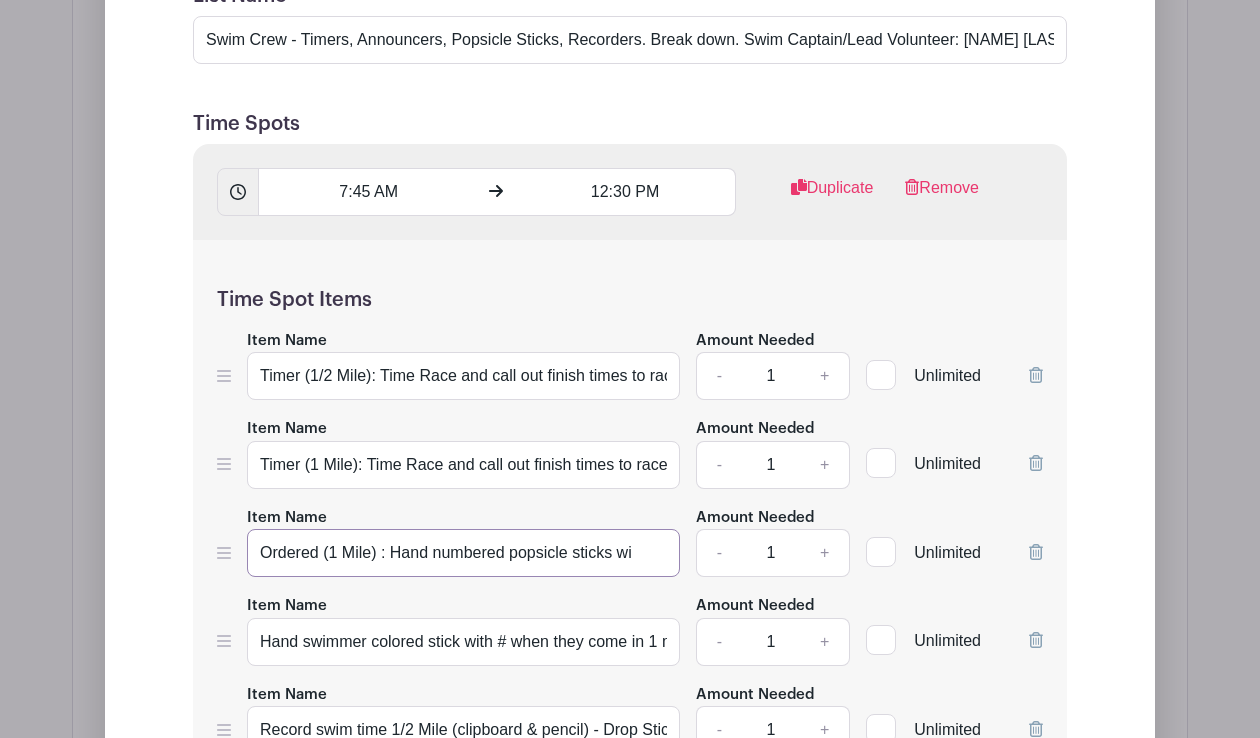 click on "Ordered (1 Mile) : Hand numbered popsicle sticks wi" at bounding box center [463, 553] 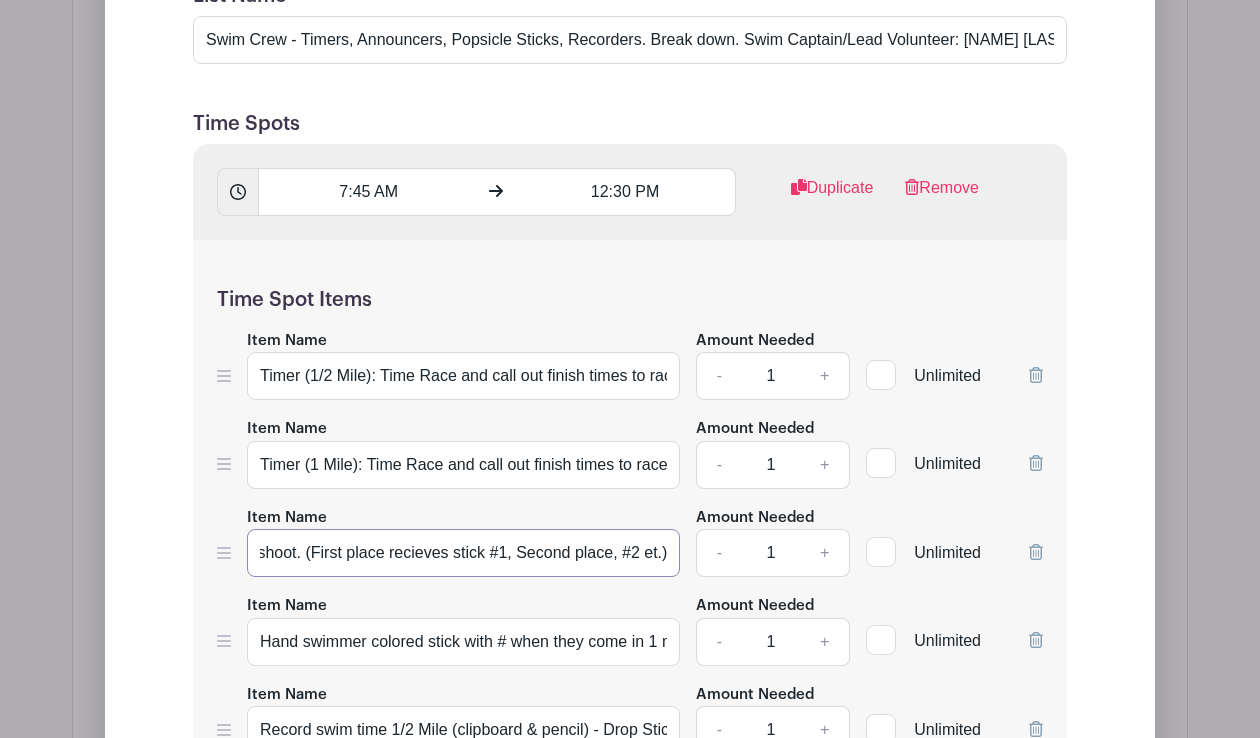 scroll, scrollTop: 0, scrollLeft: 731, axis: horizontal 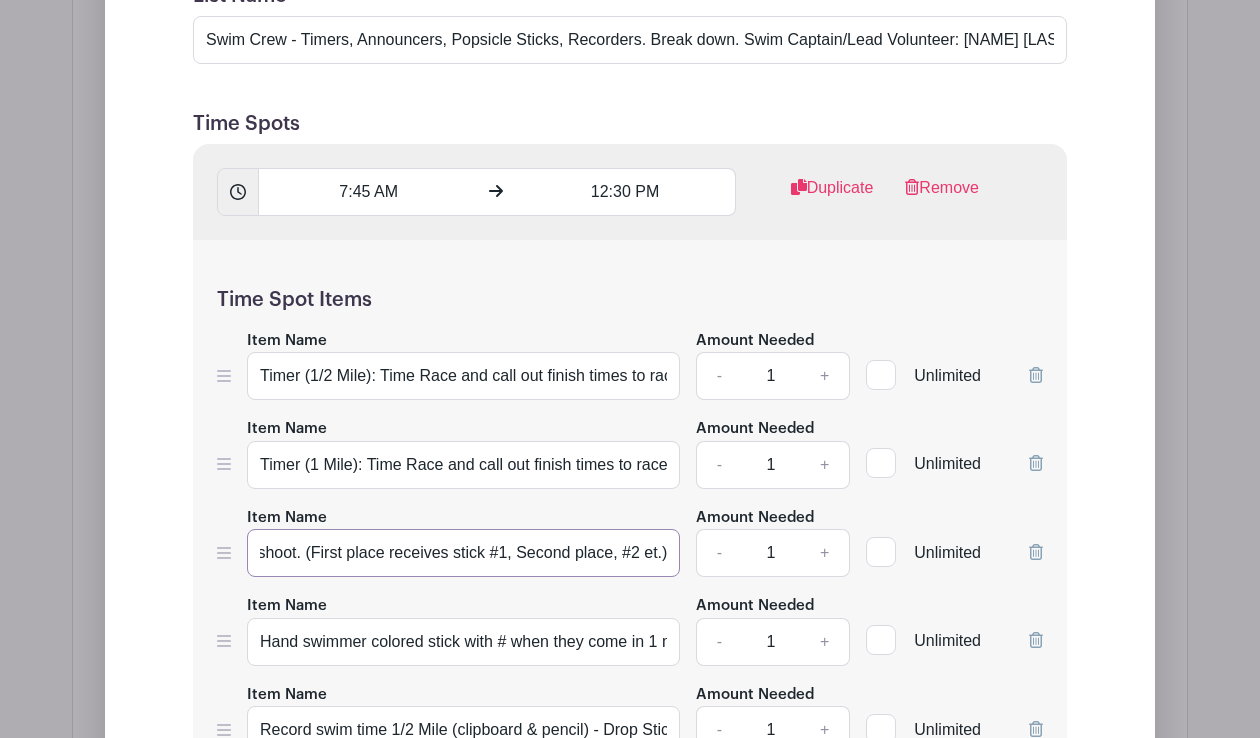 drag, startPoint x: 263, startPoint y: 554, endPoint x: 666, endPoint y: 553, distance: 403.00125 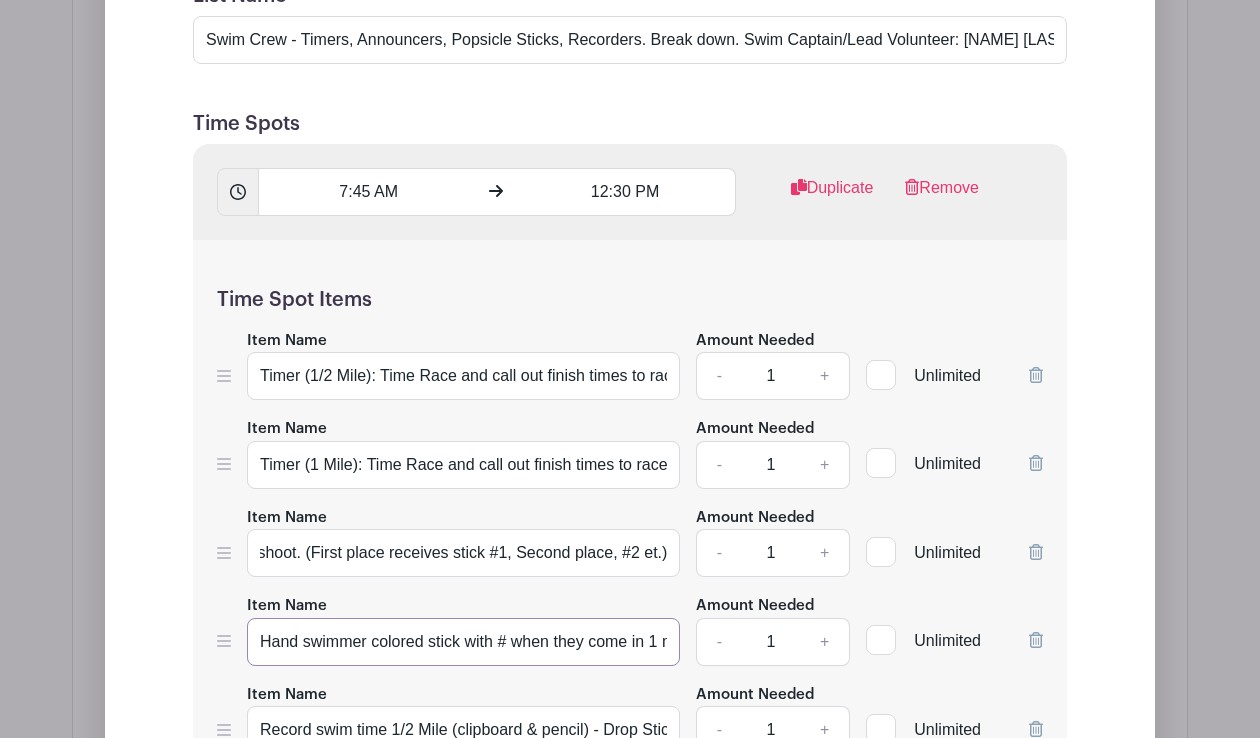 click on "Hand swimmer colored stick with # when they come in 1 mile" at bounding box center (463, 642) 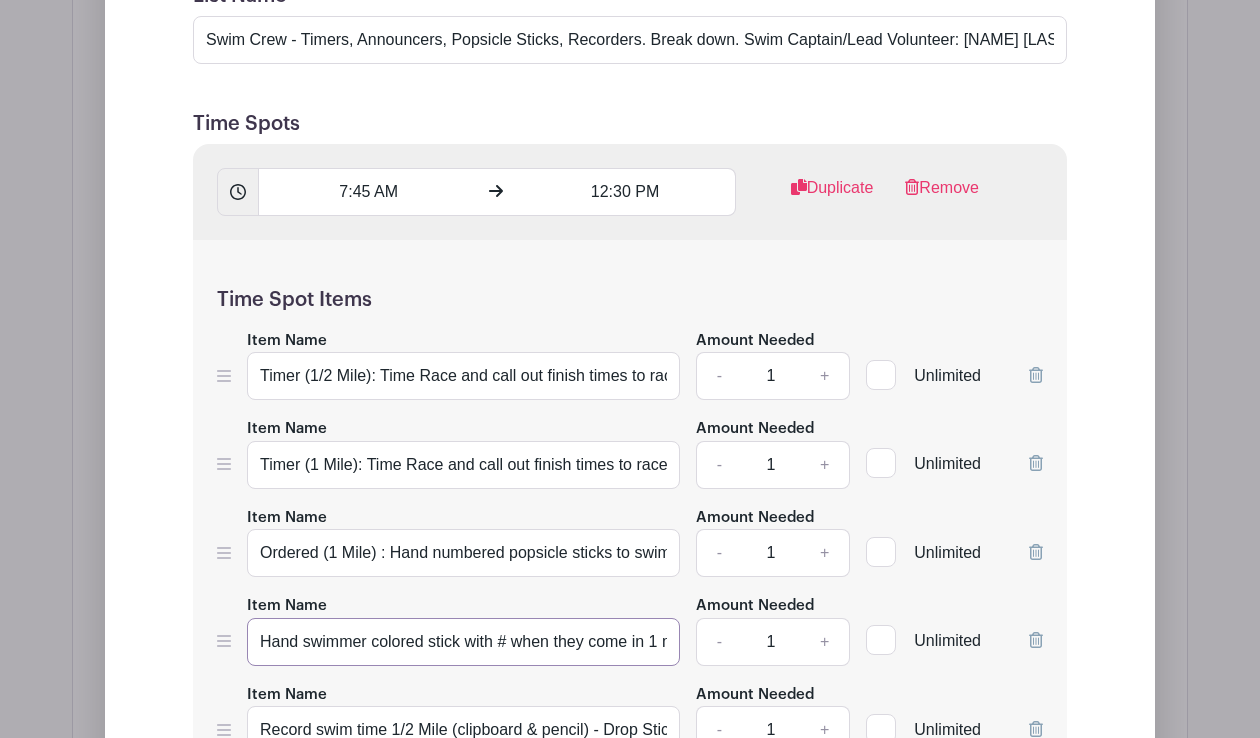 click on "Hand swimmer colored stick with # when they come in 1 mile" at bounding box center (463, 642) 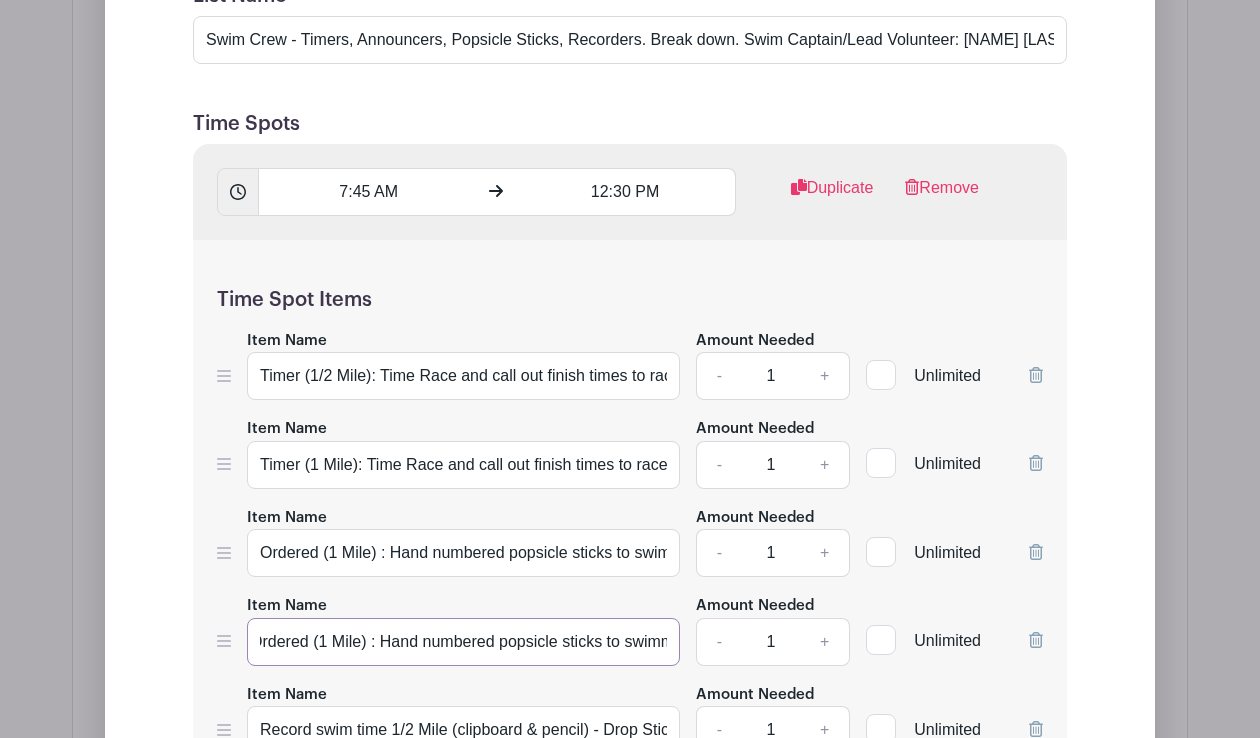 scroll, scrollTop: 0, scrollLeft: 0, axis: both 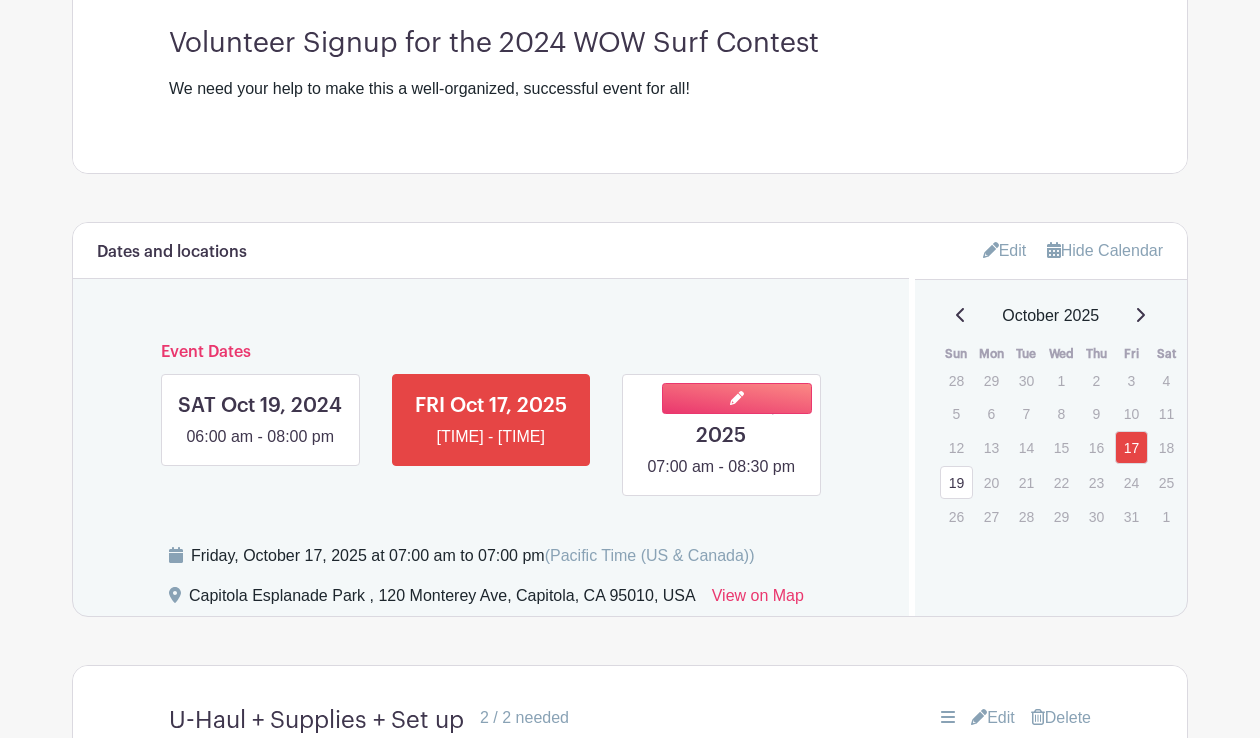 click at bounding box center (721, 479) 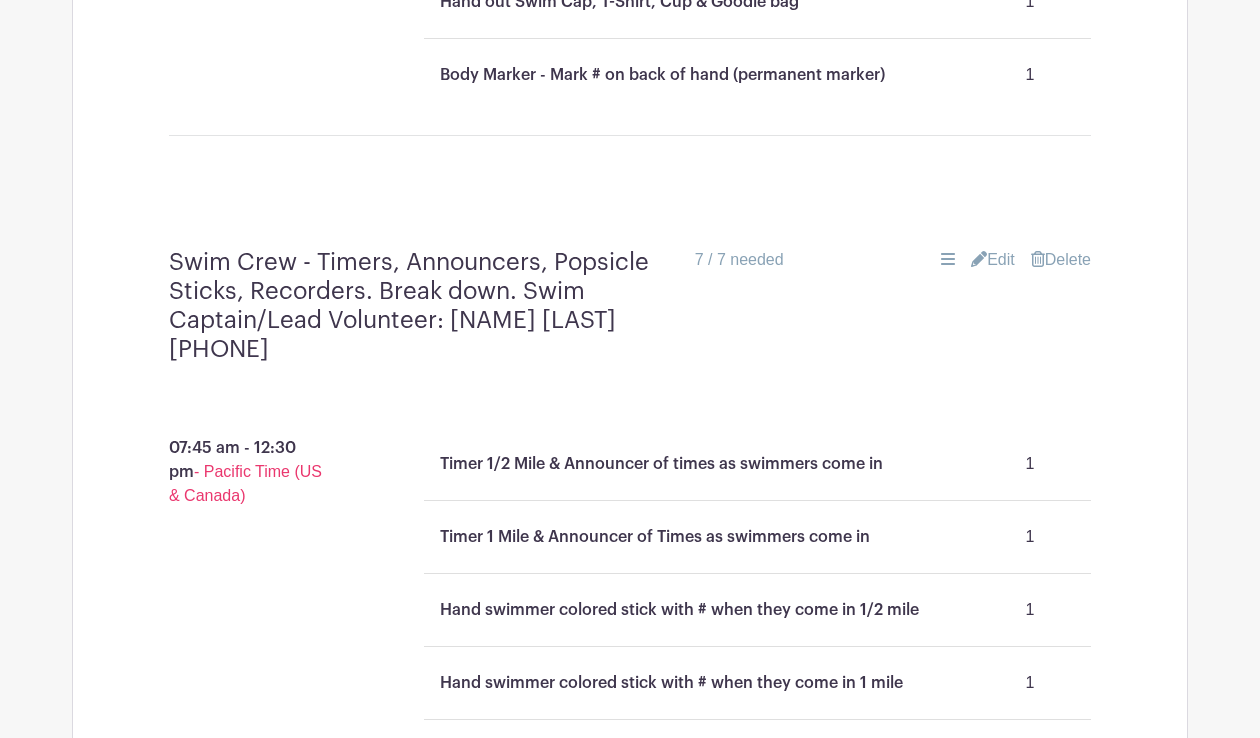 scroll, scrollTop: 2007, scrollLeft: 0, axis: vertical 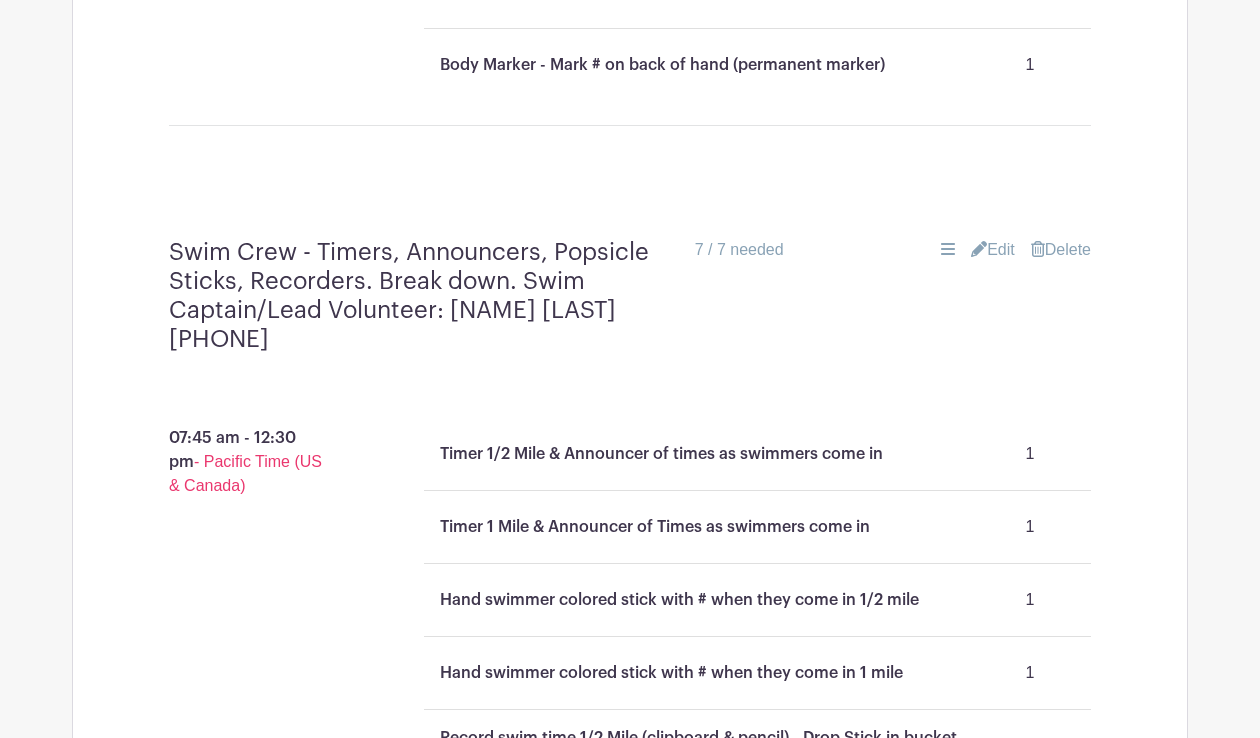 click on "Edit" at bounding box center [993, 250] 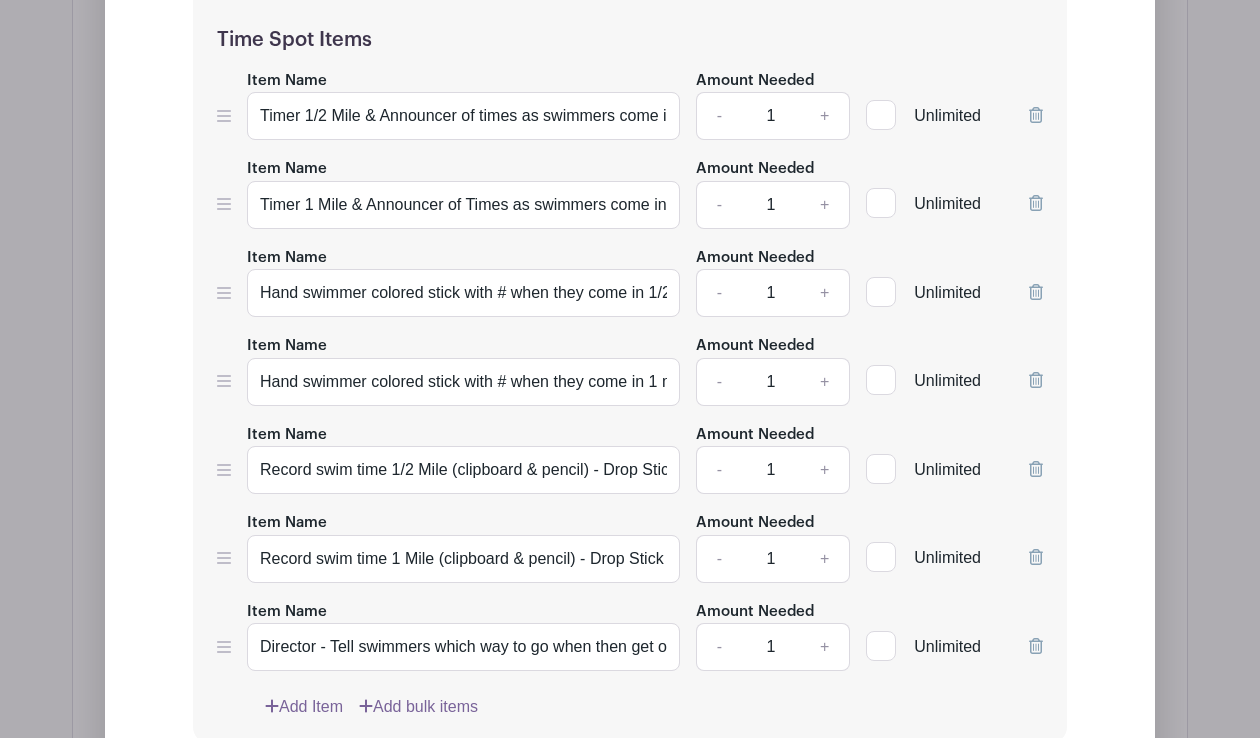 scroll, scrollTop: 2771, scrollLeft: 0, axis: vertical 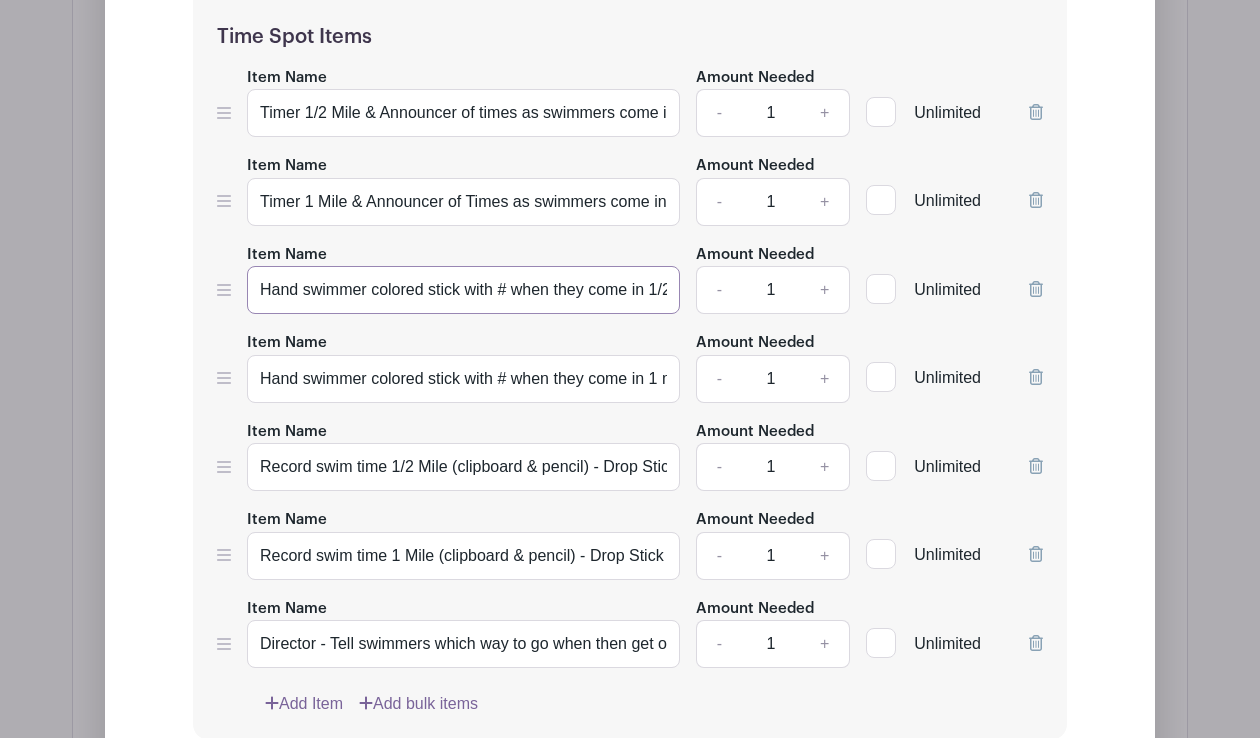 click on "Hand swimmer colored stick with # when they come in 1/2 mile" at bounding box center (463, 290) 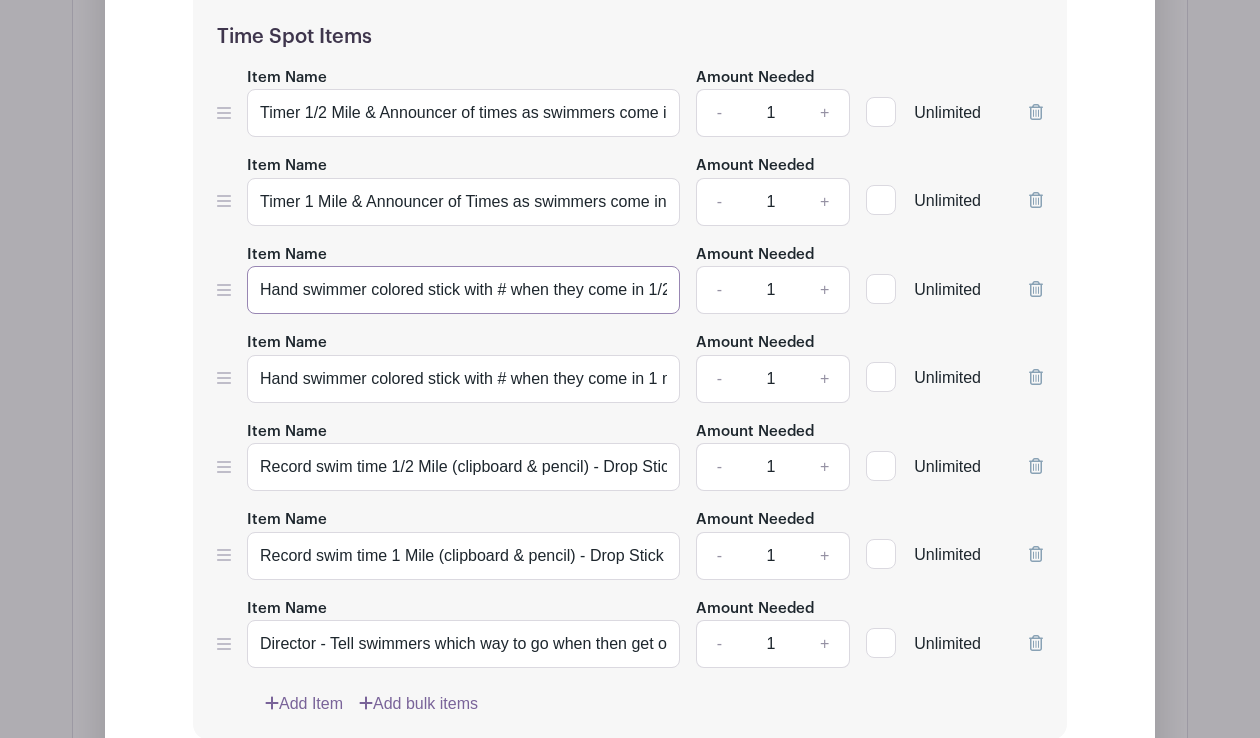 paste on "Ordered (1 Mile) : Hand numbered popsicle sticks to swimmers as they cross the finish line and enter shoot. (First place receives stick #1, Second place, #2 et.)" 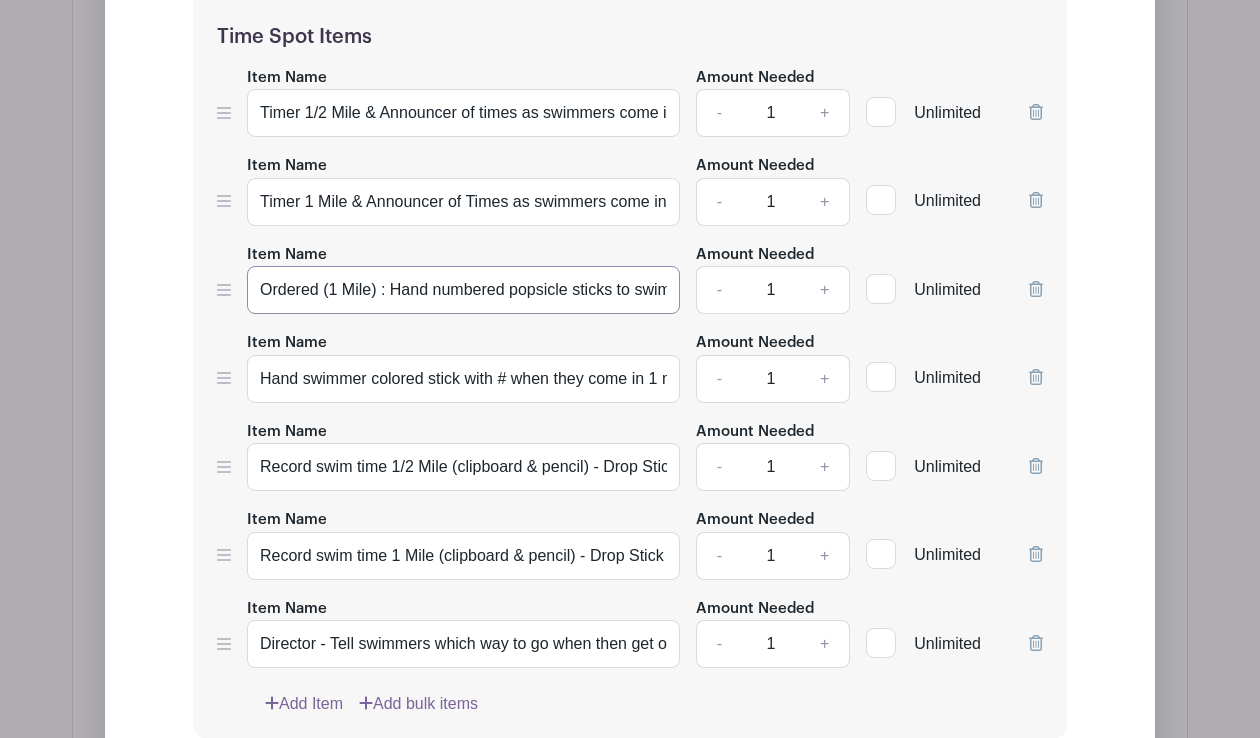 scroll, scrollTop: 0, scrollLeft: 731, axis: horizontal 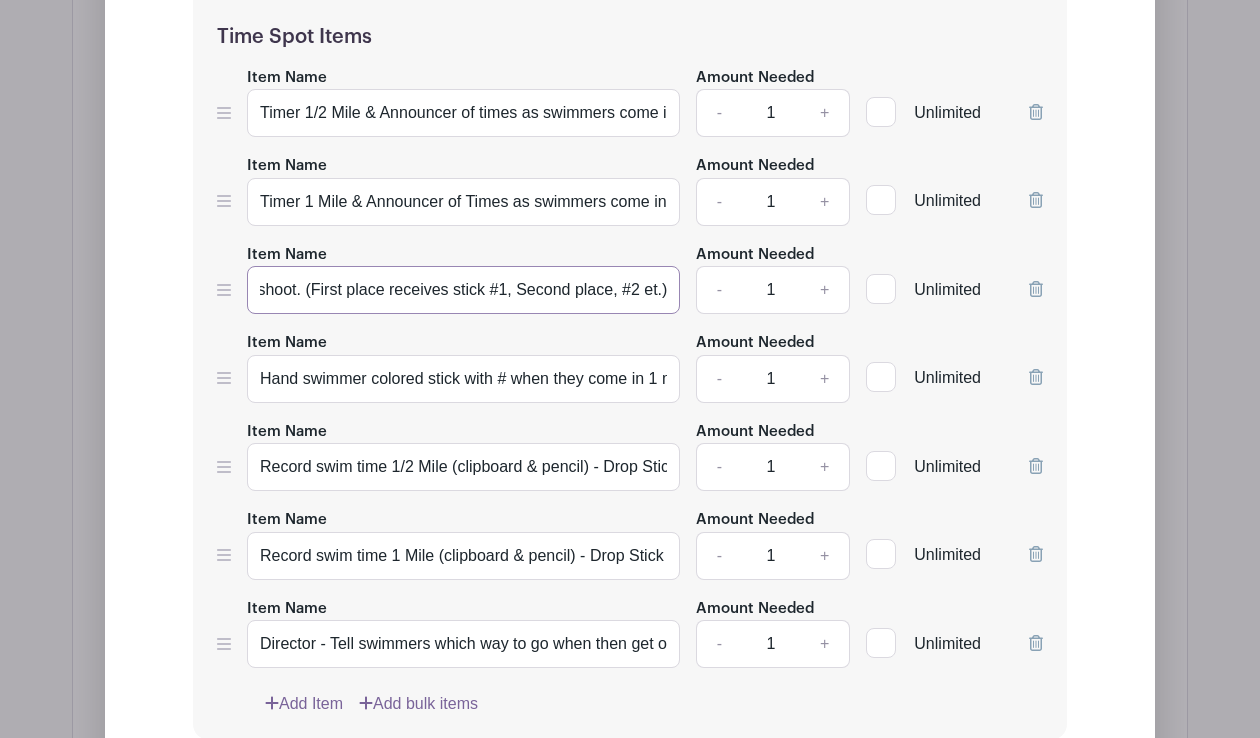 type on "Ordered (1 Mile) : Hand numbered popsicle sticks to swimmers as they cross the finish line and enter shoot. (First place receives stick #1, Second place, #2 et.)" 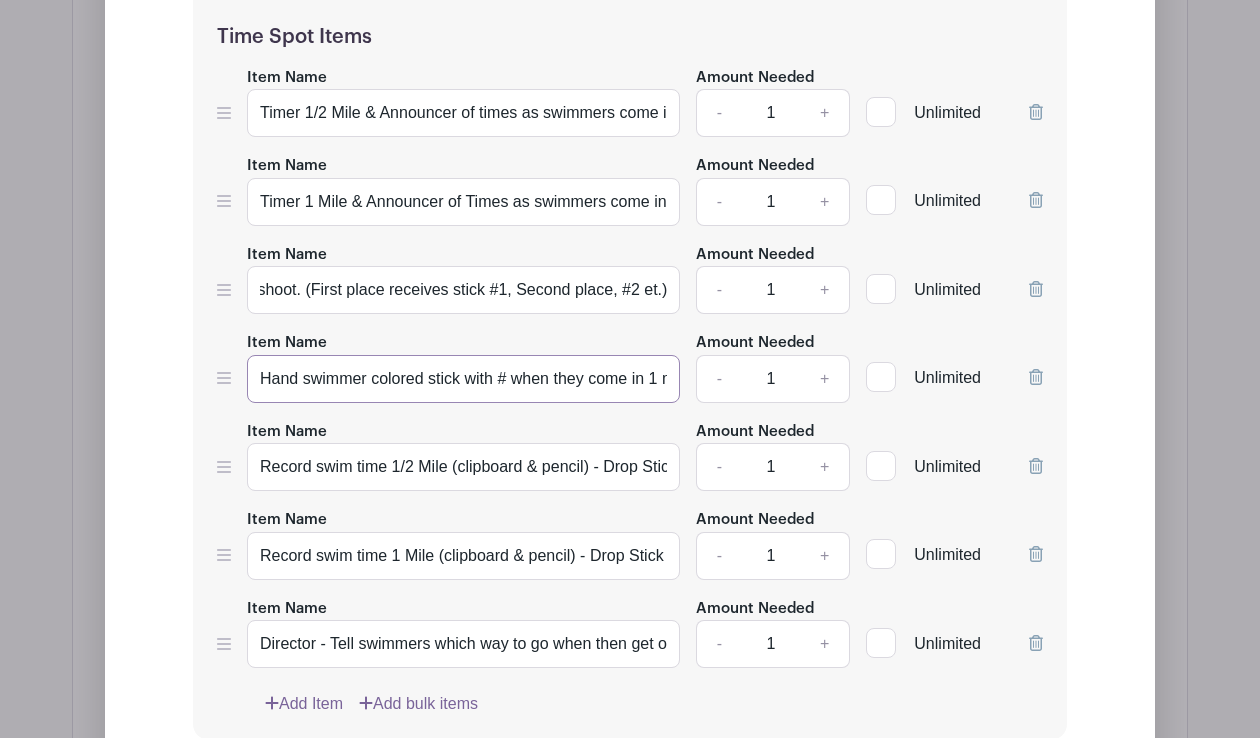 click on "Hand swimmer colored stick with # when they come in 1 mile" at bounding box center [463, 379] 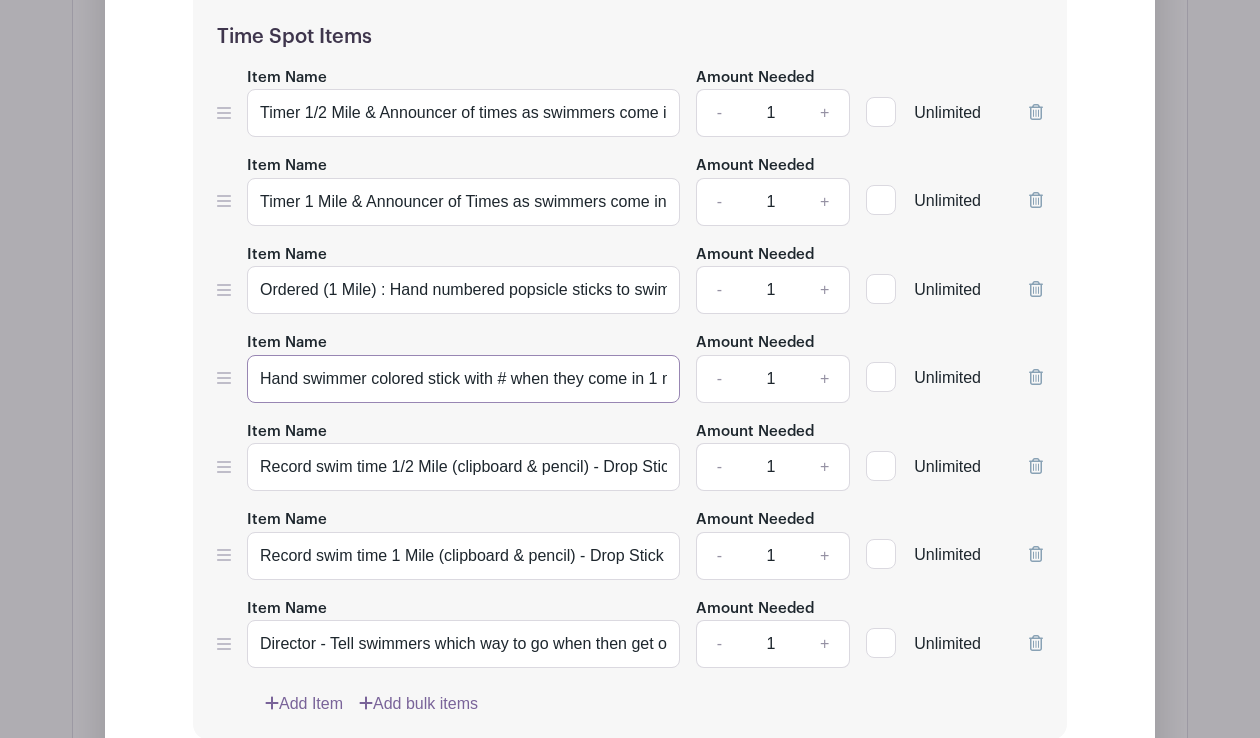 click on "Hand swimmer colored stick with # when they come in 1 mile" at bounding box center [463, 379] 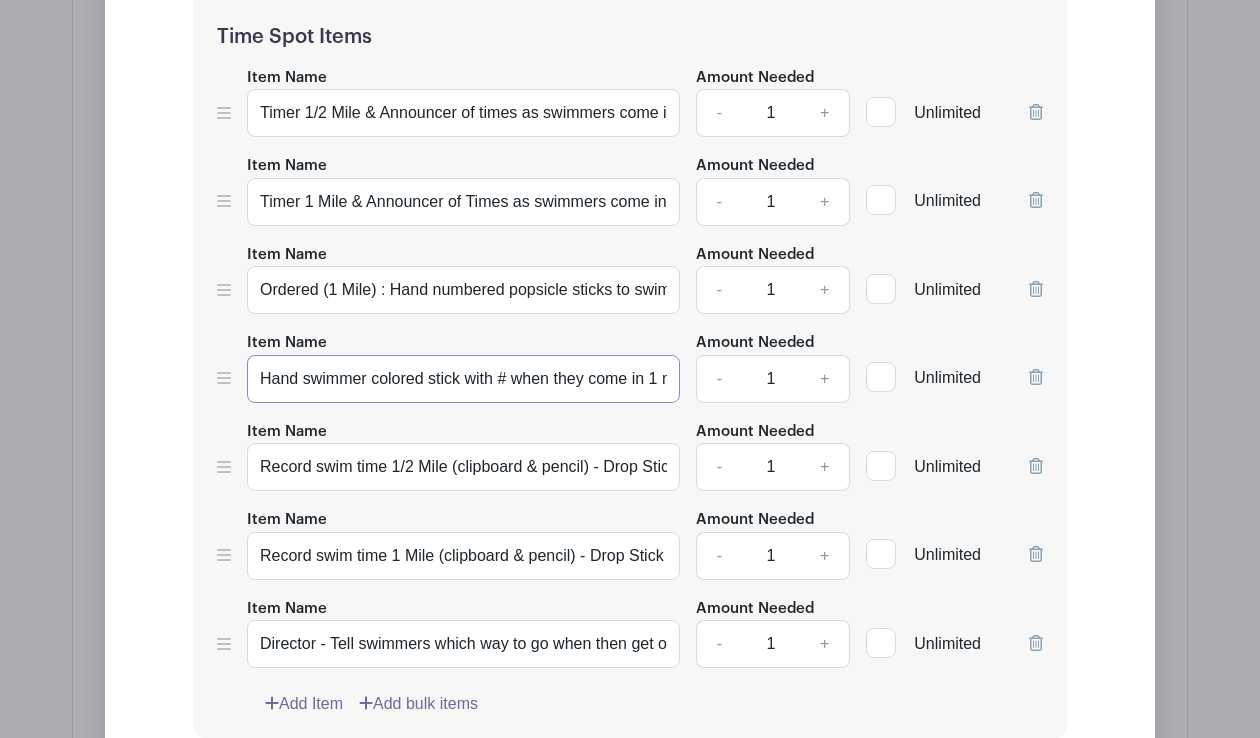 paste on "Ordered (1 Mile) : Hand numbered popsicle sticks to swimmers as they cross the finish line and enter shoot. (First place receives stick #1, Second place, #2 et.)" 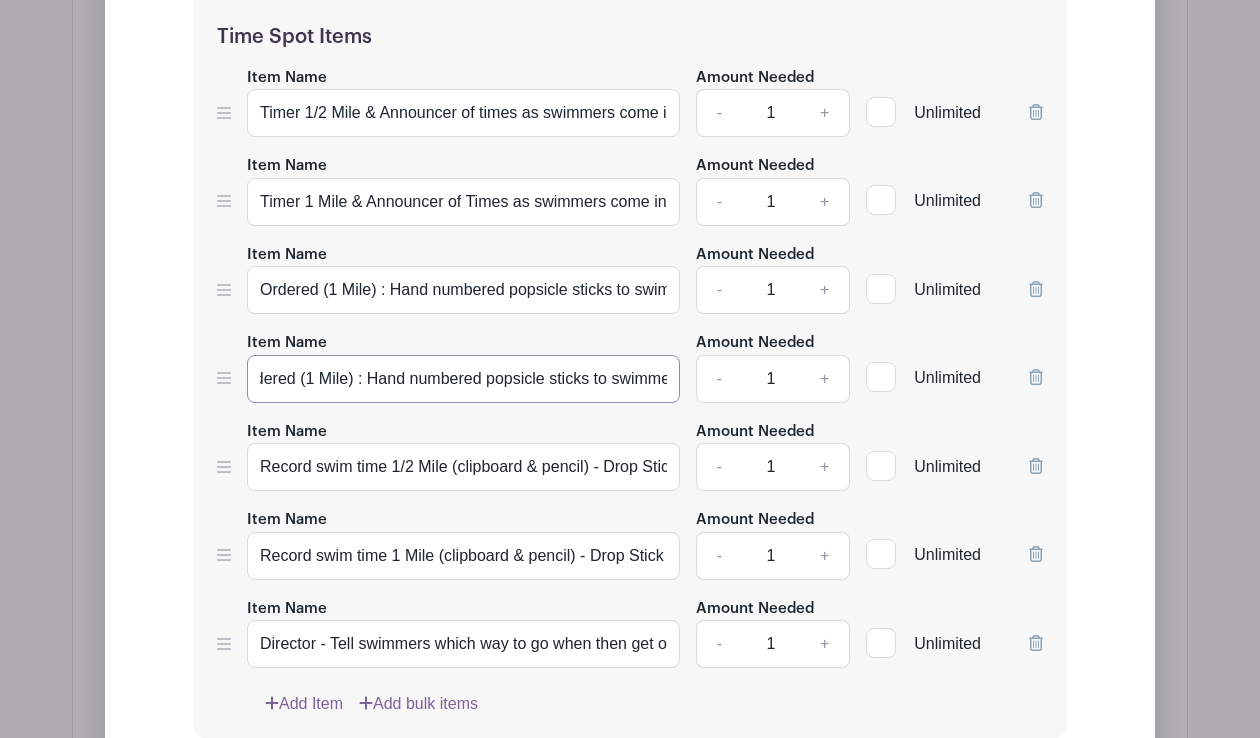 scroll, scrollTop: 0, scrollLeft: 0, axis: both 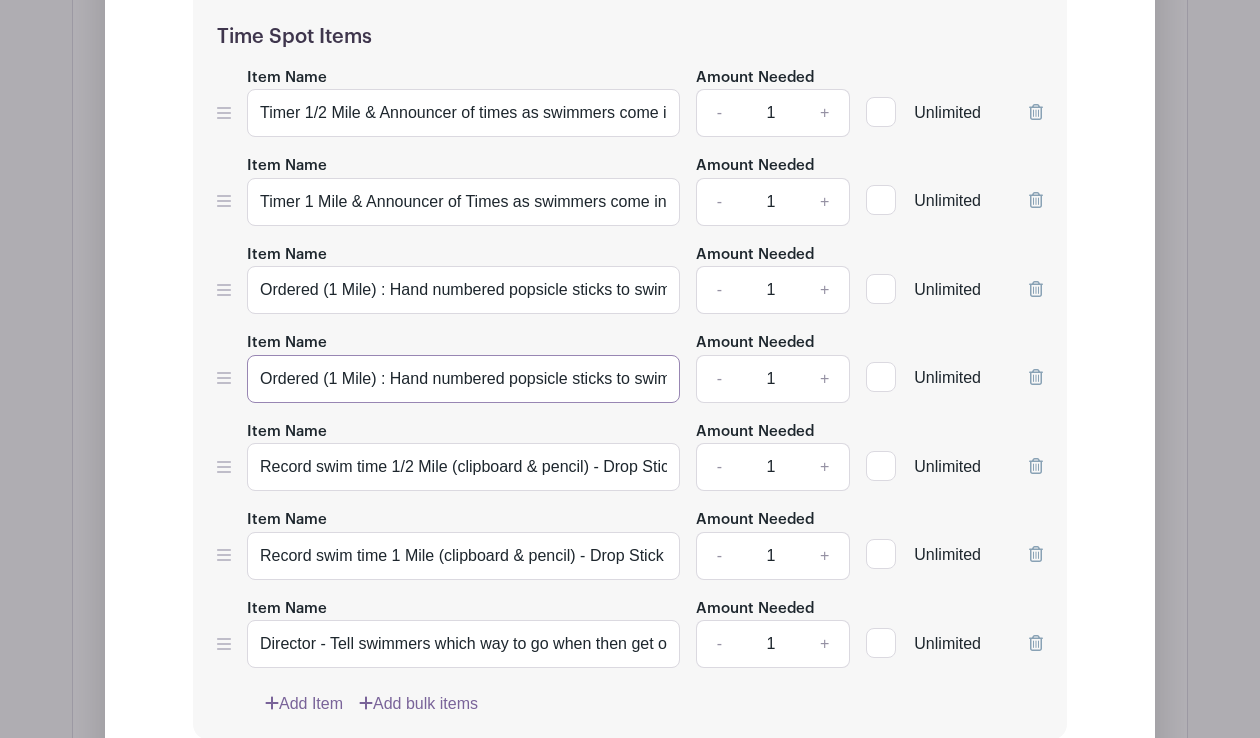 click on "Ordered (1 Mile) : Hand numbered popsicle sticks to swimmers as they cross the finish line and enter shoot. (First place receives stick #1, Second place, #2 et.)" at bounding box center [463, 379] 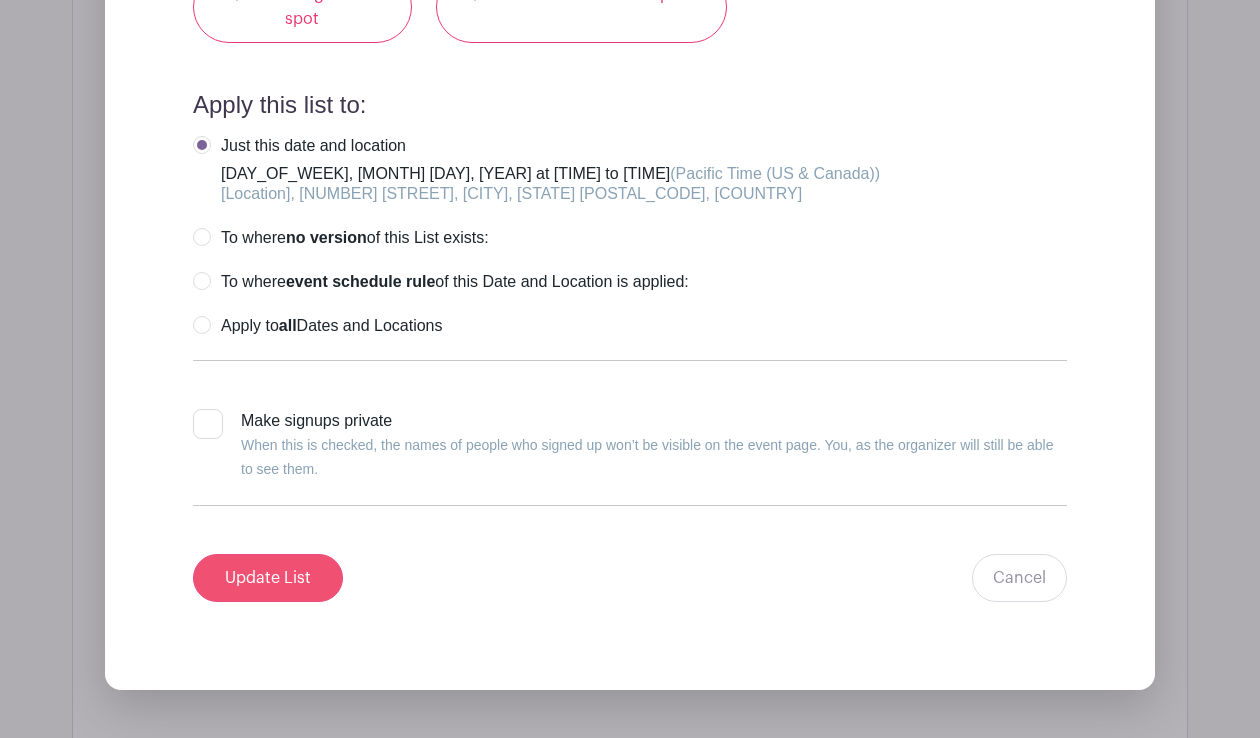 type on "Ordered (1/2 Mile) : Hand numbered popsicle sticks to swimmers as they cross the finish line and enter shoot. (First place receives stick #1, Second place, #2 et.)" 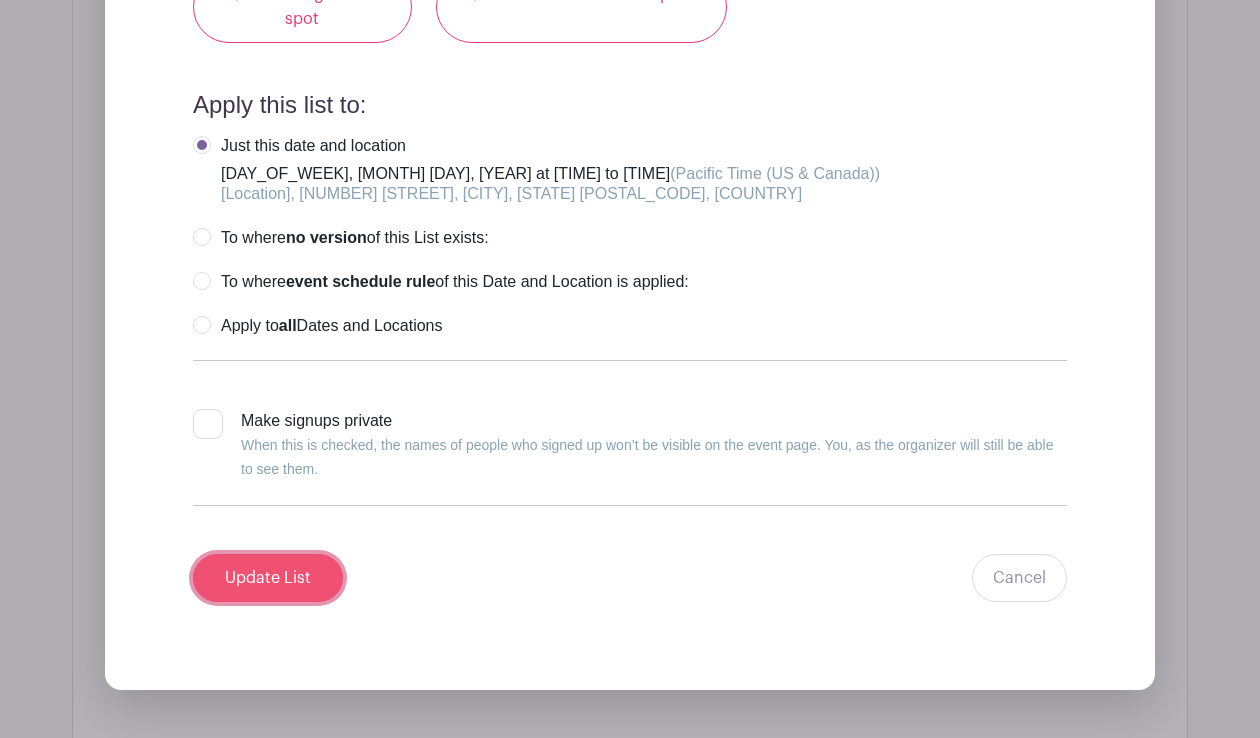 click on "Update List" at bounding box center [268, 578] 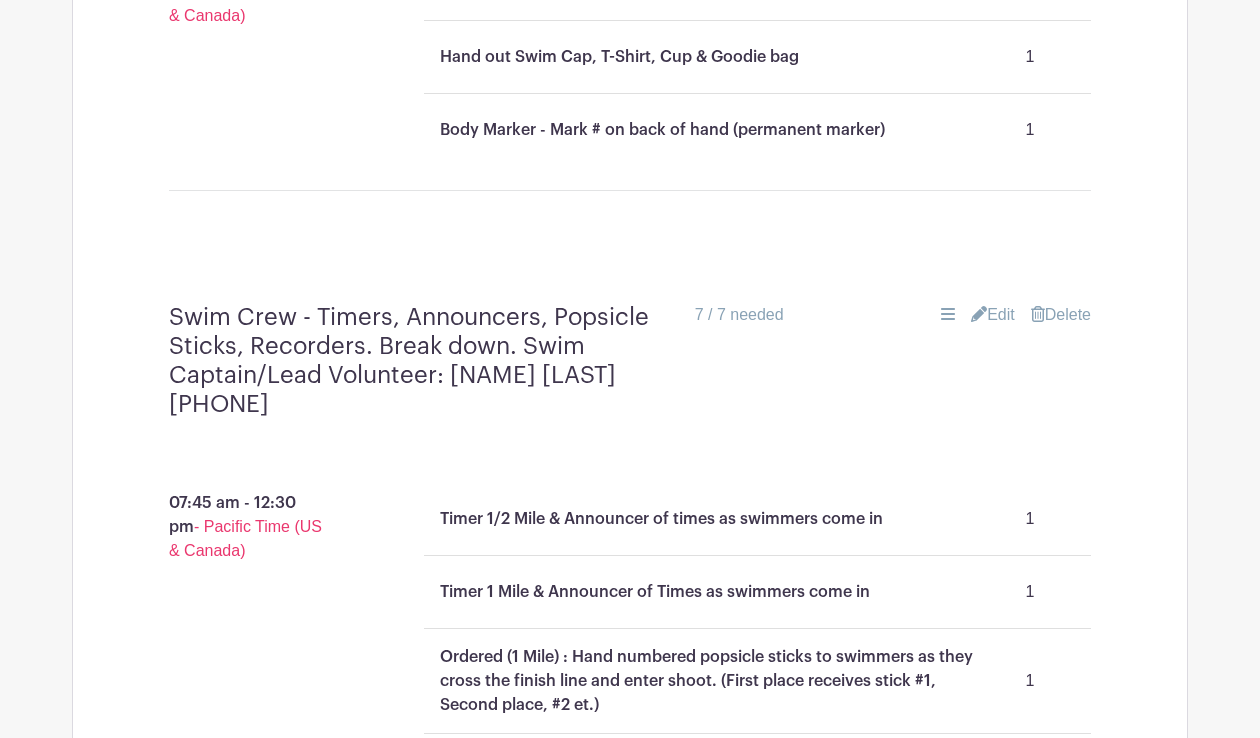 scroll, scrollTop: 1966, scrollLeft: 0, axis: vertical 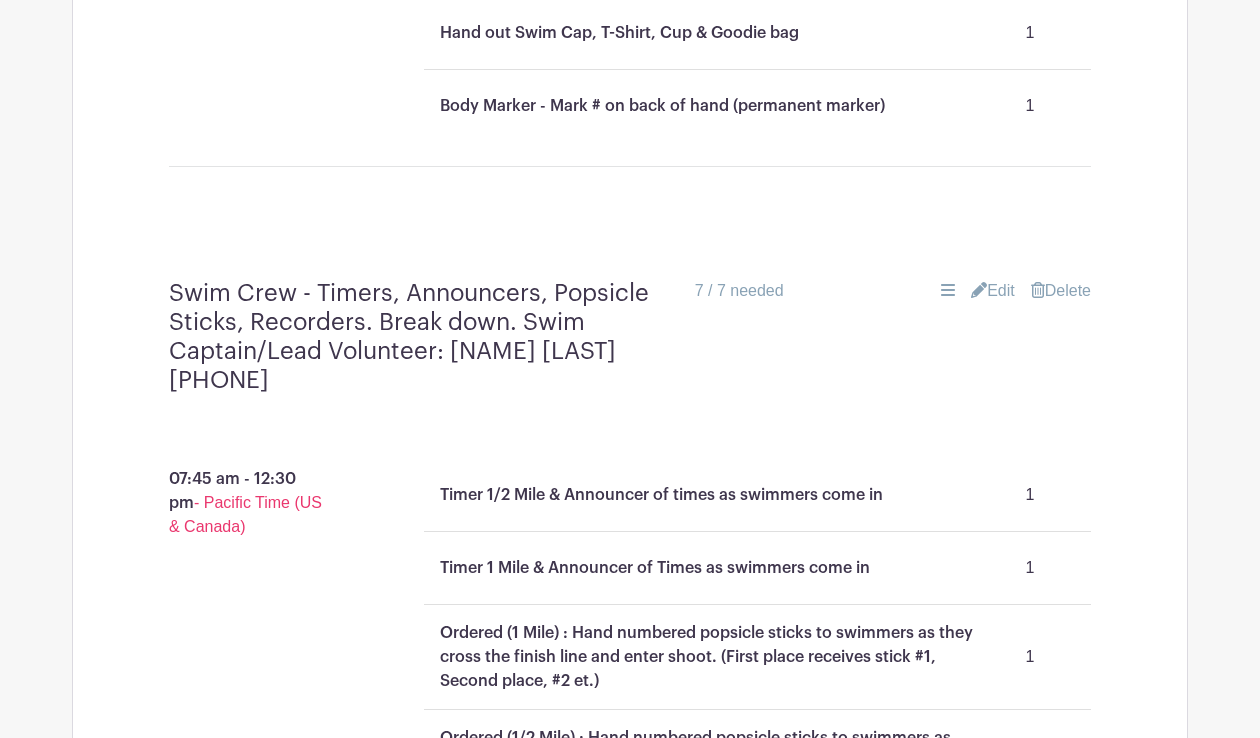 click on "Edit" at bounding box center [993, 291] 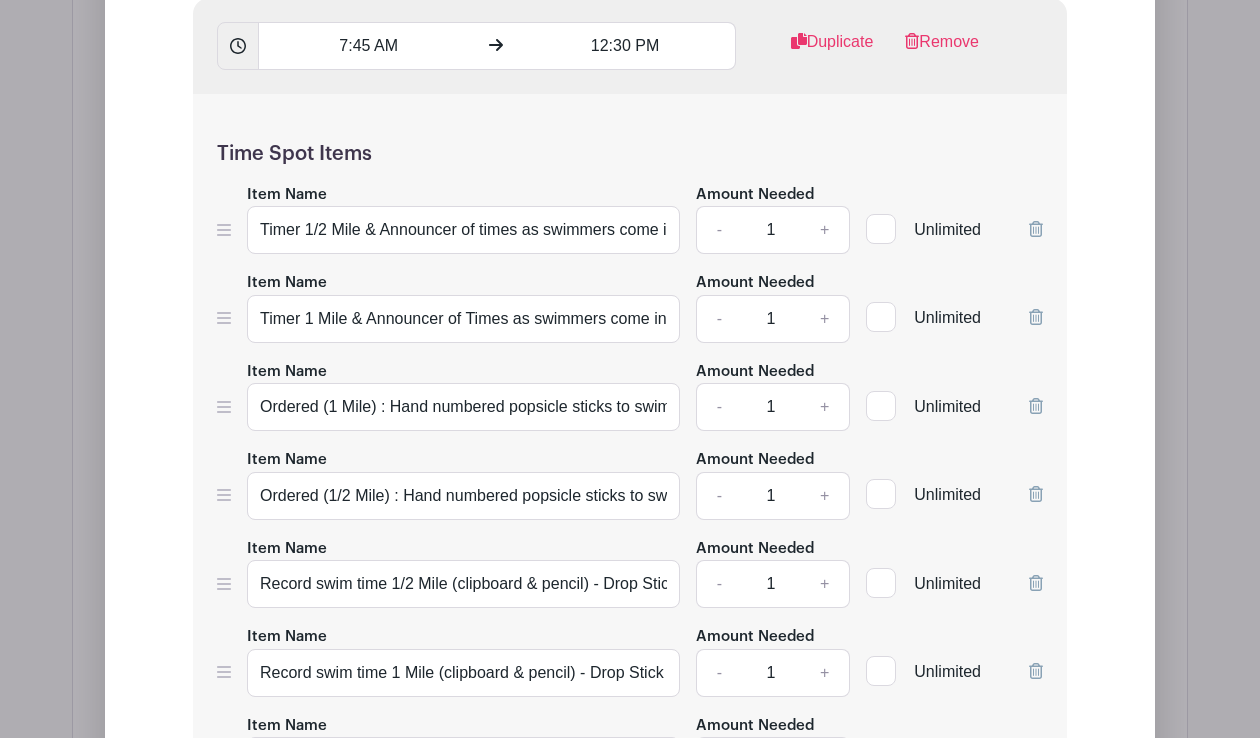 scroll, scrollTop: 2659, scrollLeft: 0, axis: vertical 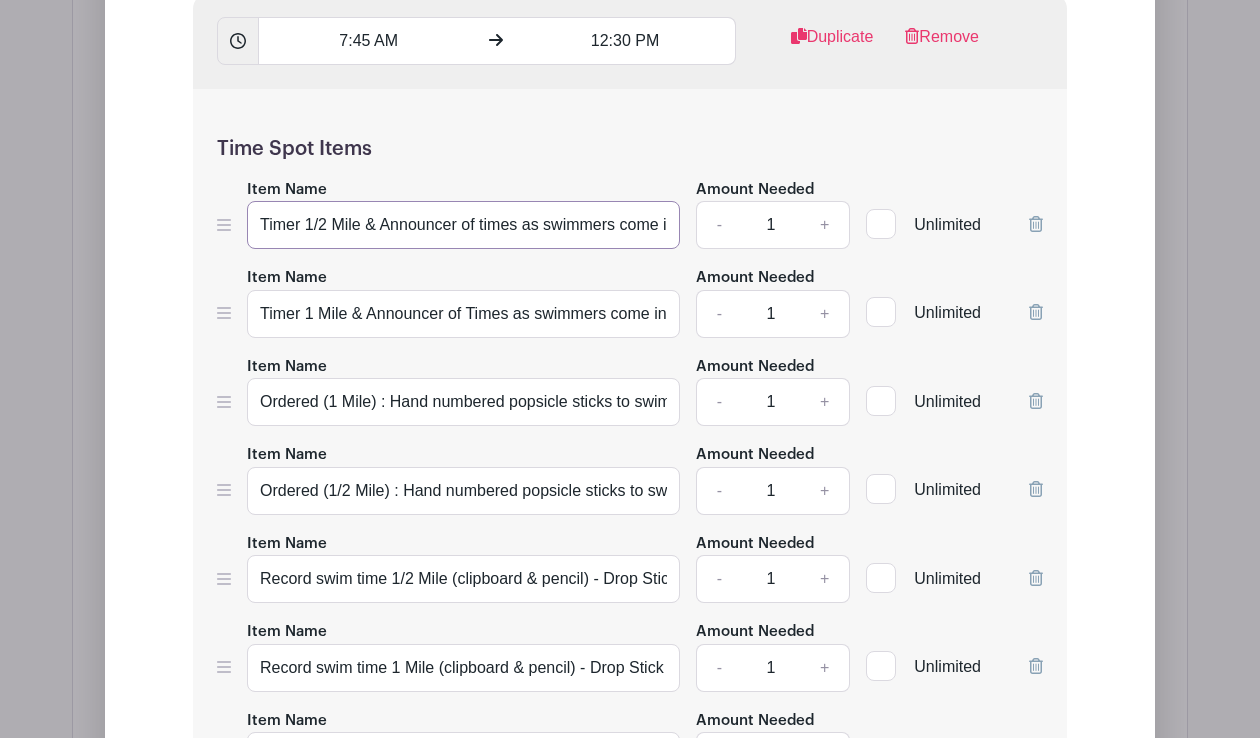 drag, startPoint x: 307, startPoint y: 225, endPoint x: 627, endPoint y: 254, distance: 321.31137 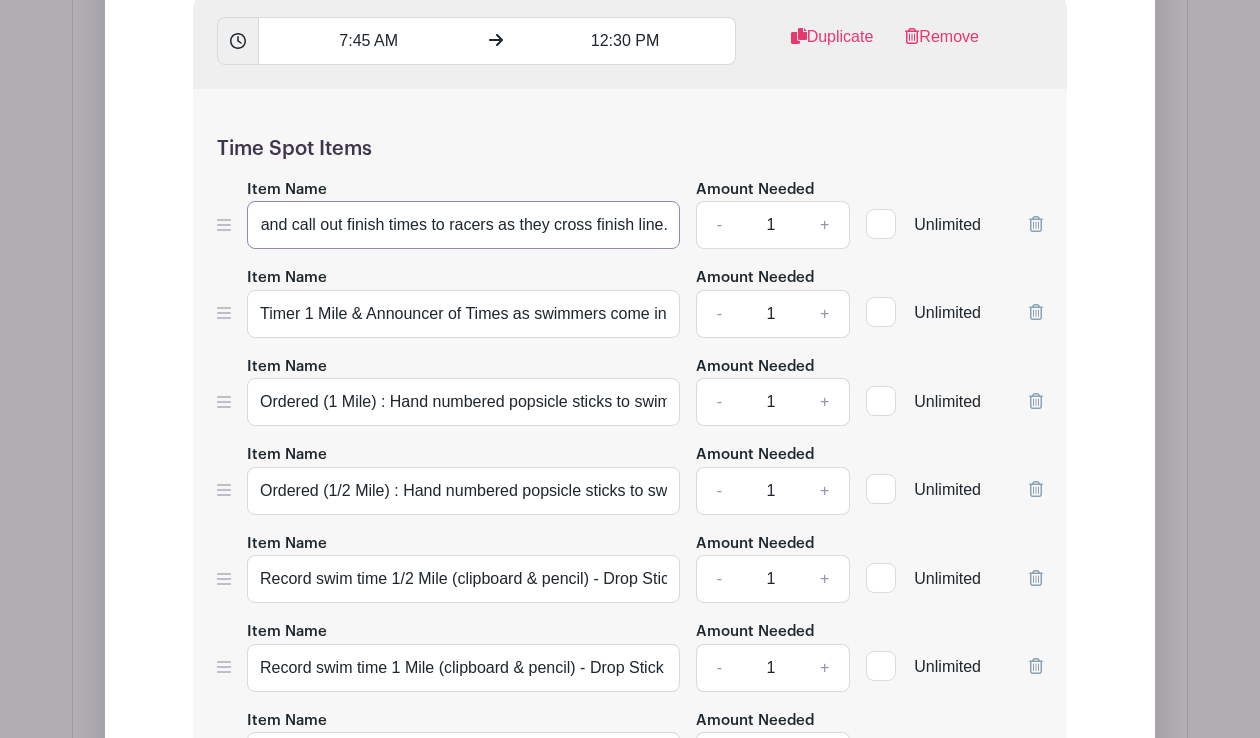 scroll, scrollTop: 0, scrollLeft: 186, axis: horizontal 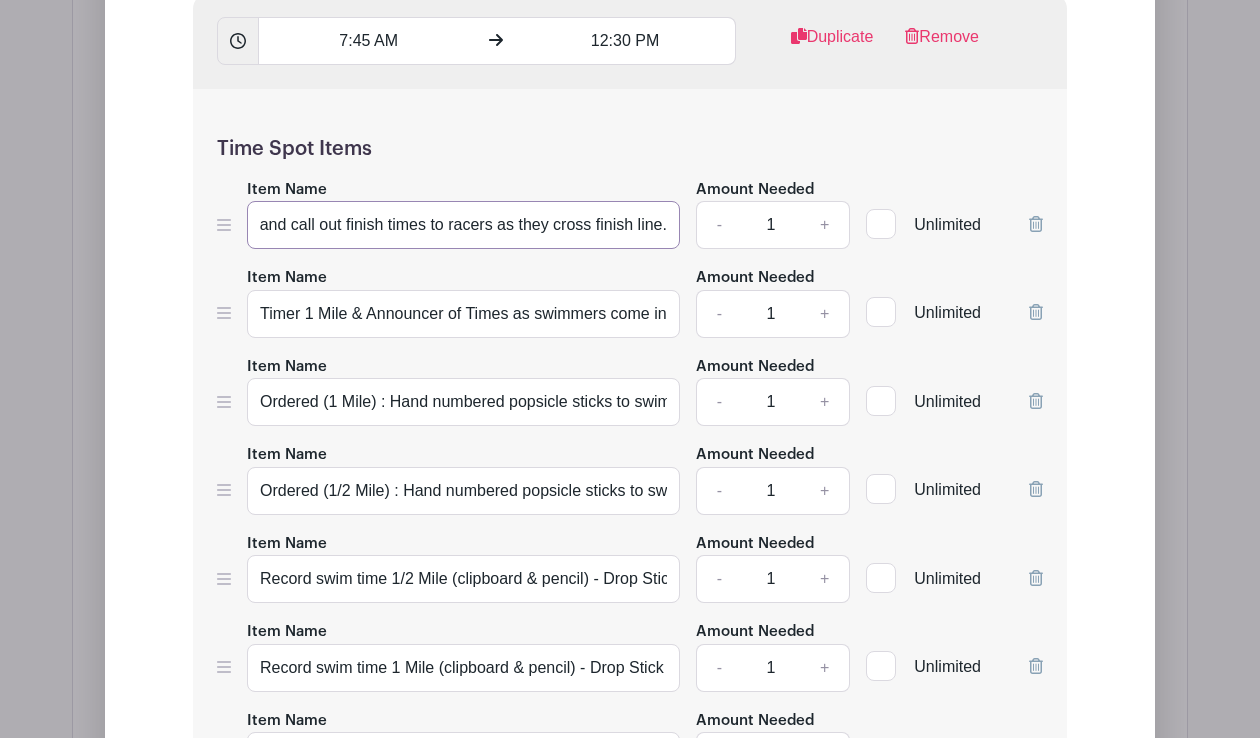 click on "Timer (1 Mile): Time race and call out finish times to racers as they cross finish line." at bounding box center (463, 225) 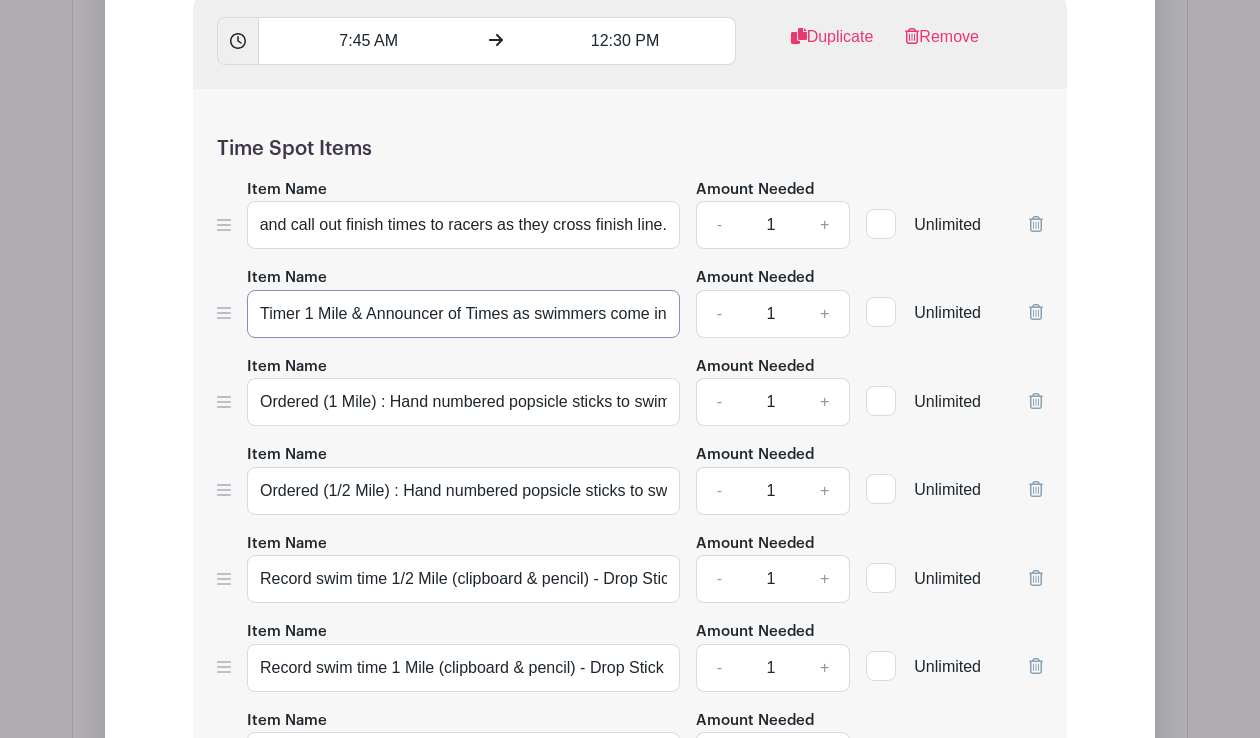 click on "Timer 1 Mile & Announcer of Times as swimmers come in" at bounding box center [463, 314] 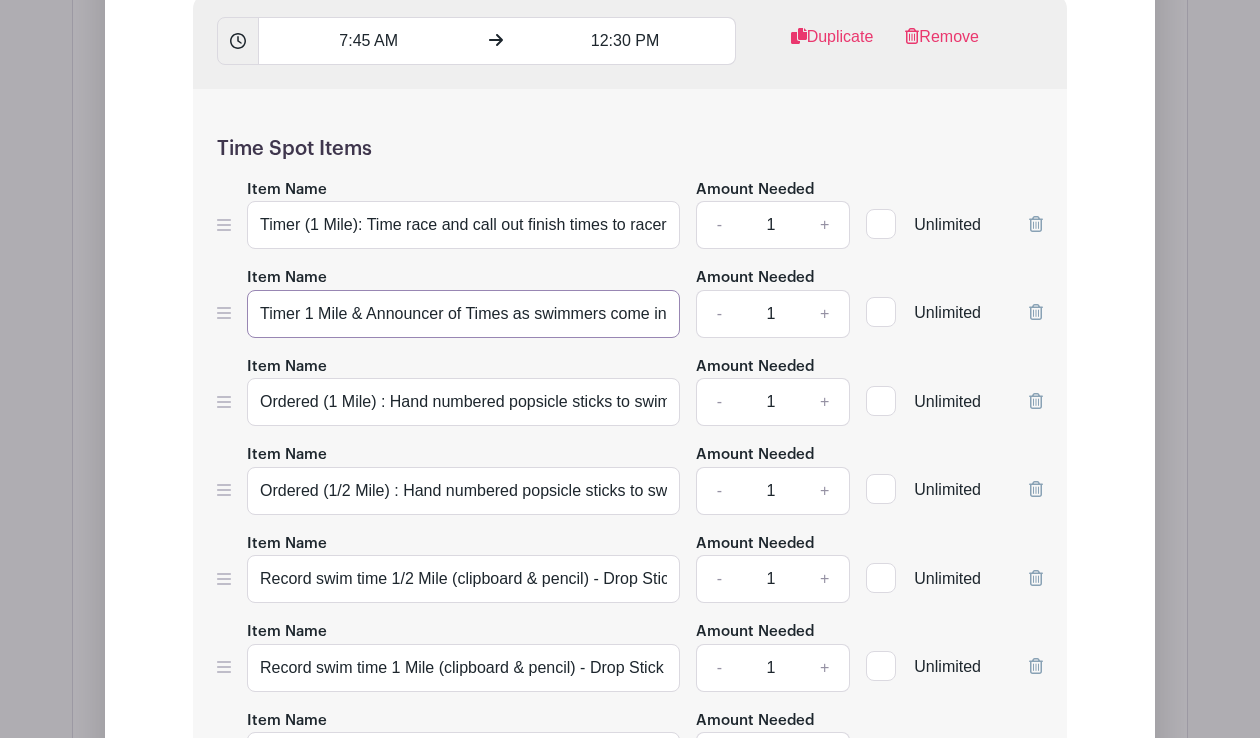 click on "Timer 1 Mile & Announcer of Times as swimmers come in" at bounding box center (463, 314) 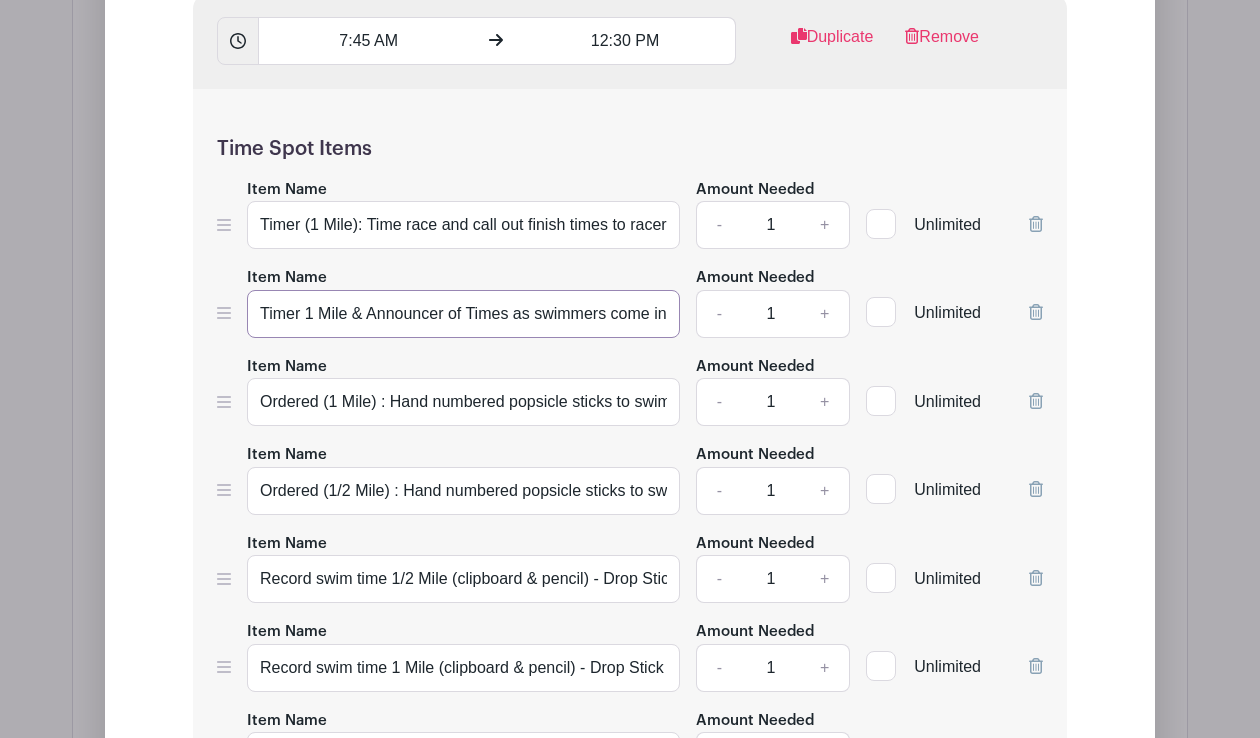 paste on "(1 Mile): Time race and call out finish times to racers as they cross finish line." 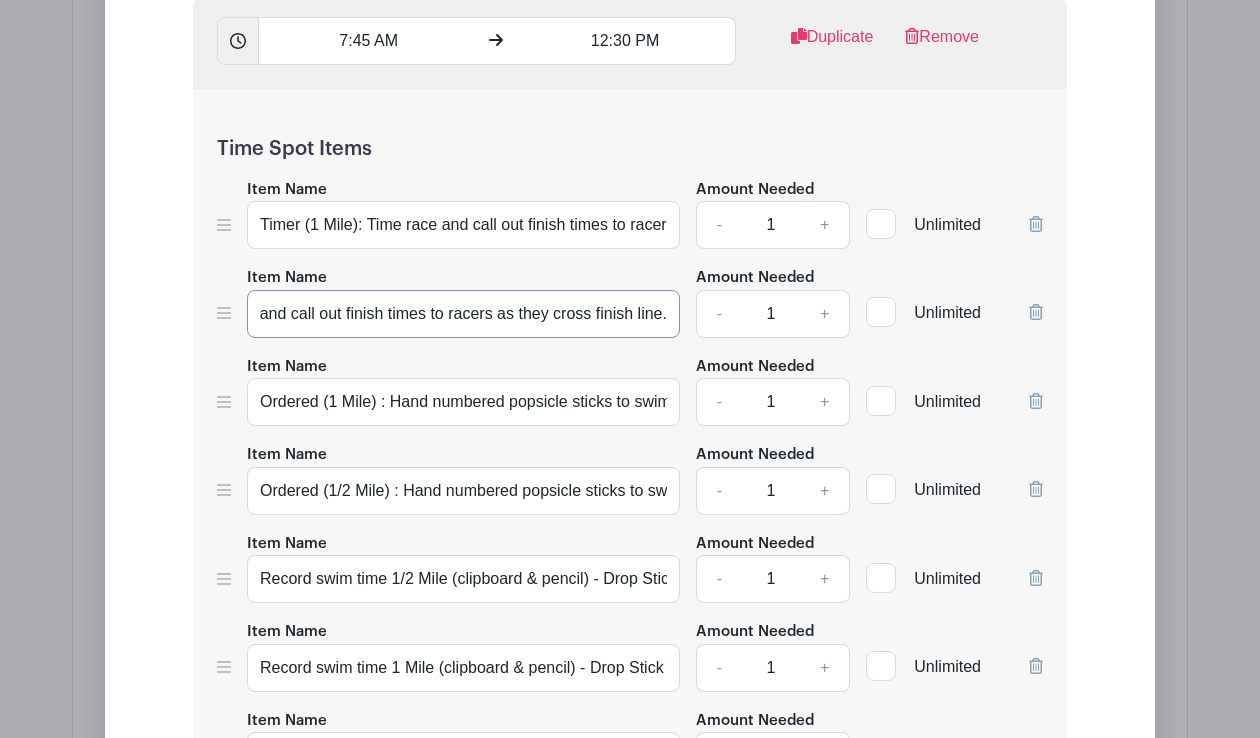 scroll, scrollTop: 0, scrollLeft: 0, axis: both 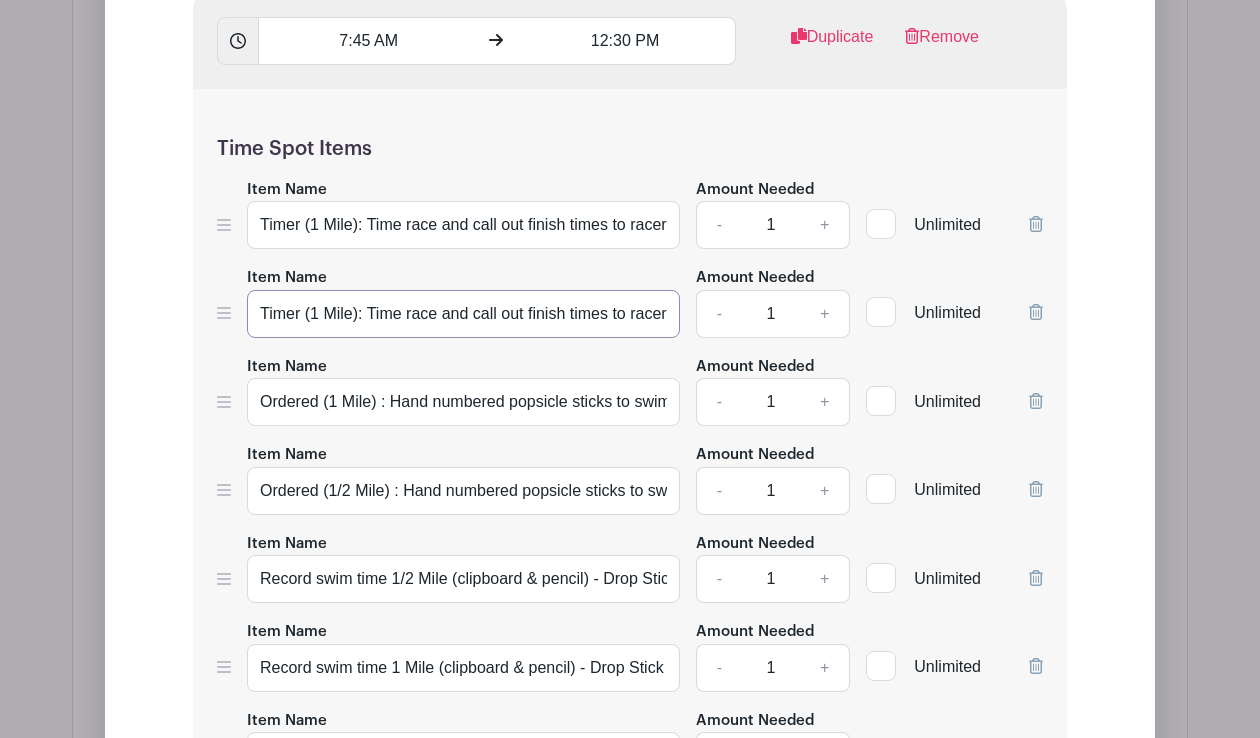 click on "Timer (1 Mile): Time race and call out finish times to racers as they cross finish line." at bounding box center [463, 314] 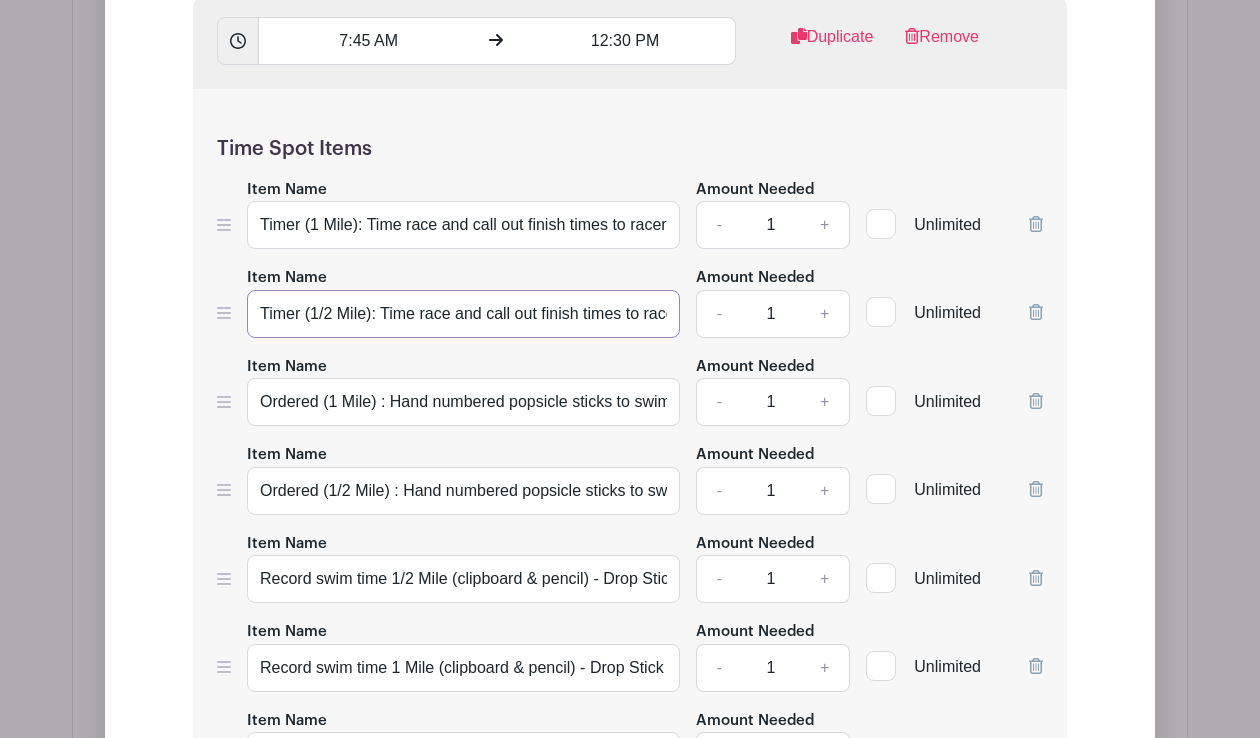type on "Timer (1/2 Mile): Time race and call out finish times to racers as they cross finish line." 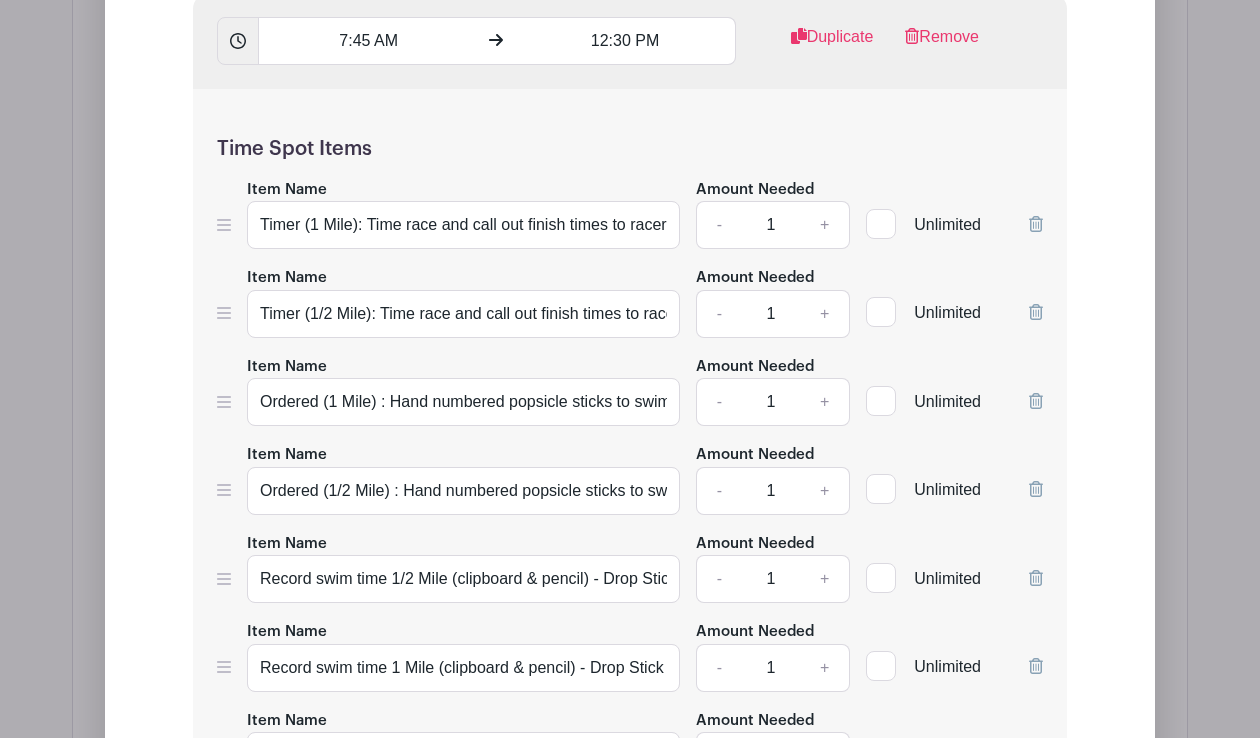 click on "Time Spot Items
Item Name
Timer (1 Mile): Time race and call out finish times to racers as they cross finish line.
Amount Needed
-
1
+
Unlimited
Item Name
Timer (1/2 Mile): Time race and call out finish times to racers as they cross finish line.
Amount Needed
-
1
+" at bounding box center (630, 471) 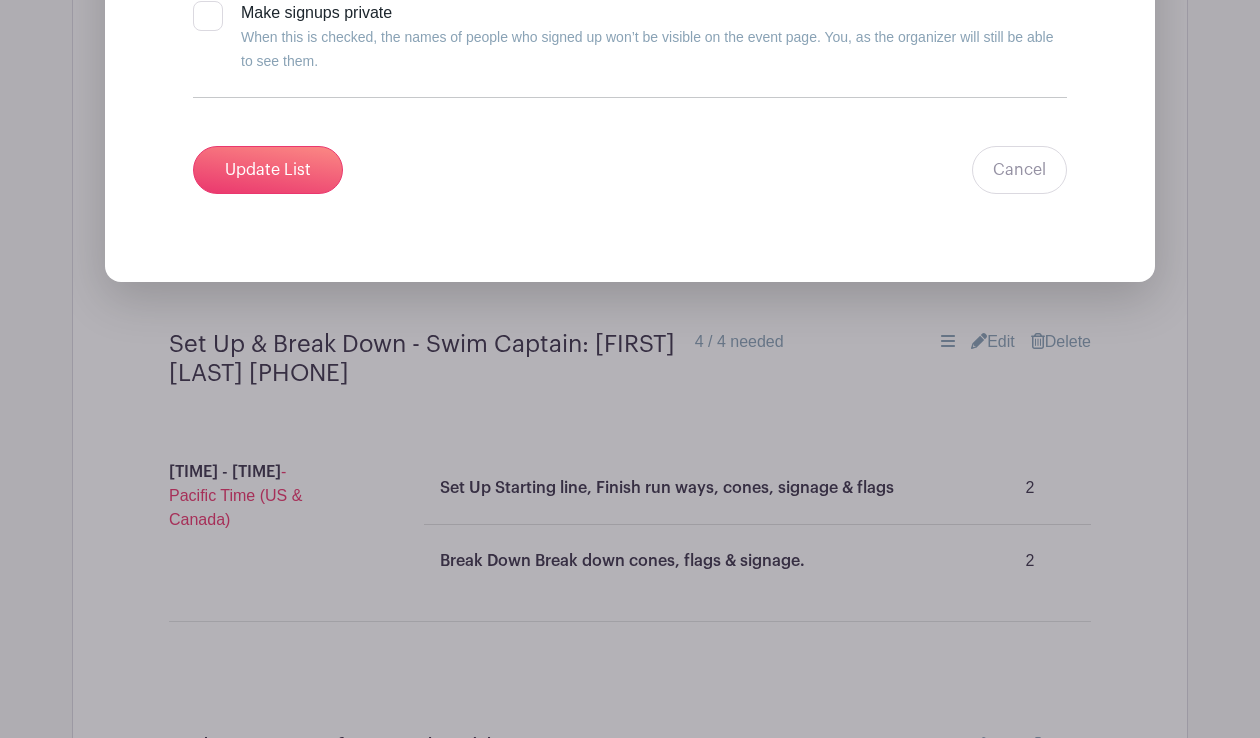 scroll, scrollTop: 3678, scrollLeft: 0, axis: vertical 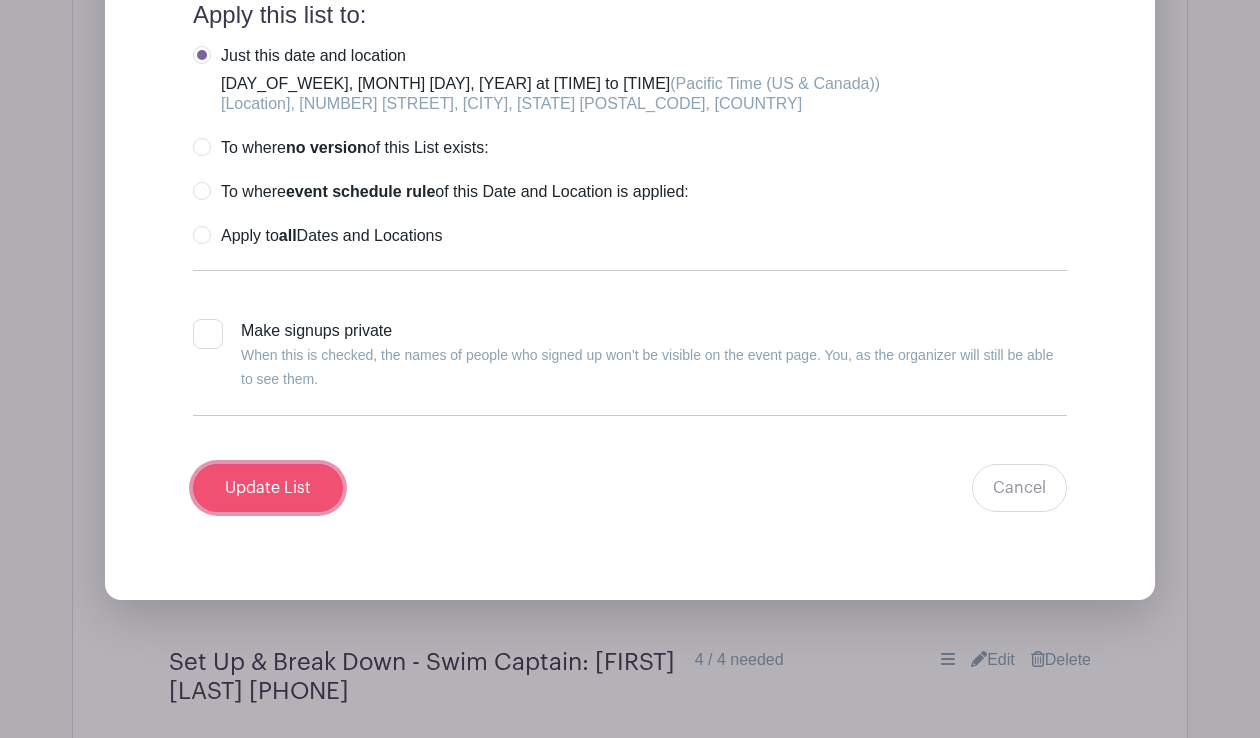 click on "Update List" at bounding box center (268, 488) 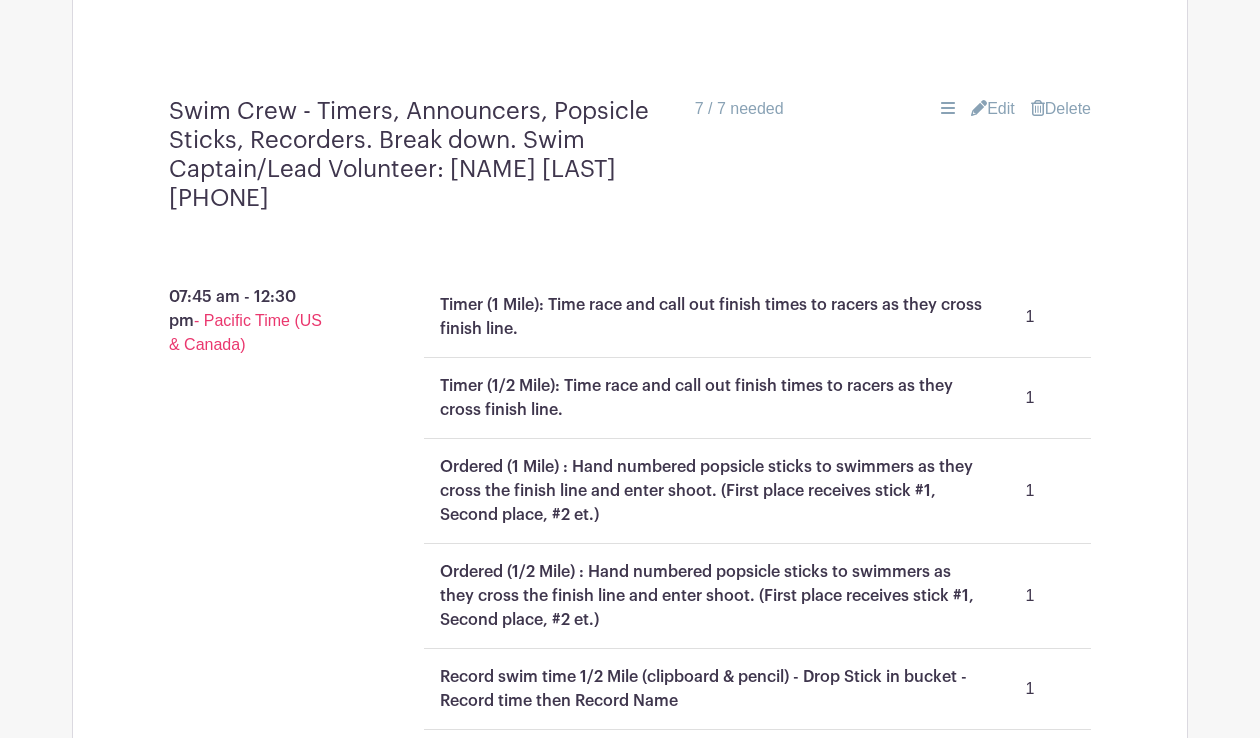 scroll, scrollTop: 2147, scrollLeft: 0, axis: vertical 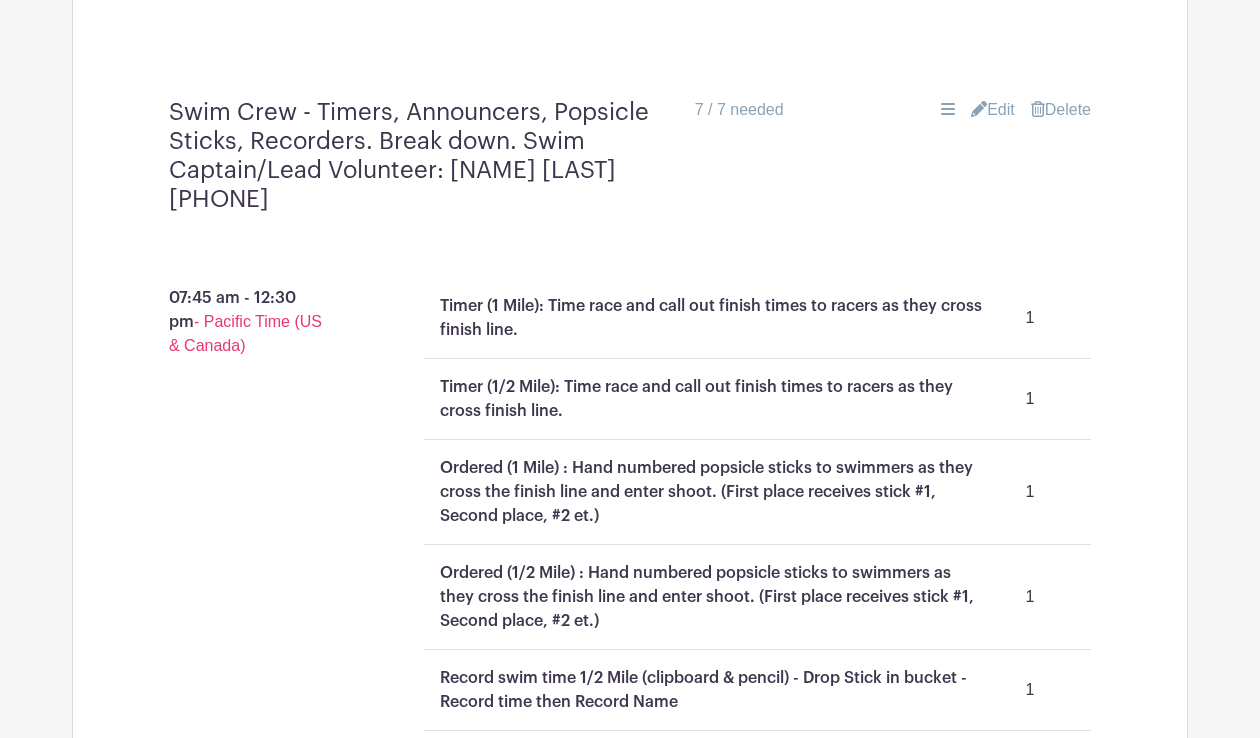 click on "Edit" at bounding box center [993, 110] 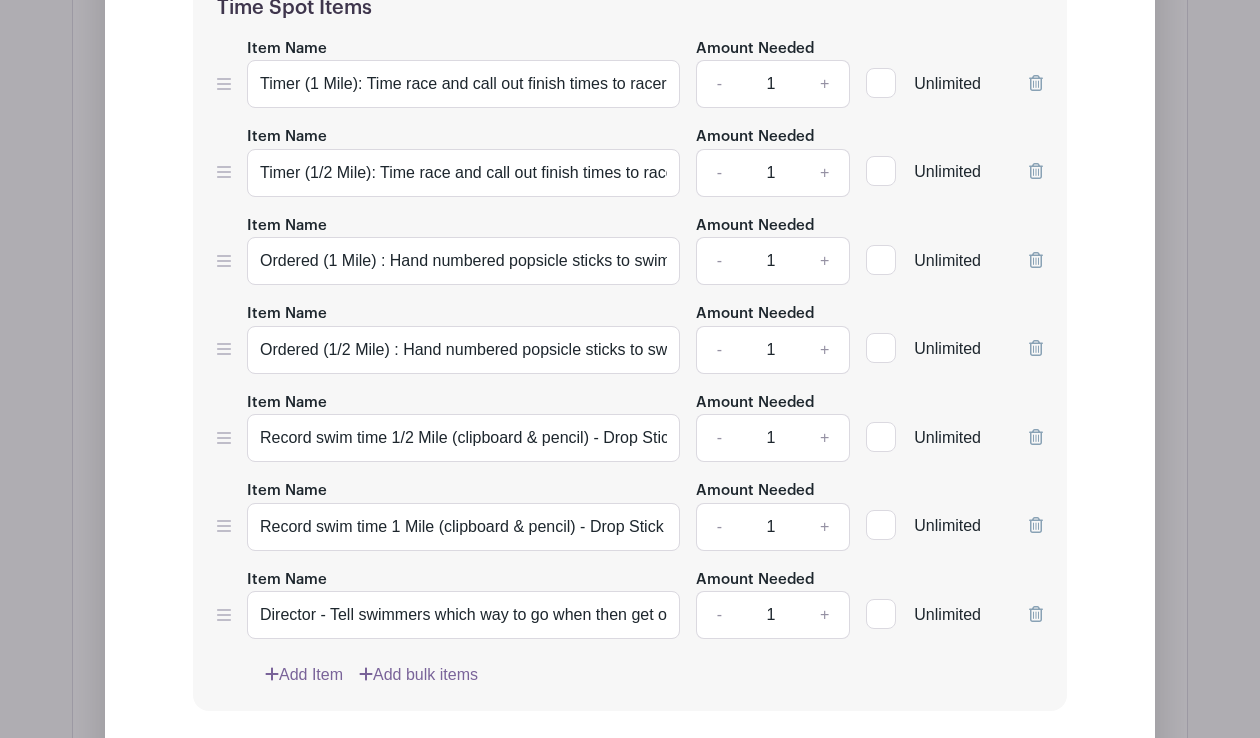 scroll, scrollTop: 2810, scrollLeft: 0, axis: vertical 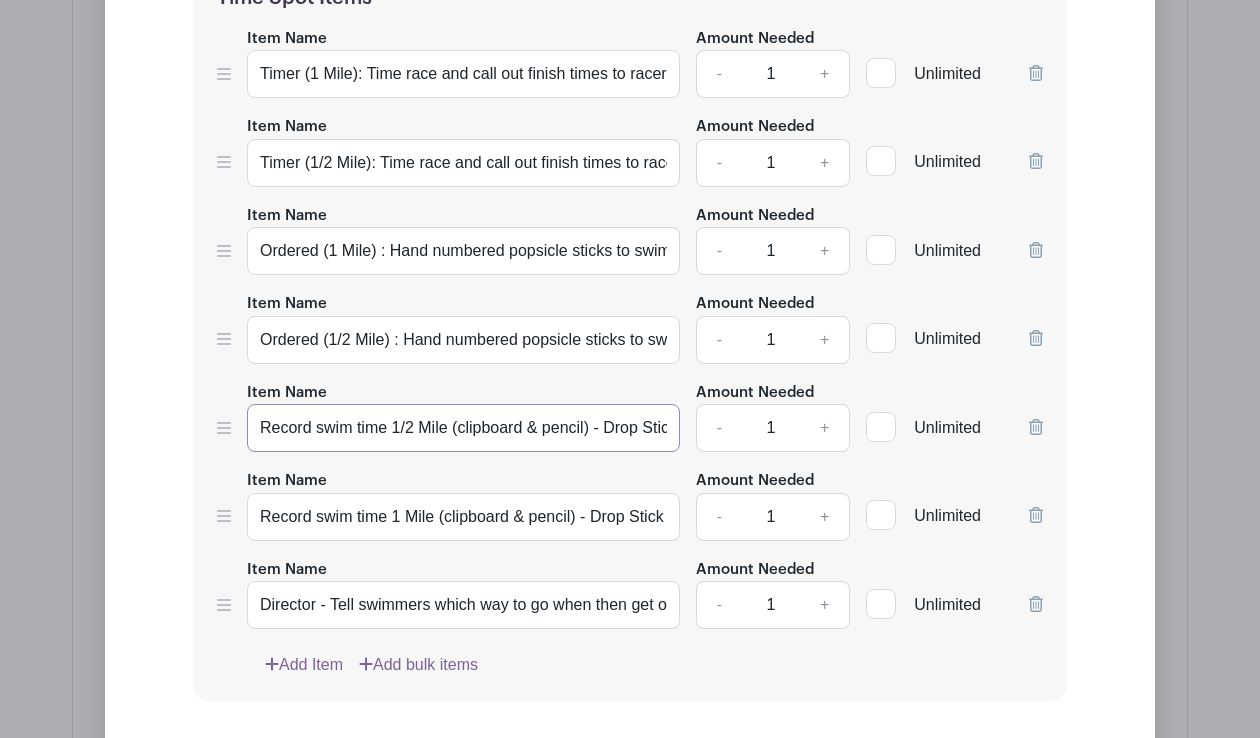 click on "Record swim time 1/2 Mile (clipboard & pencil) - Drop Stick in bucket -  Record time then Record Name" at bounding box center (463, 428) 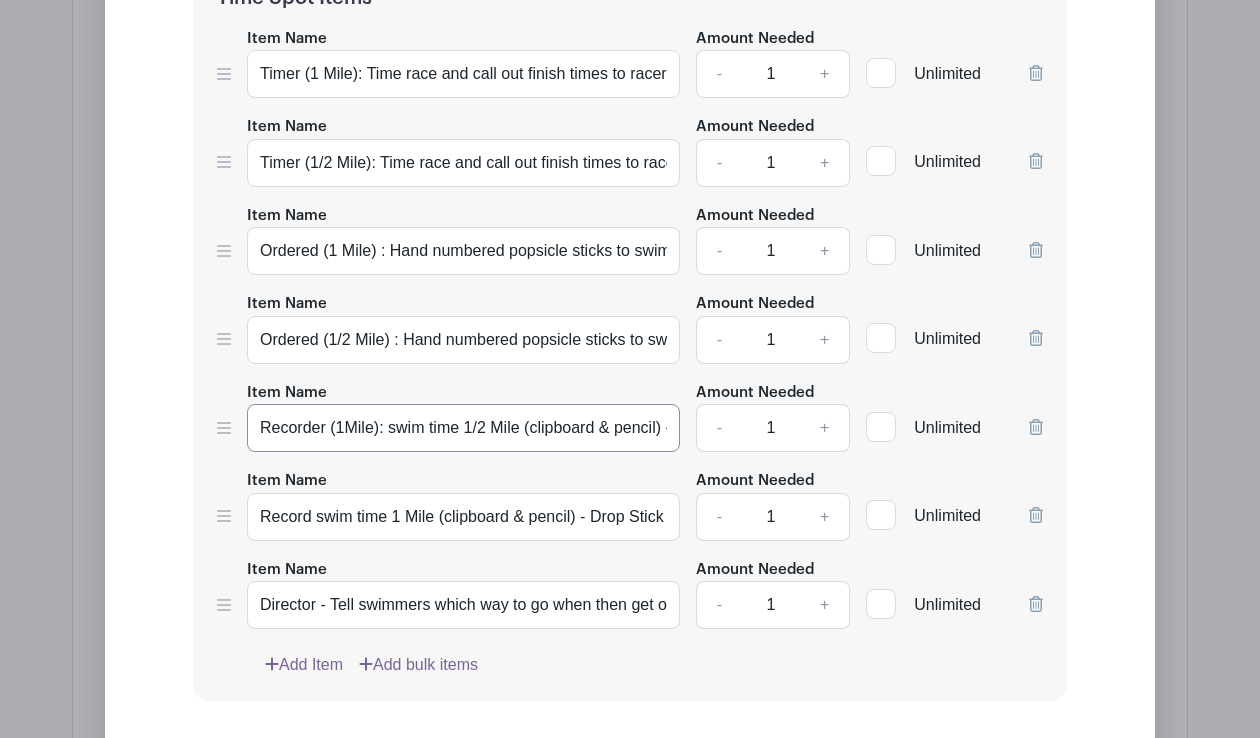 scroll, scrollTop: 0, scrollLeft: 403, axis: horizontal 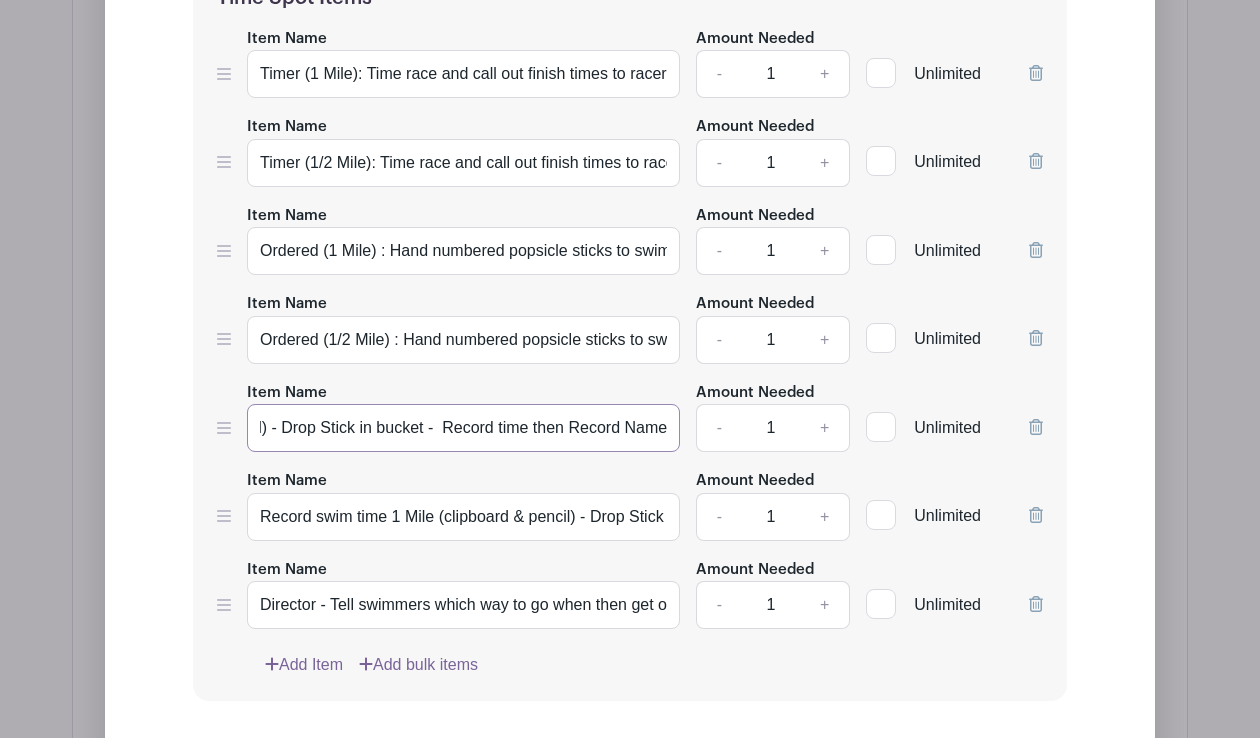 drag, startPoint x: 384, startPoint y: 428, endPoint x: 730, endPoint y: 435, distance: 346.0708 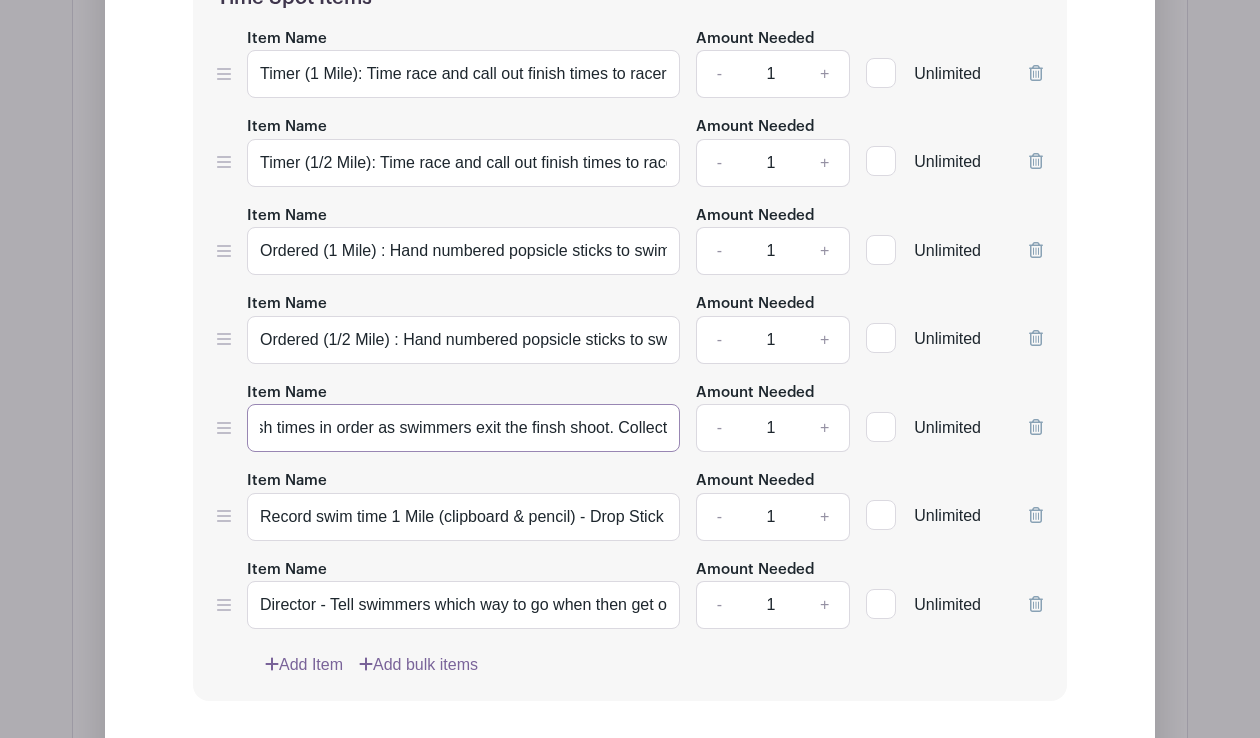 scroll, scrollTop: 0, scrollLeft: 215, axis: horizontal 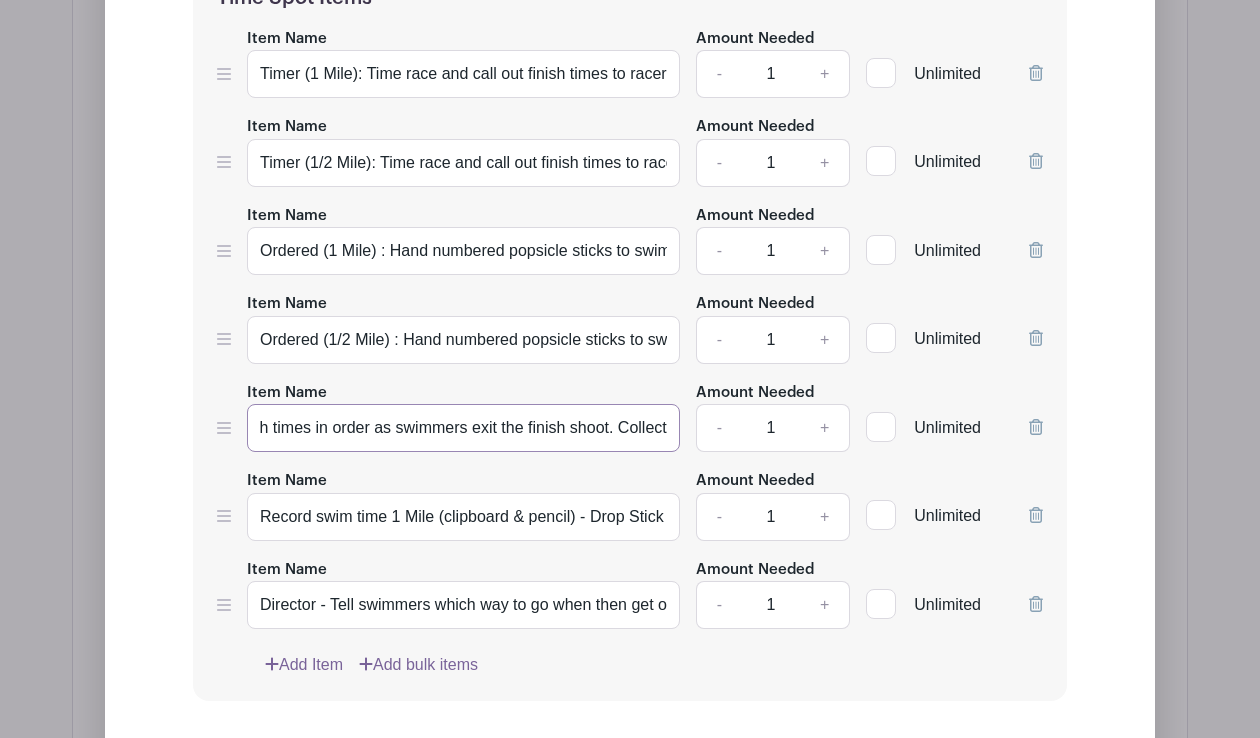 click on "Recorder (1Mile): Record finish times in order as swimmers exit the finish shoot. Collect" at bounding box center [463, 428] 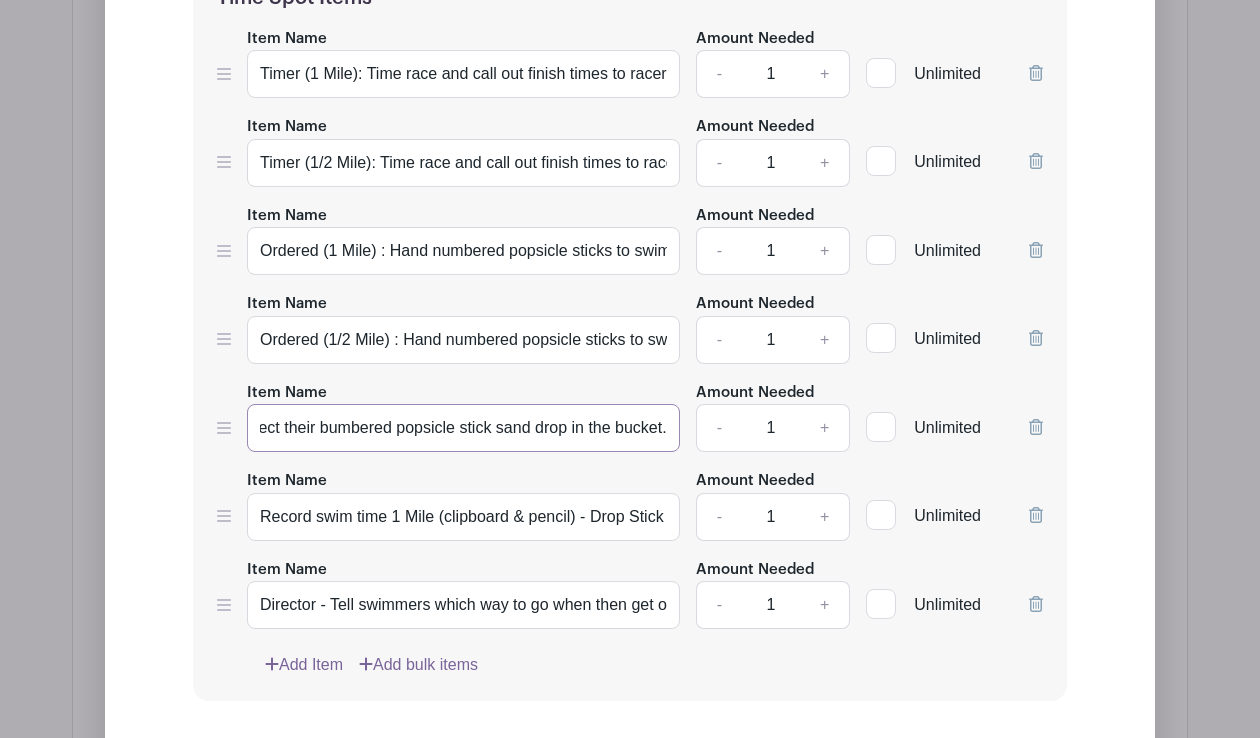 scroll, scrollTop: 0, scrollLeft: 618, axis: horizontal 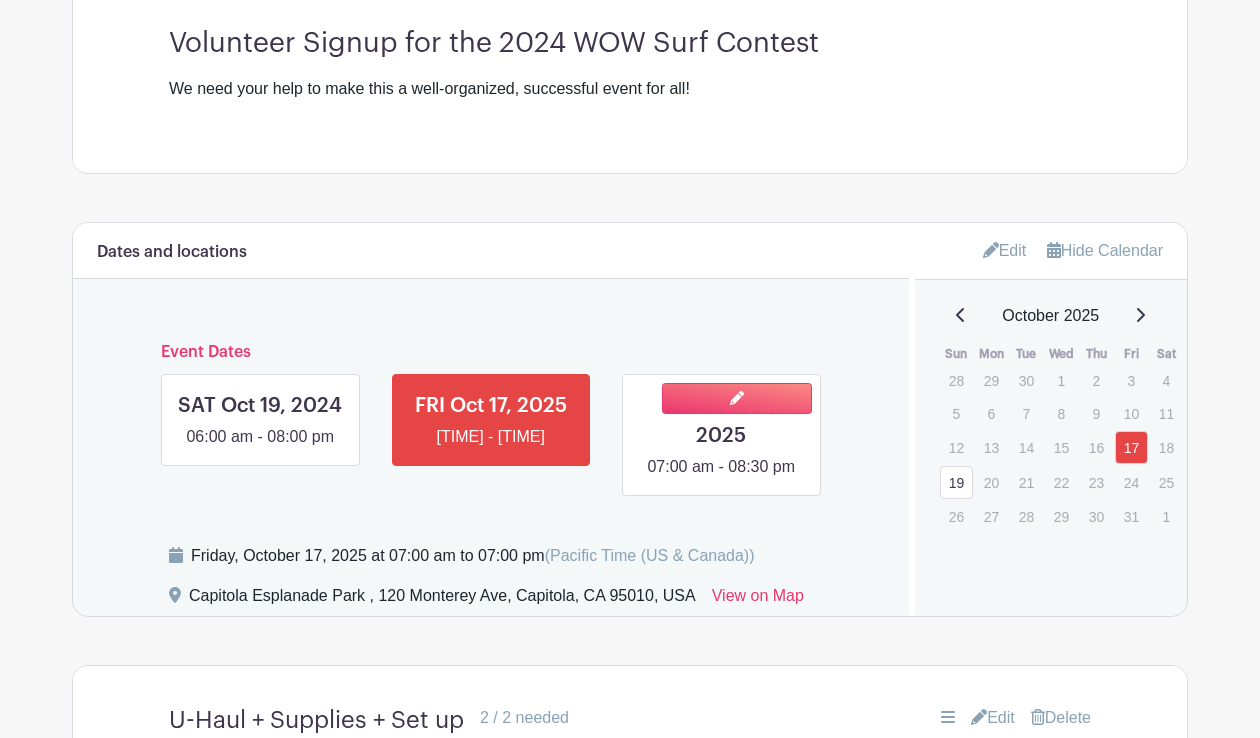 click at bounding box center [721, 479] 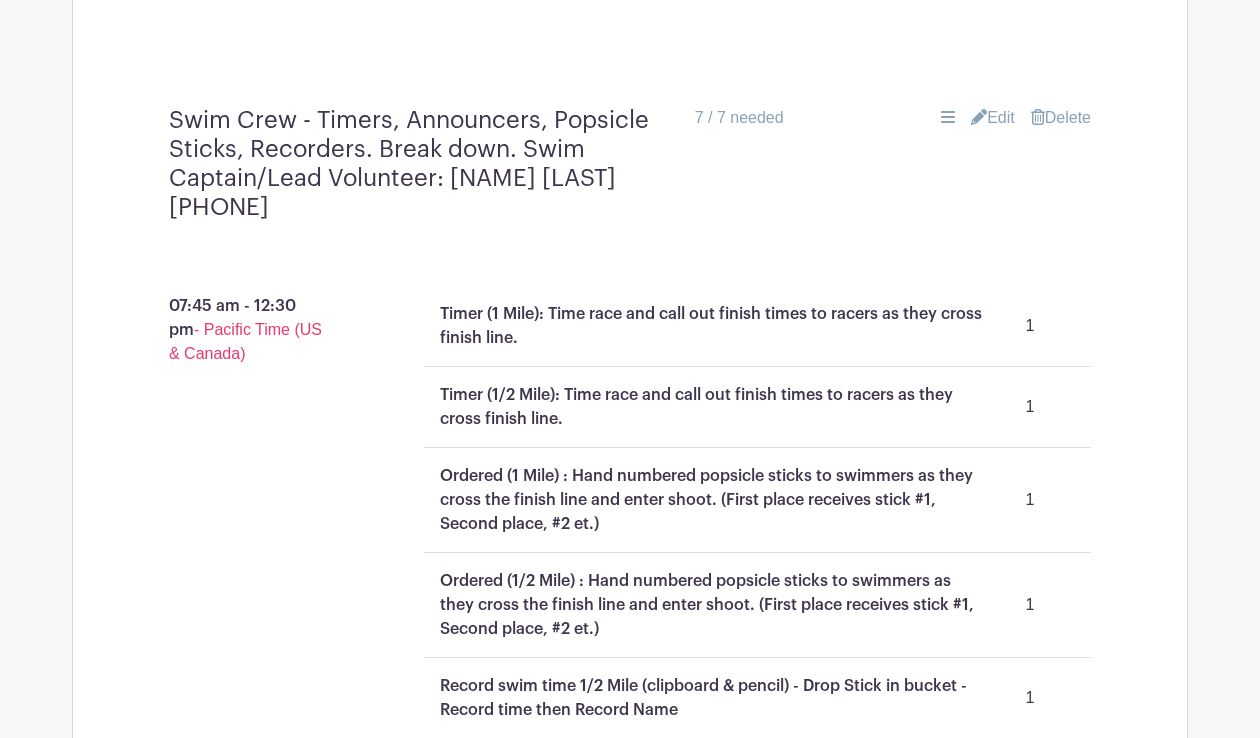 scroll, scrollTop: 2147, scrollLeft: 0, axis: vertical 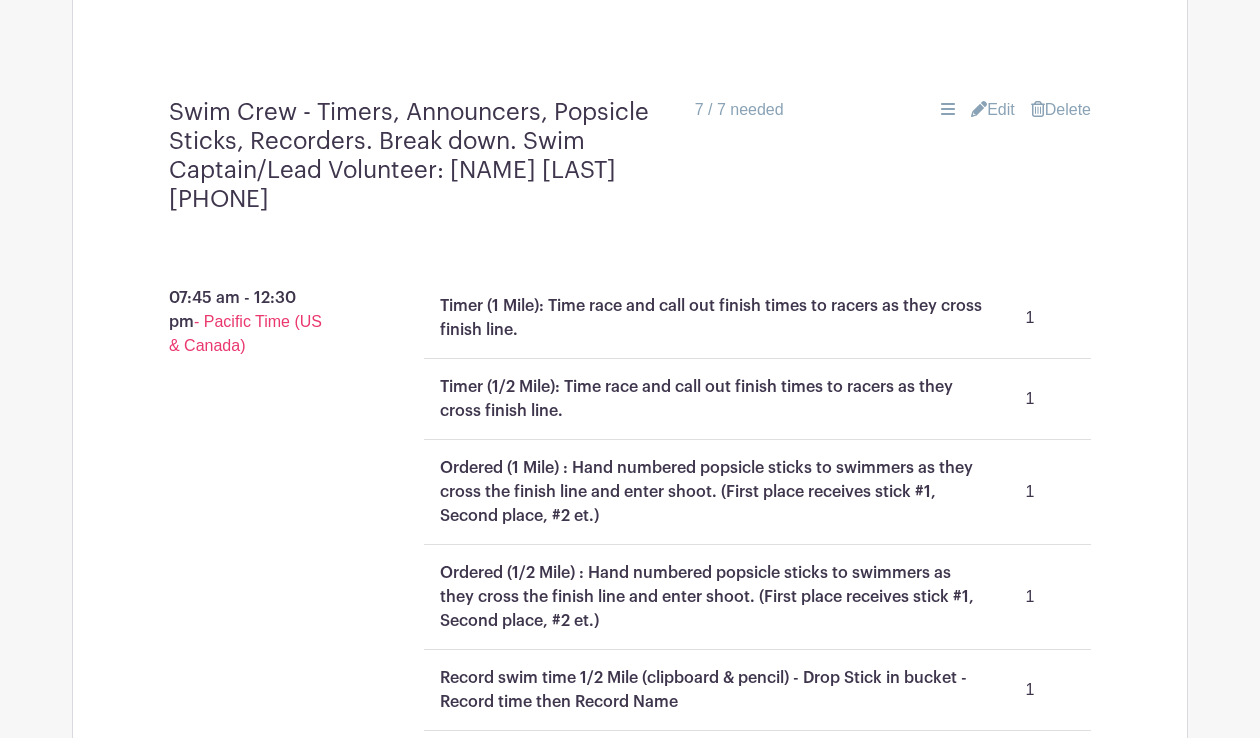 click on "Edit" at bounding box center (993, 110) 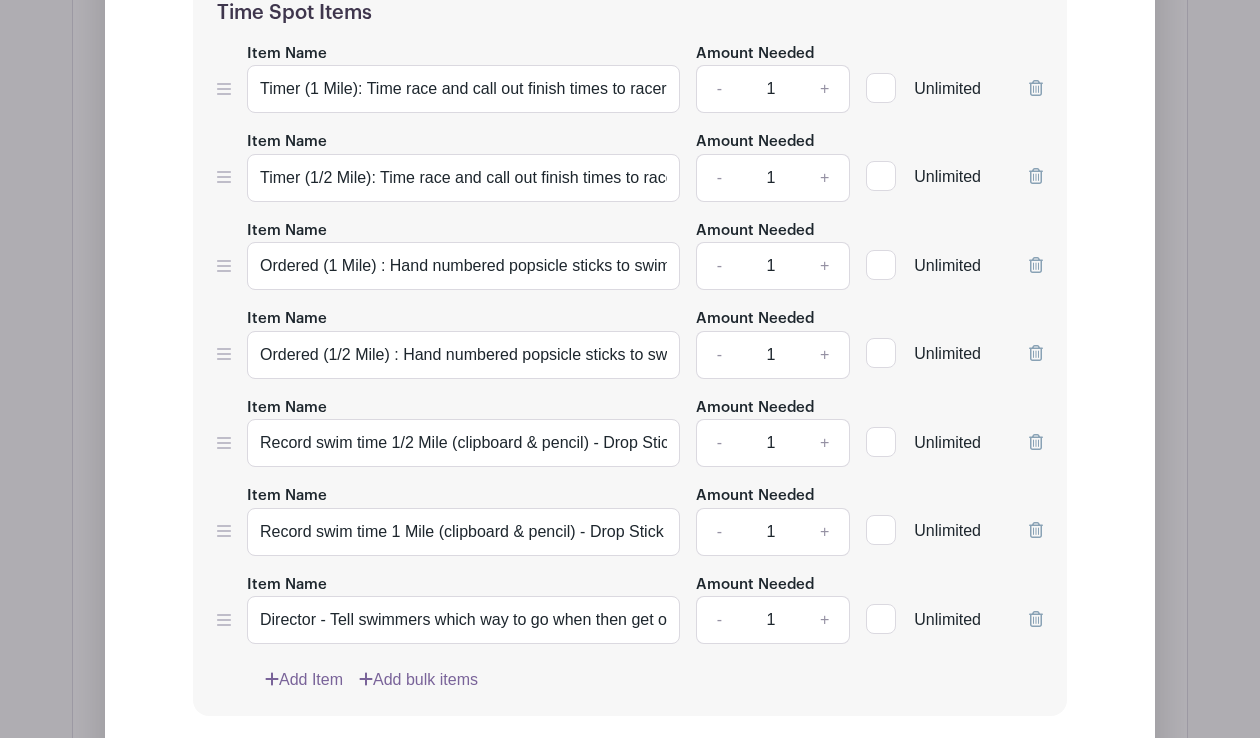 scroll, scrollTop: 2793, scrollLeft: 0, axis: vertical 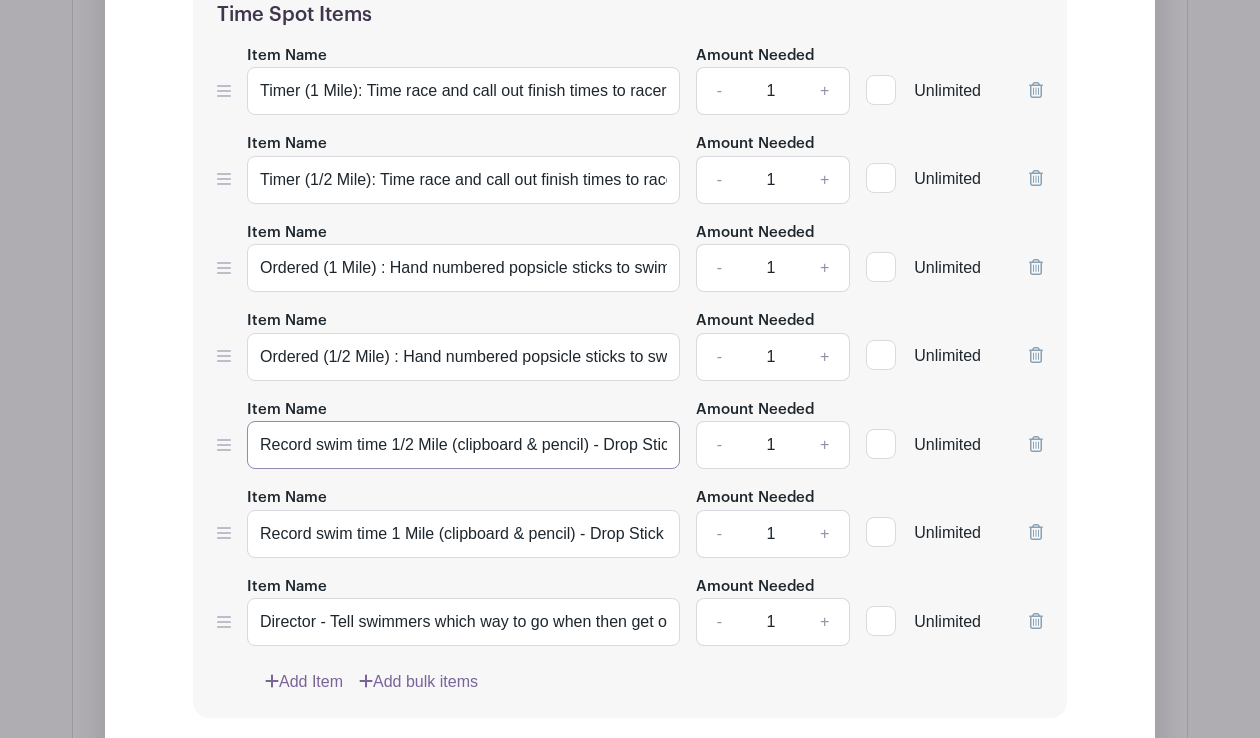 click on "Record swim time 1/2 Mile (clipboard & pencil) - Drop Stick in bucket -  Record time then Record Name" at bounding box center (463, 445) 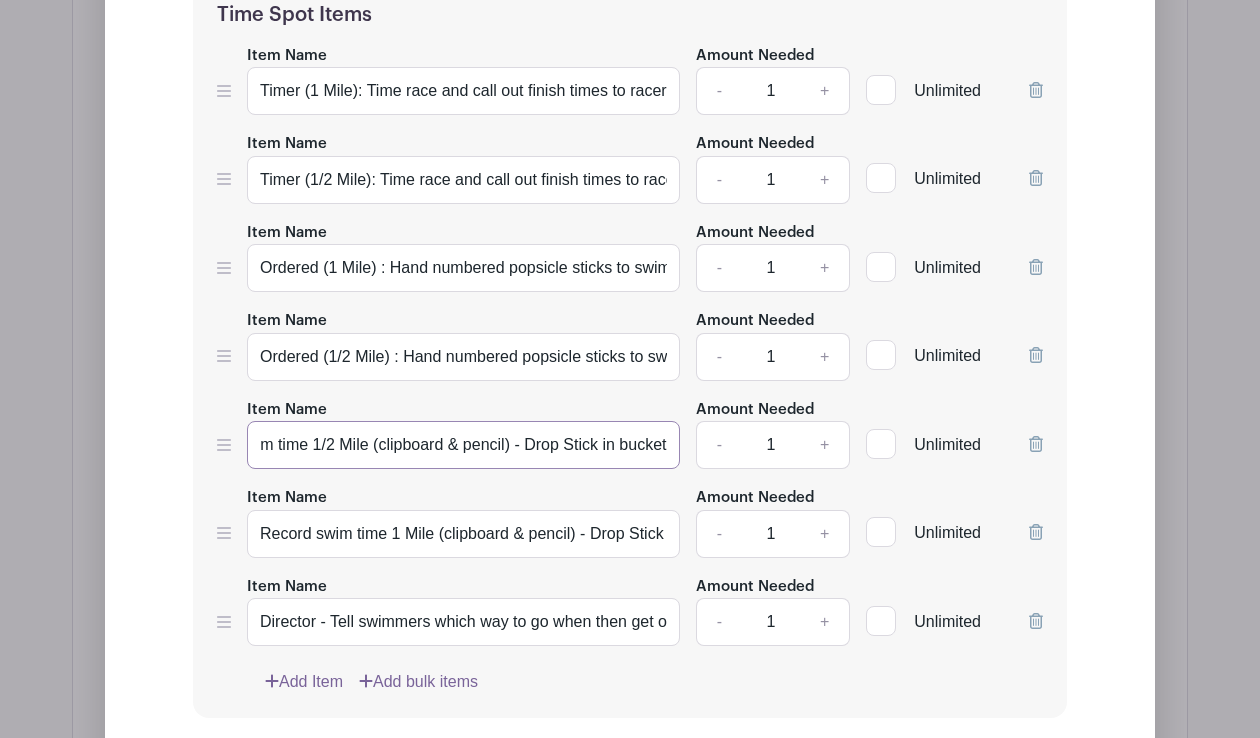 scroll, scrollTop: 0, scrollLeft: 0, axis: both 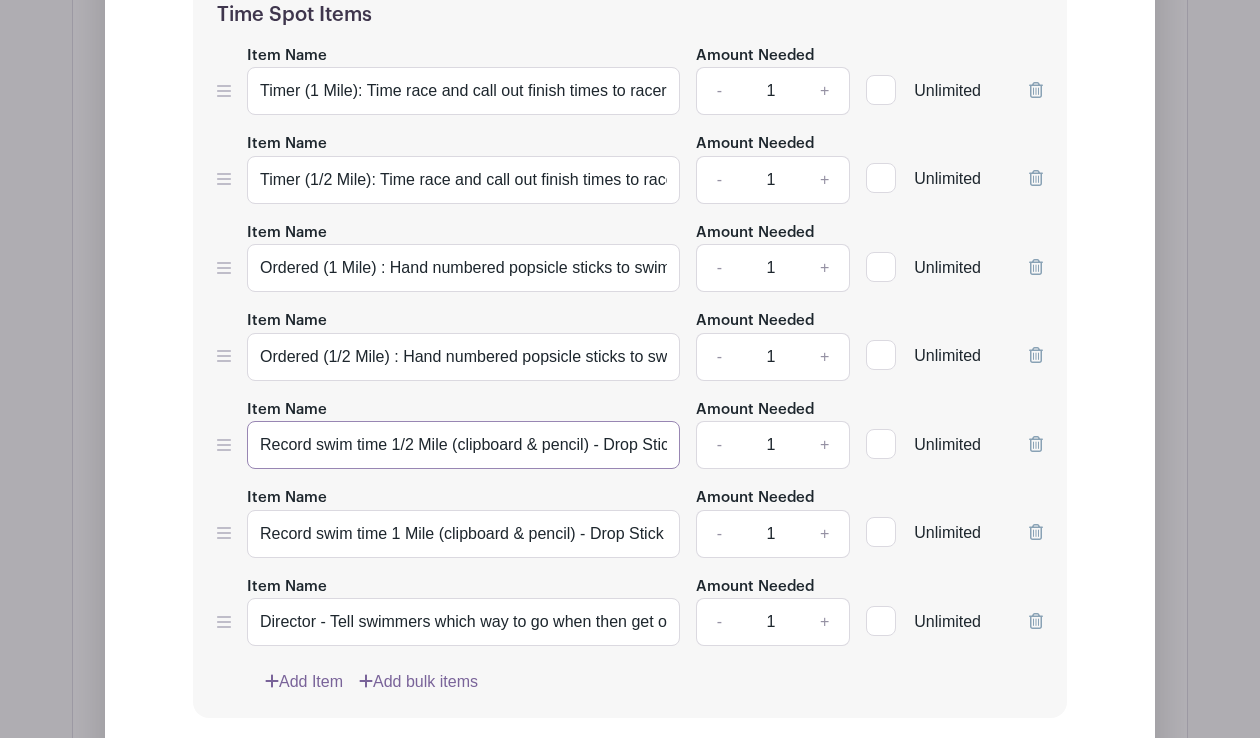 click on "Record swim time 1/2 Mile (clipboard & pencil) - Drop Stick in bucket -  Record time then Record Name" at bounding box center [463, 445] 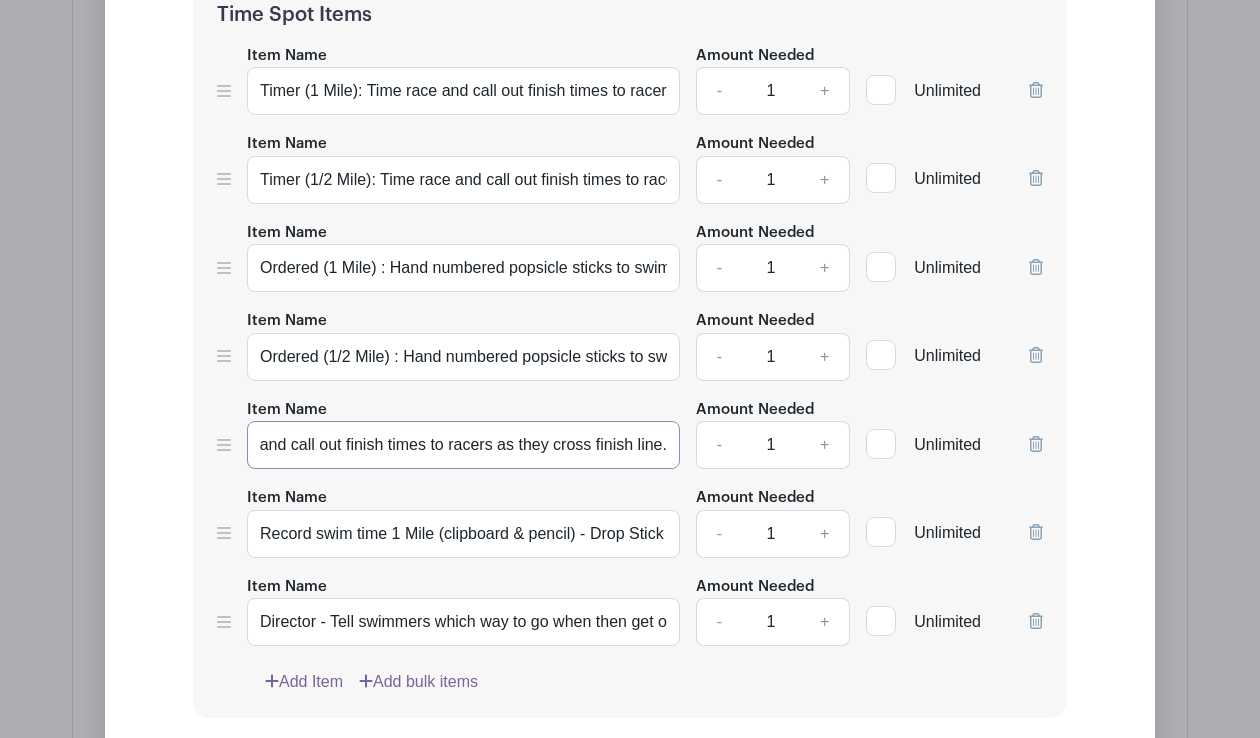 scroll, scrollTop: 0, scrollLeft: 0, axis: both 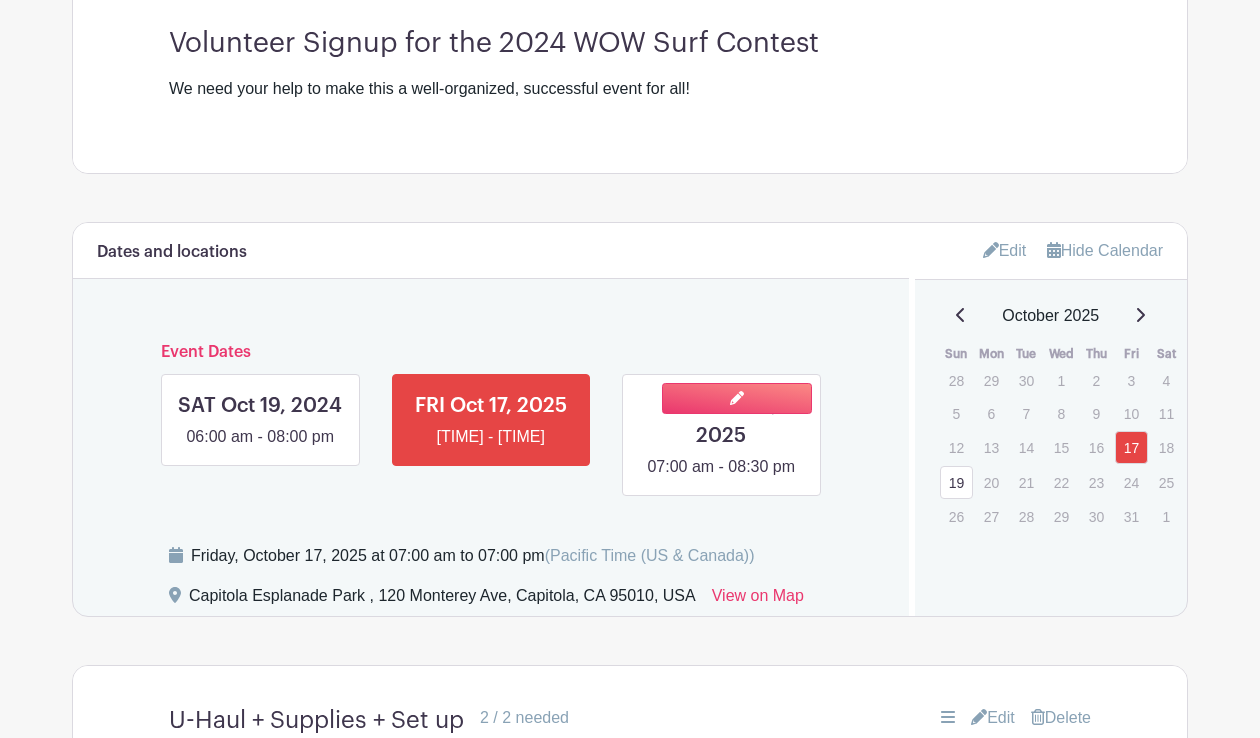 click at bounding box center [721, 479] 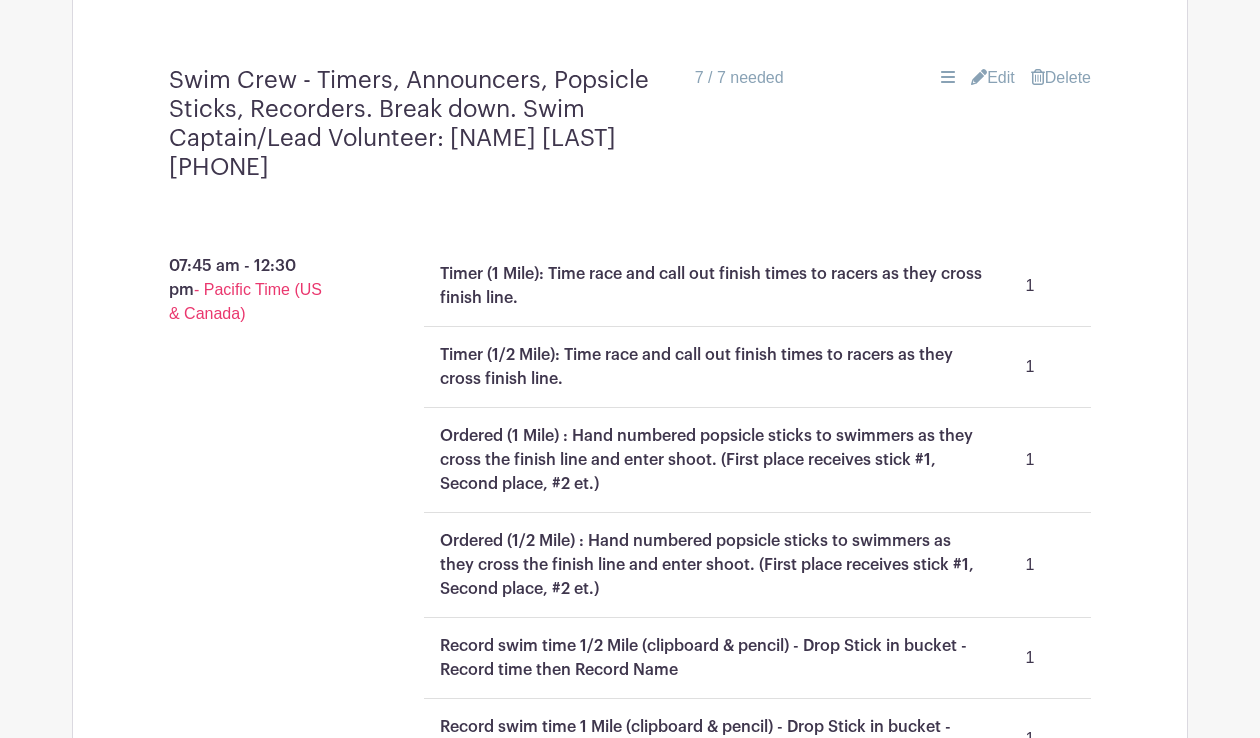 scroll, scrollTop: 2180, scrollLeft: 0, axis: vertical 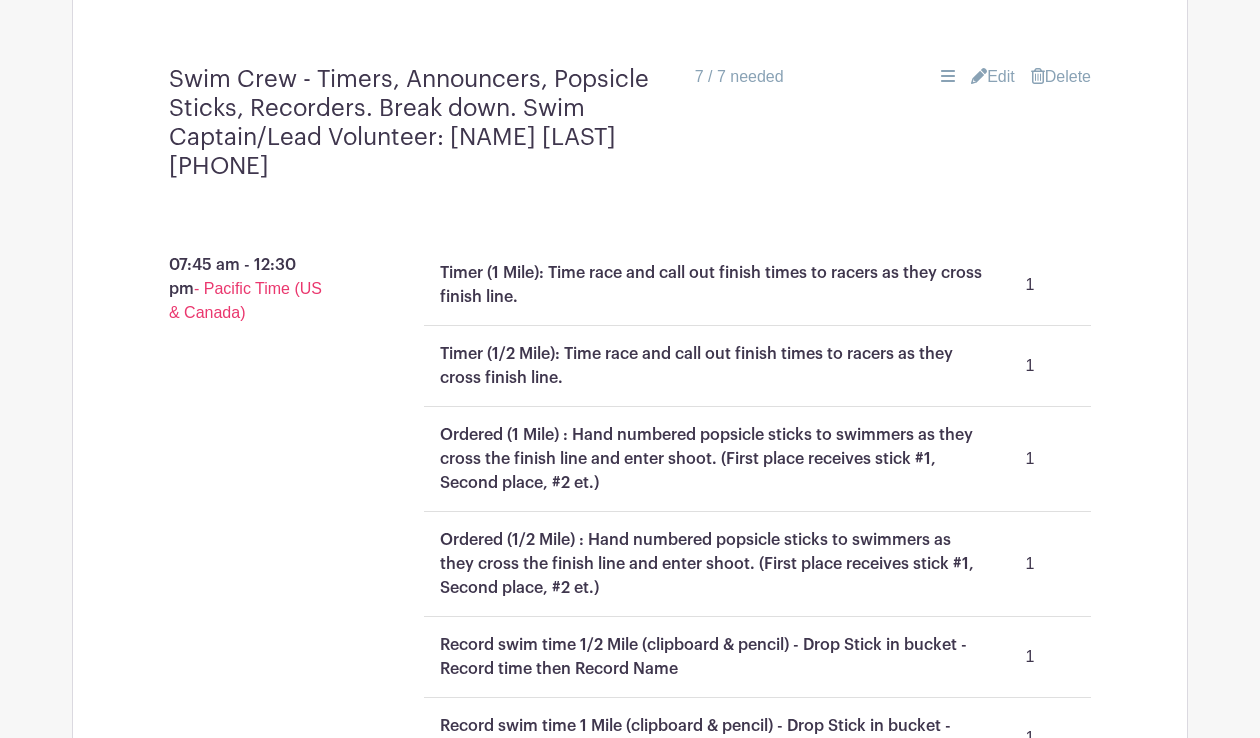 click on "Edit" at bounding box center (993, 77) 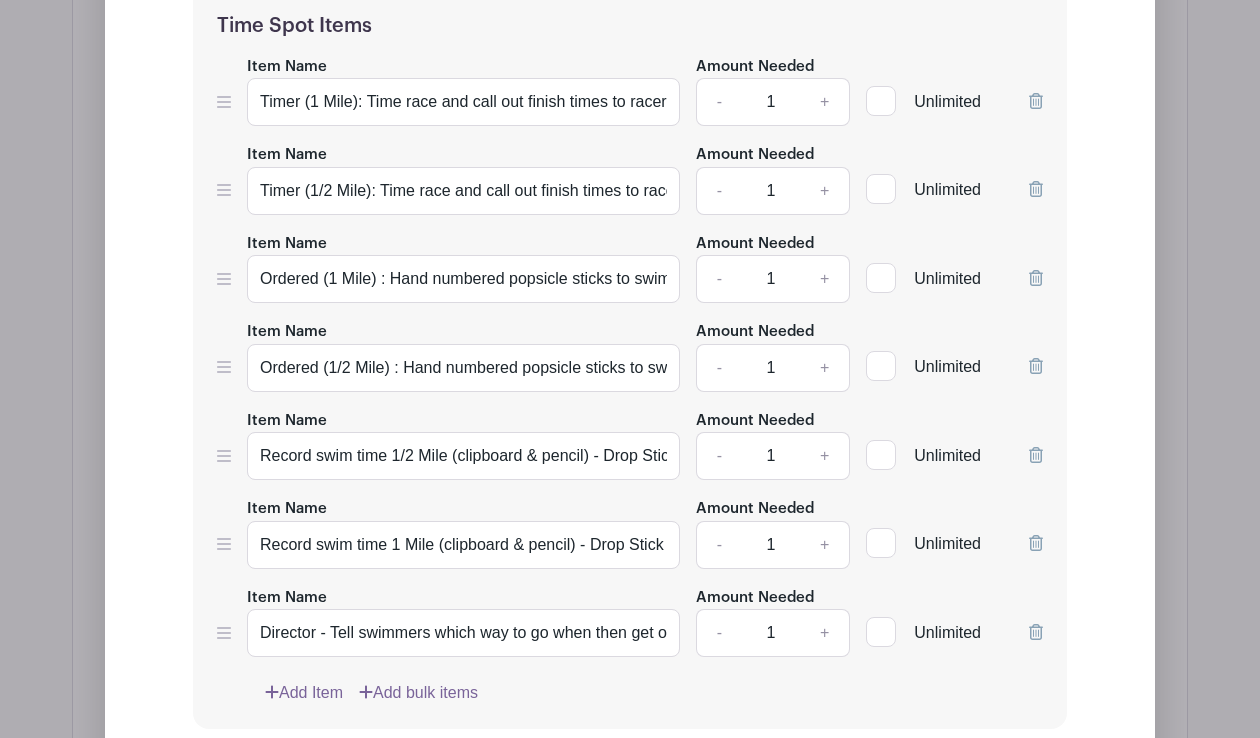 scroll, scrollTop: 2777, scrollLeft: 0, axis: vertical 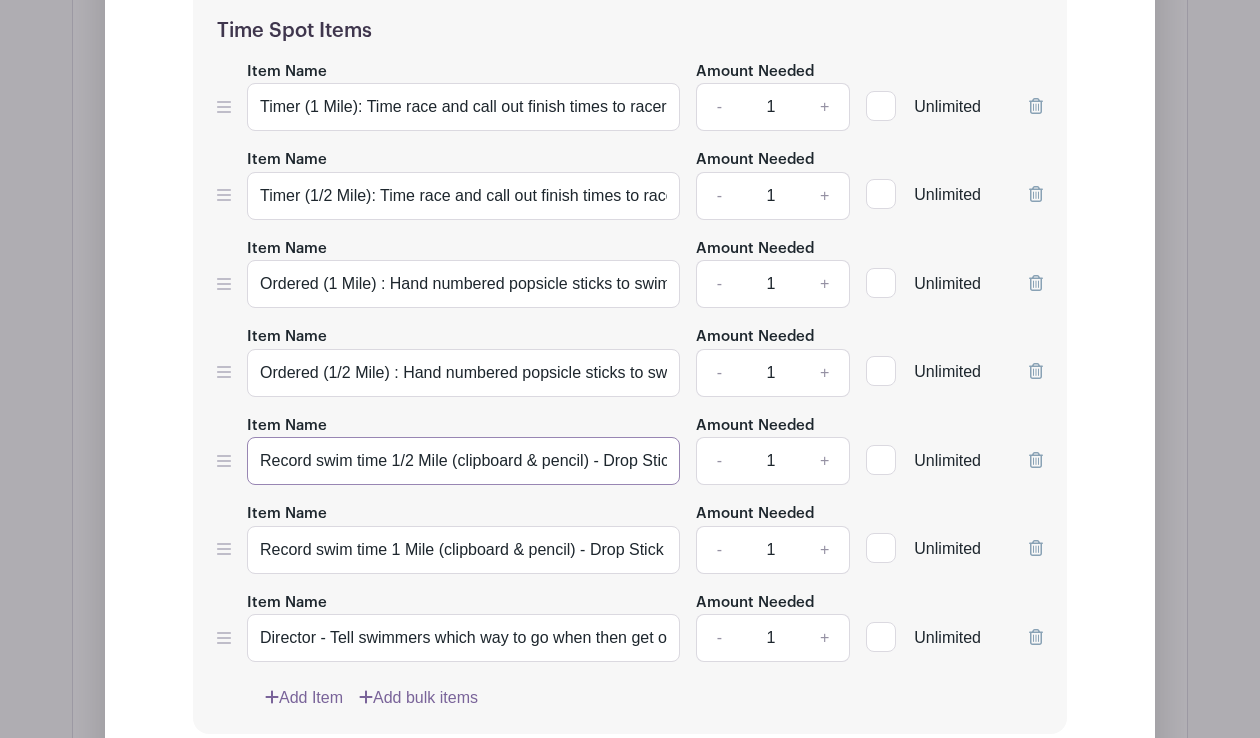 click on "Record swim time 1/2 Mile (clipboard & pencil) - Drop Stick in bucket -  Record time then Record Name" at bounding box center [463, 461] 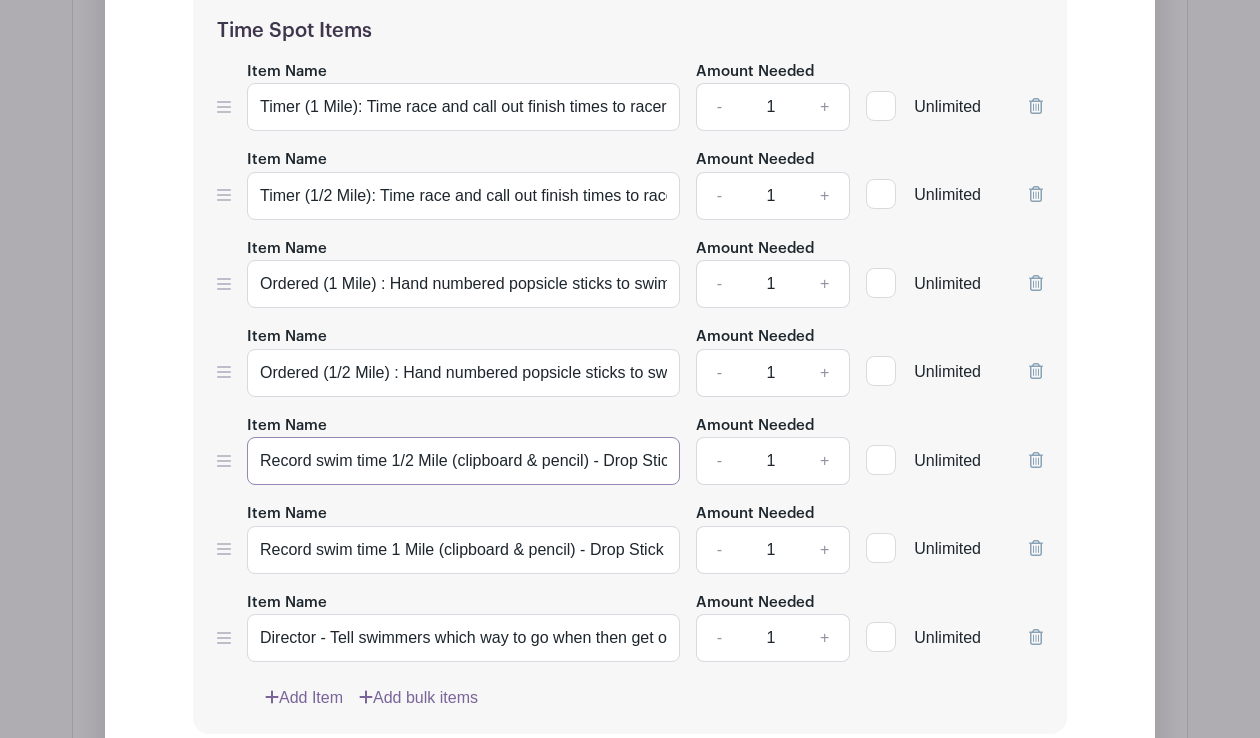 click on "Record swim time 1/2 Mile (clipboard & pencil) - Drop Stick in bucket -  Record time then Record Name" at bounding box center (463, 461) 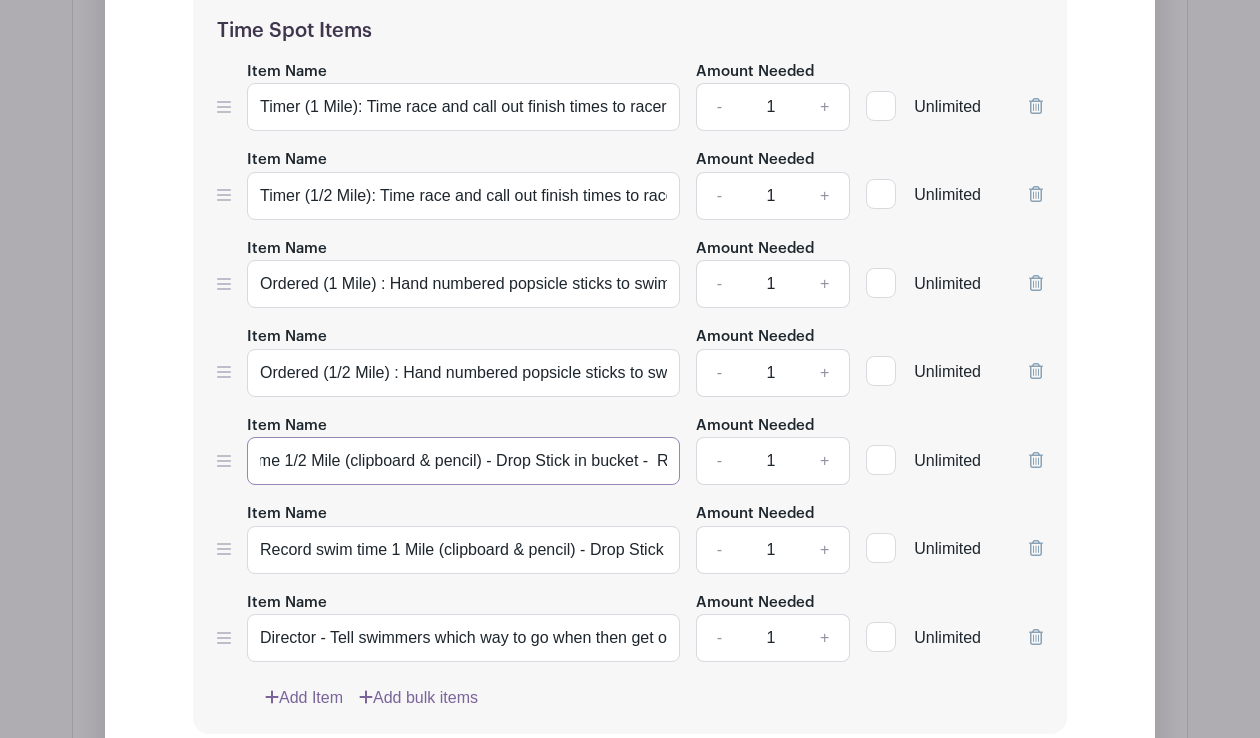 scroll, scrollTop: 0, scrollLeft: 226, axis: horizontal 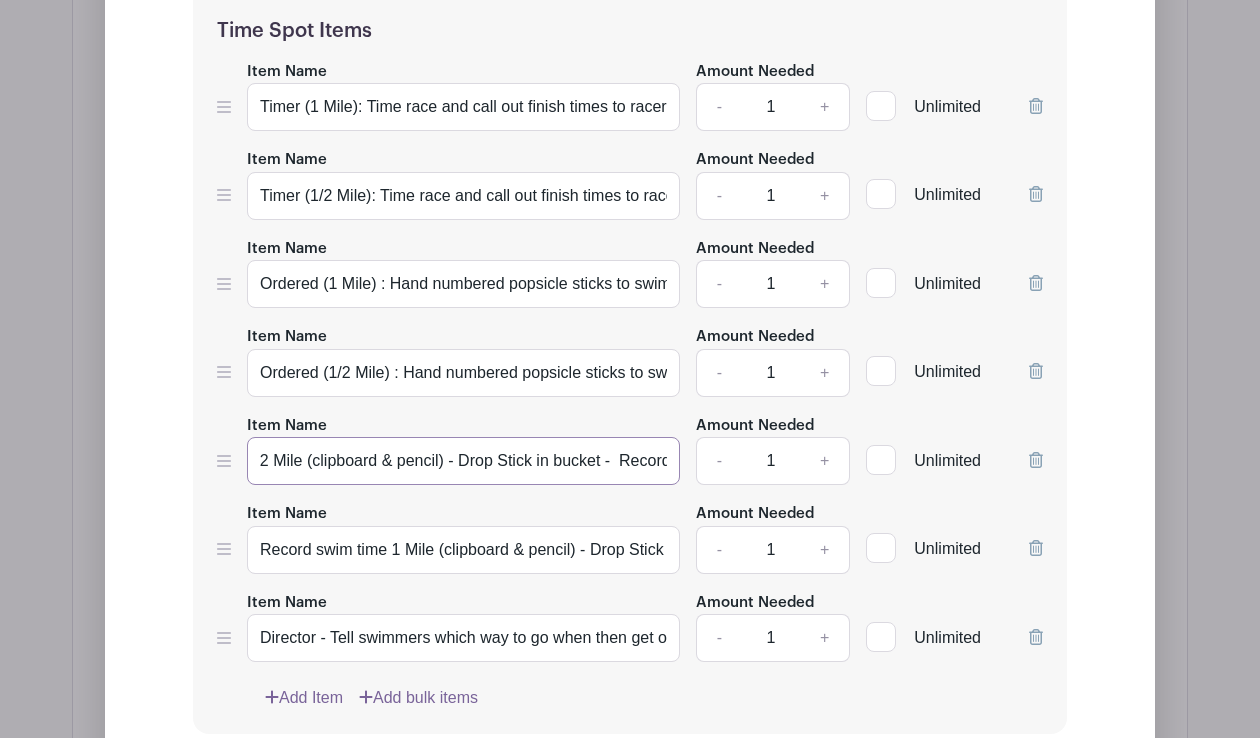 drag, startPoint x: 394, startPoint y: 462, endPoint x: 610, endPoint y: 463, distance: 216.00232 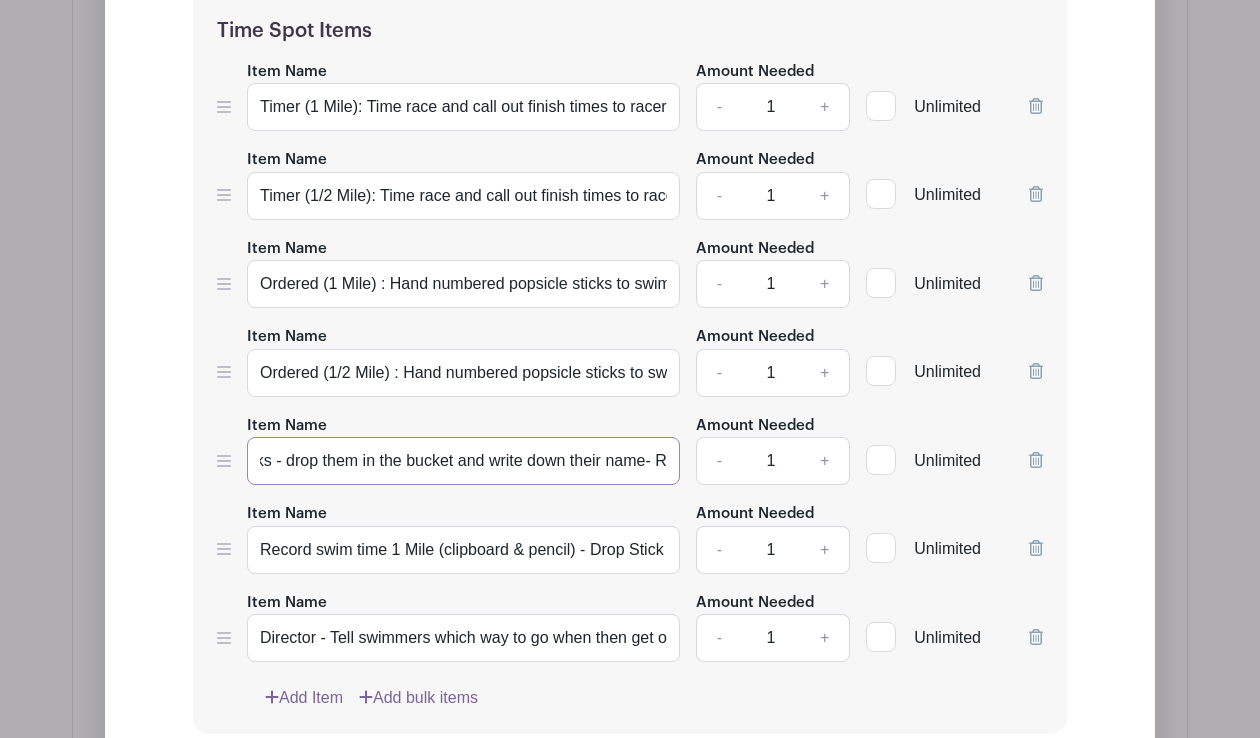 scroll, scrollTop: 0, scrollLeft: 1073, axis: horizontal 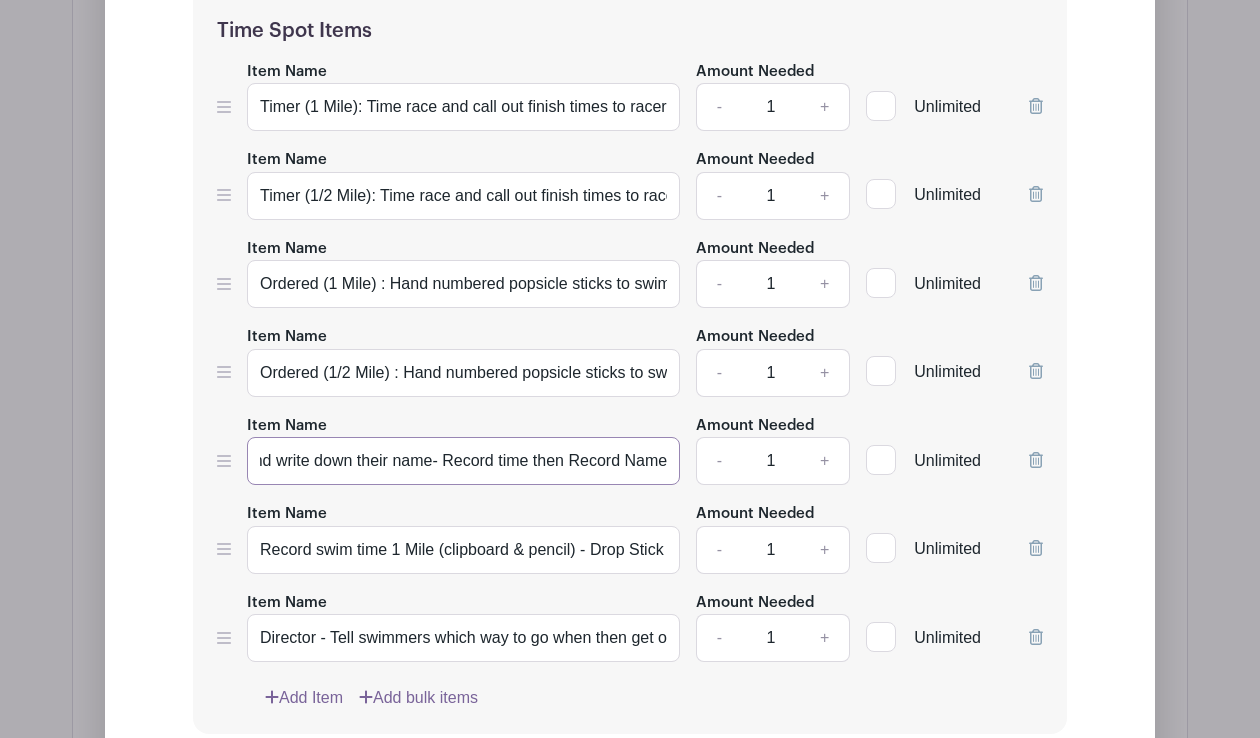 drag, startPoint x: 427, startPoint y: 461, endPoint x: 659, endPoint y: 466, distance: 232.05388 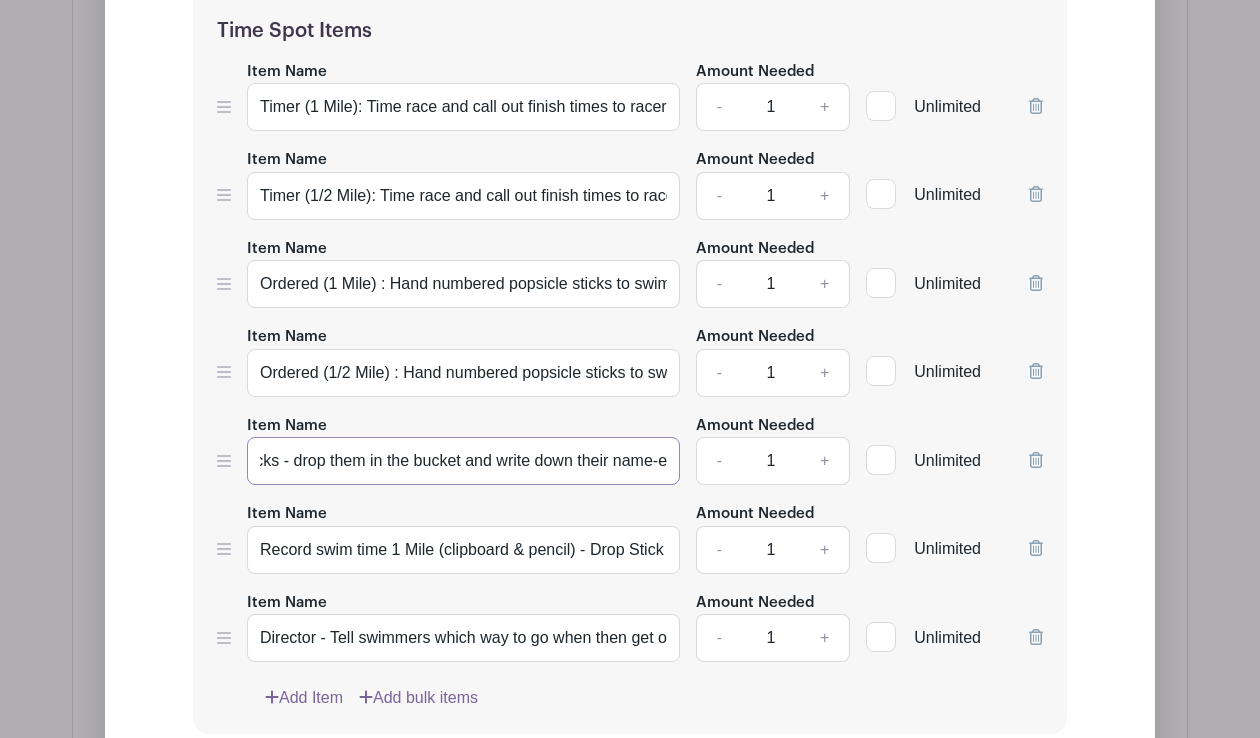 scroll, scrollTop: 0, scrollLeft: 847, axis: horizontal 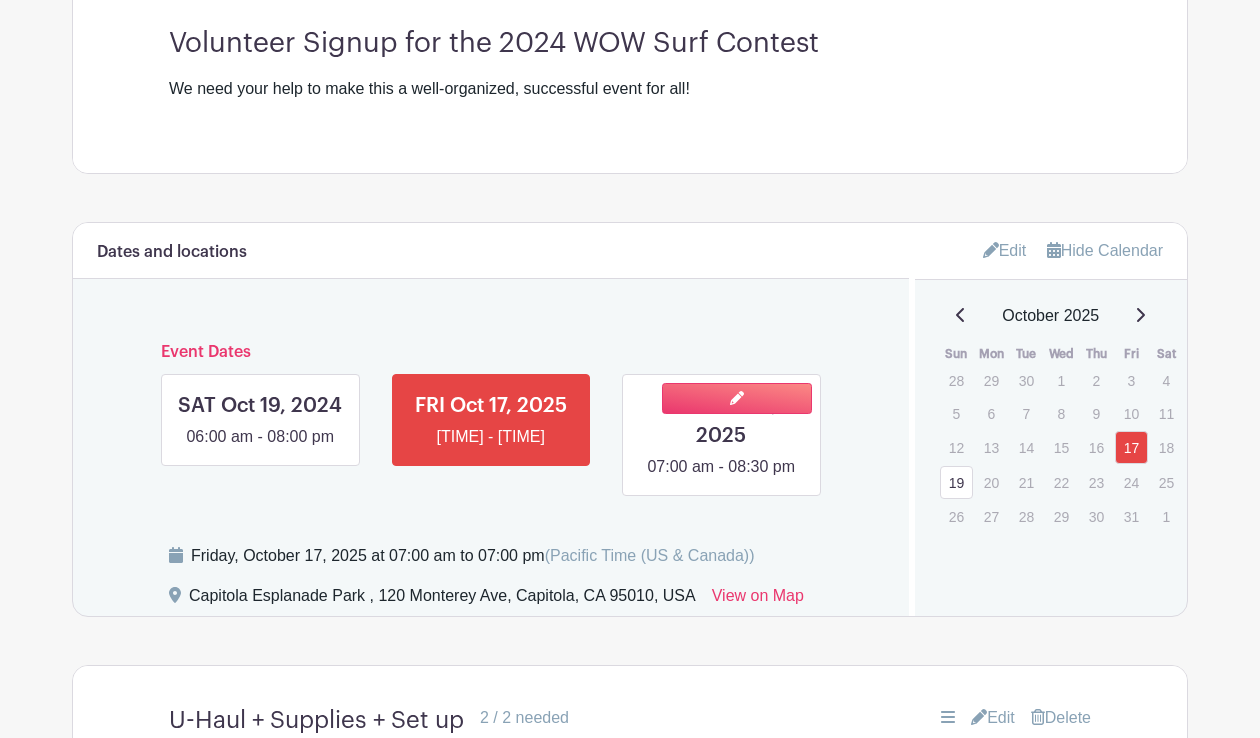 click at bounding box center (721, 479) 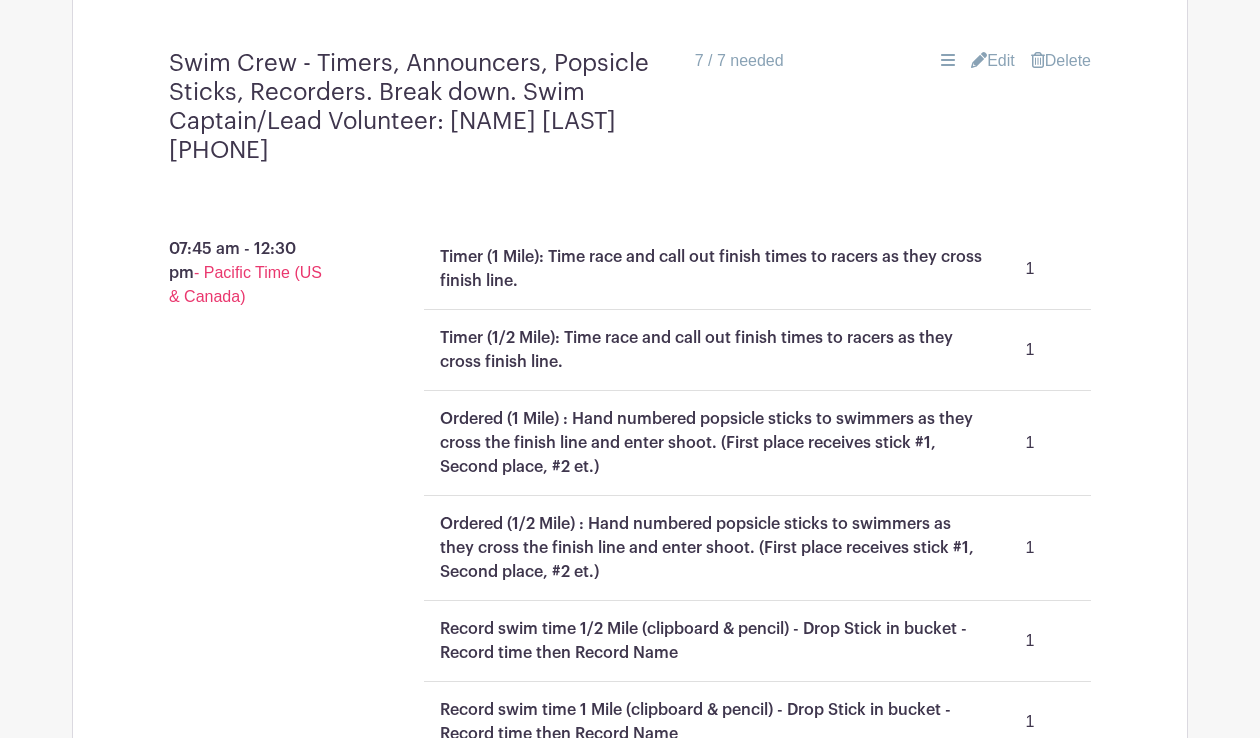 scroll, scrollTop: 2195, scrollLeft: 0, axis: vertical 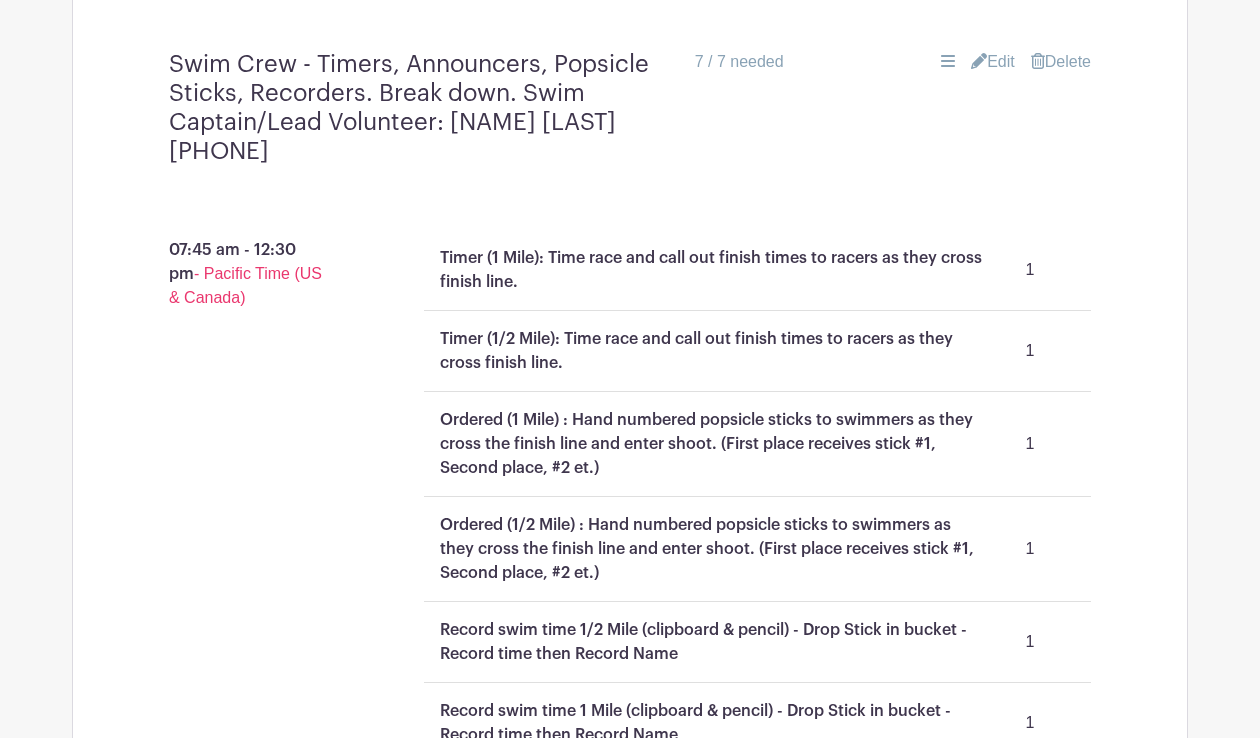click on "Edit" at bounding box center [993, 62] 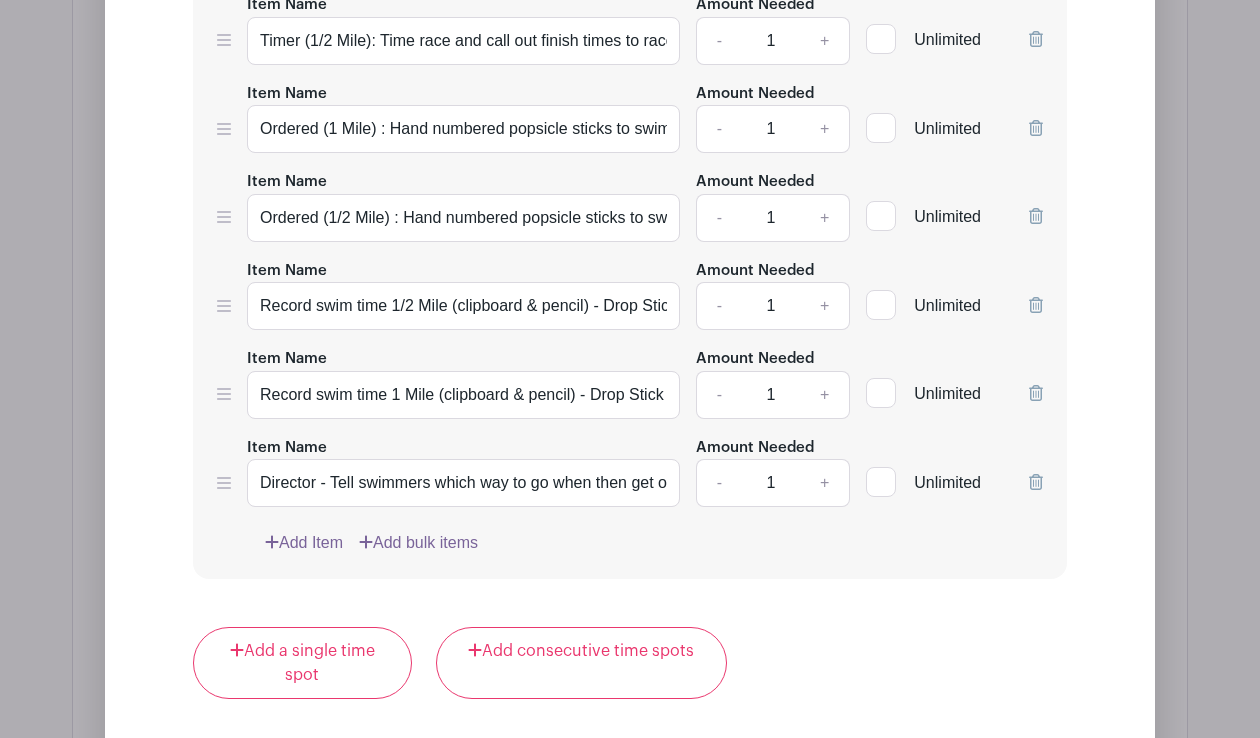 scroll, scrollTop: 2930, scrollLeft: 0, axis: vertical 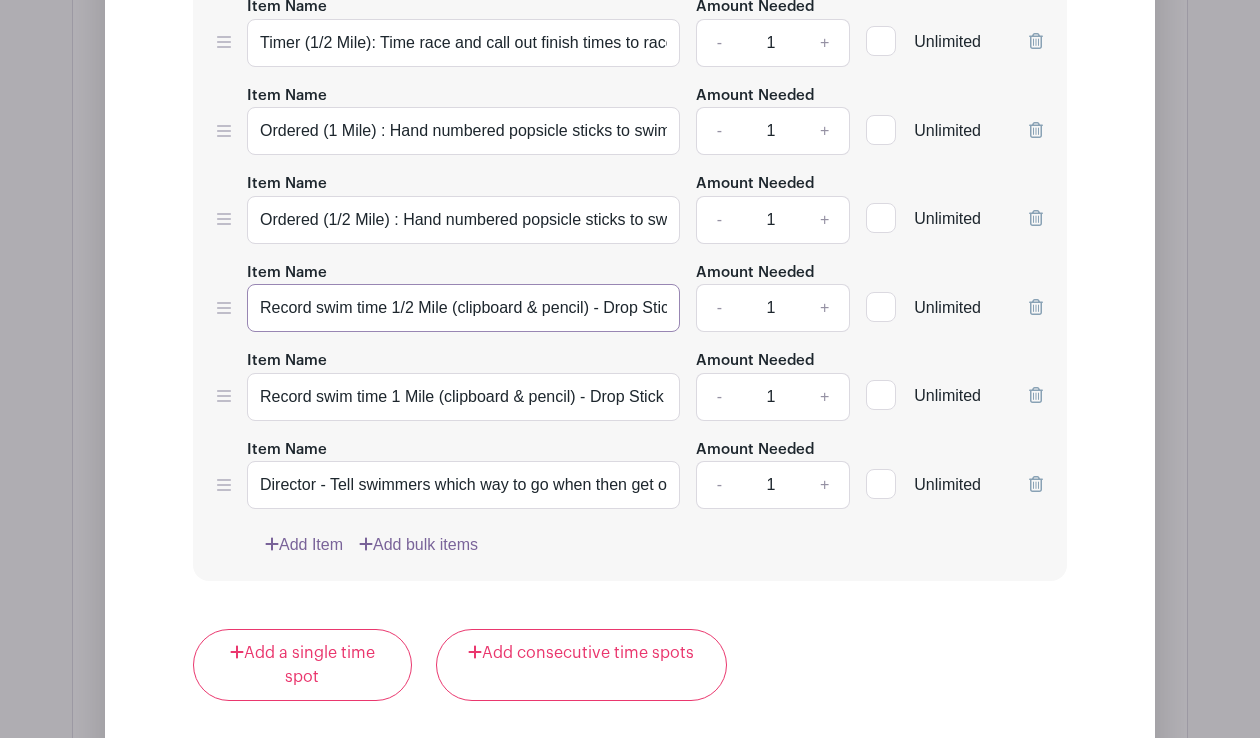 click on "Record swim time 1/2 Mile (clipboard & pencil) - Drop Stick in bucket -  Record time then Record Name" at bounding box center [463, 308] 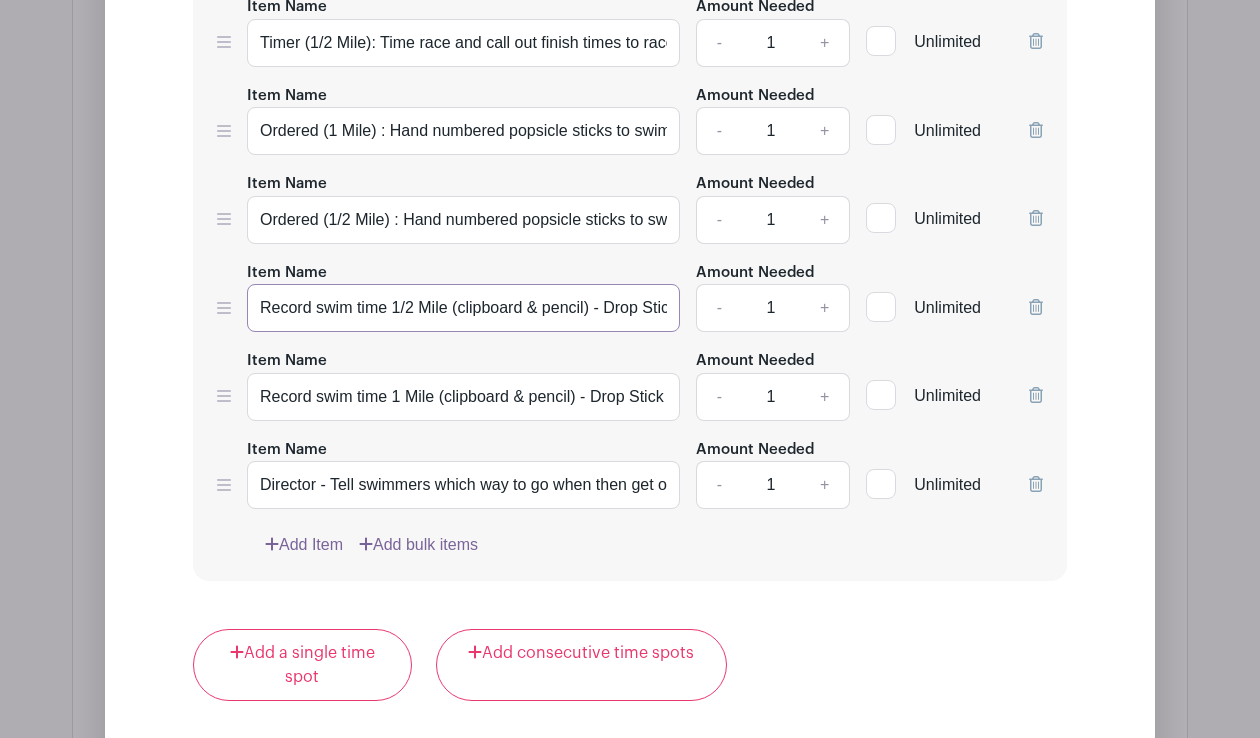 click on "Record swim time 1/2 Mile (clipboard & pencil) - Drop Stick in bucket -  Record time then Record Name" at bounding box center (463, 308) 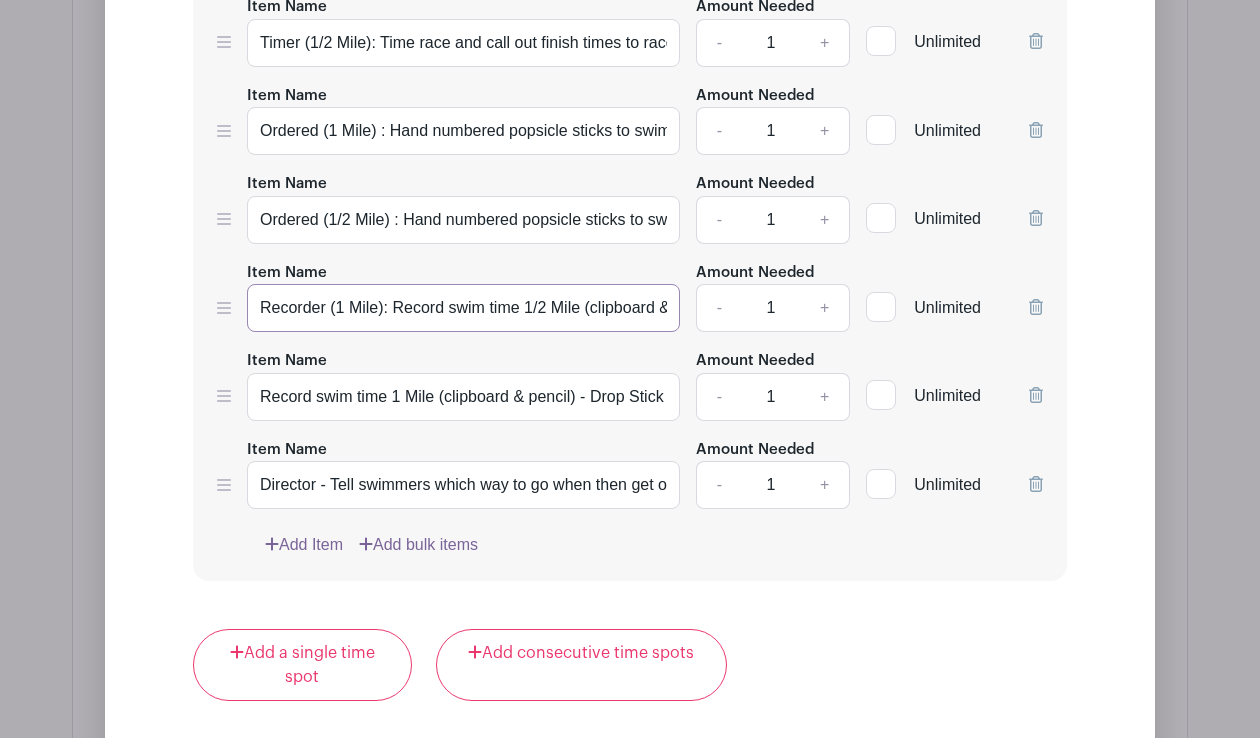 drag, startPoint x: 444, startPoint y: 308, endPoint x: 581, endPoint y: 305, distance: 137.03284 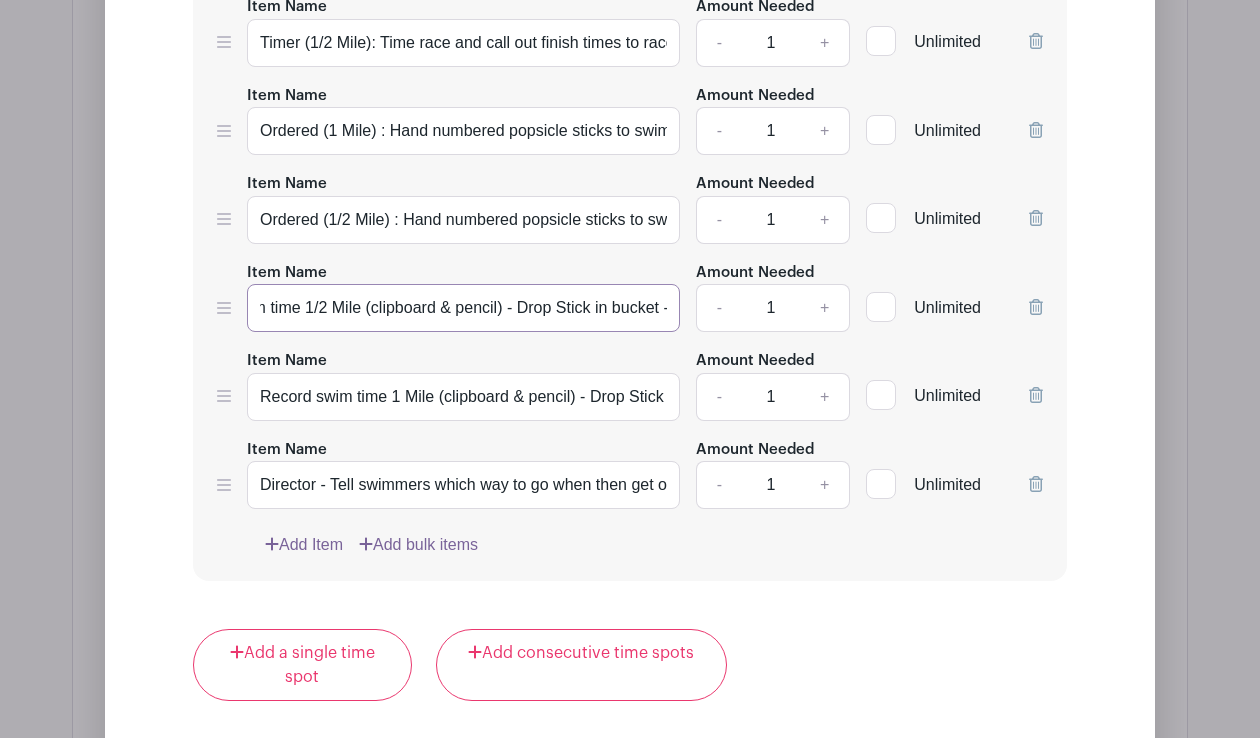 scroll, scrollTop: 0, scrollLeft: 464, axis: horizontal 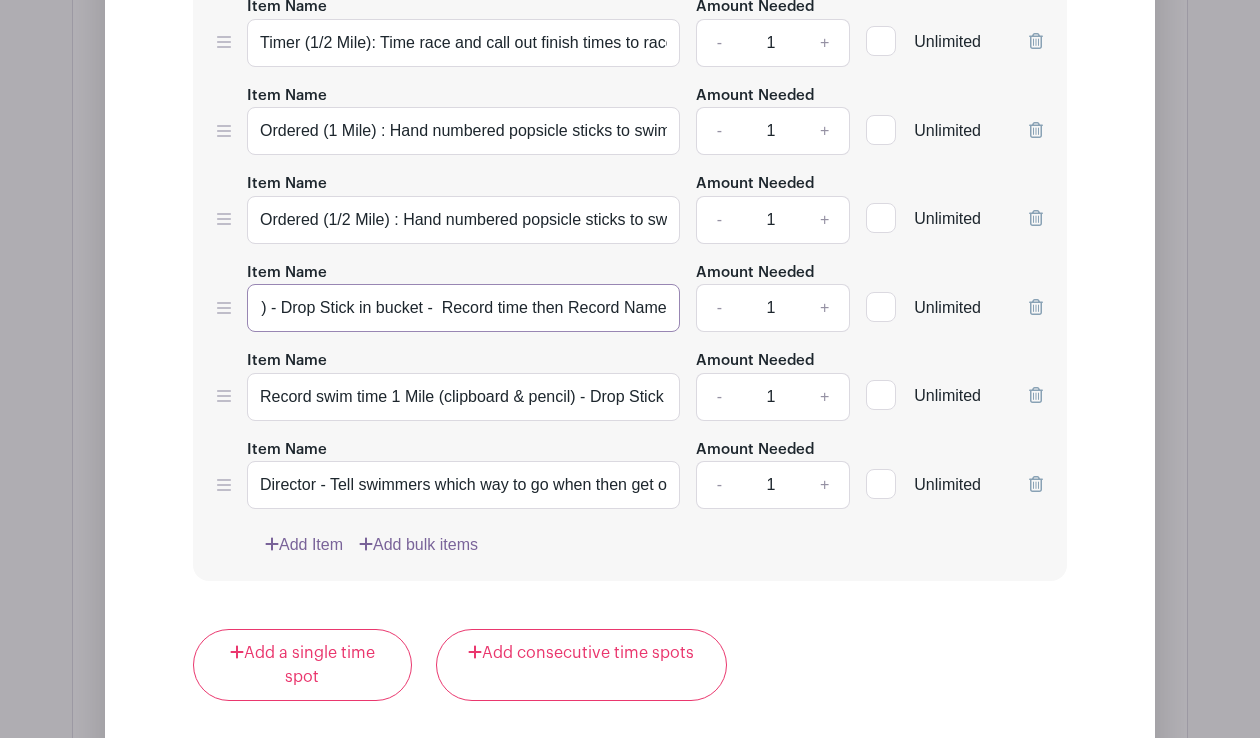 drag, startPoint x: 447, startPoint y: 310, endPoint x: 698, endPoint y: 306, distance: 251.03188 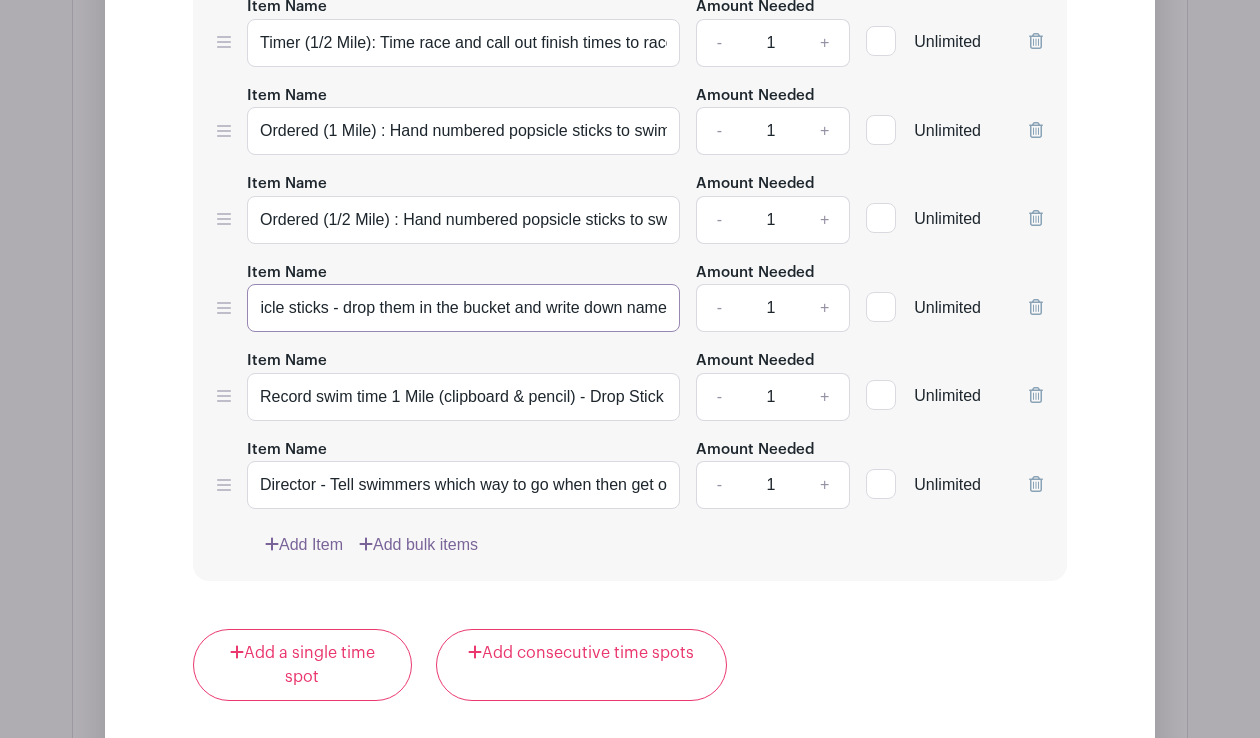 scroll, scrollTop: 0, scrollLeft: 791, axis: horizontal 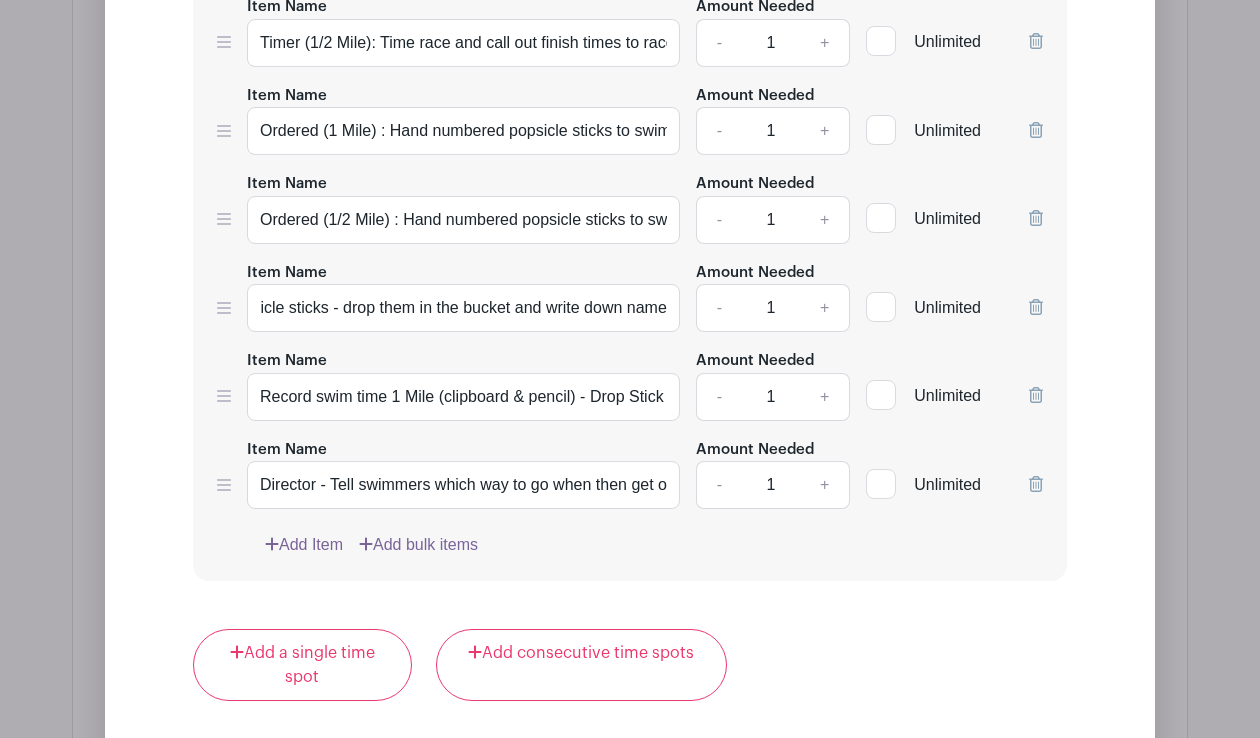 click on "Time Spot Items
Item Name
Timer (1 Mile): Time race and call out finish times to racers as they cross finish line.
Amount Needed
-
1
+
Unlimited
Item Name
Timer (1/2 Mile): Time race and call out finish times to racers as they cross finish line.
Amount Needed
-
1
+" at bounding box center (630, 200) 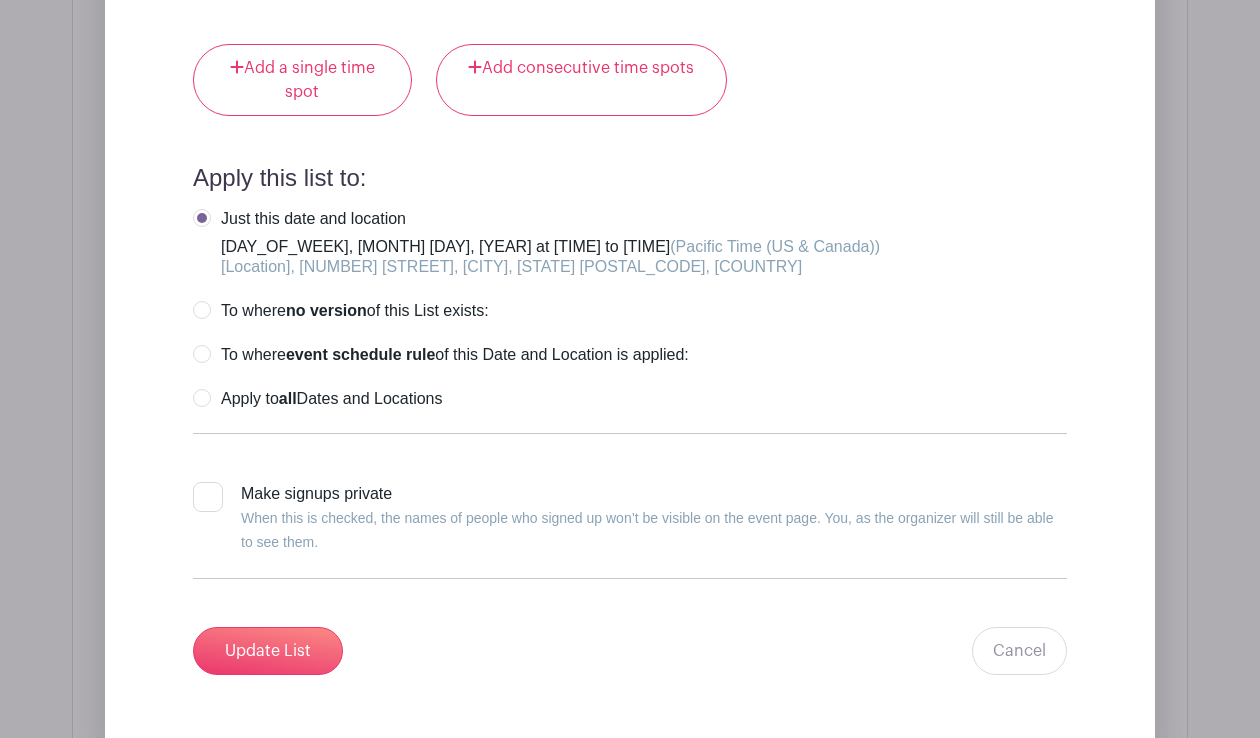 scroll, scrollTop: 3576, scrollLeft: 0, axis: vertical 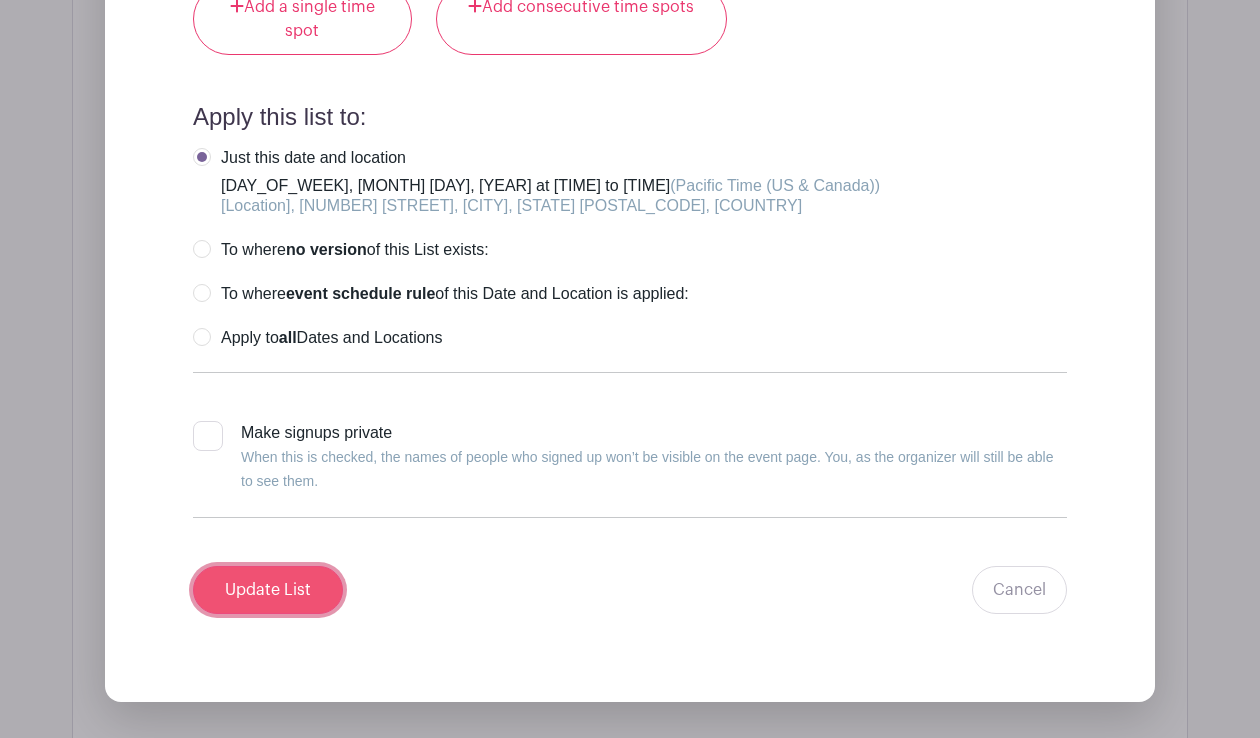 click on "Update List" at bounding box center [268, 590] 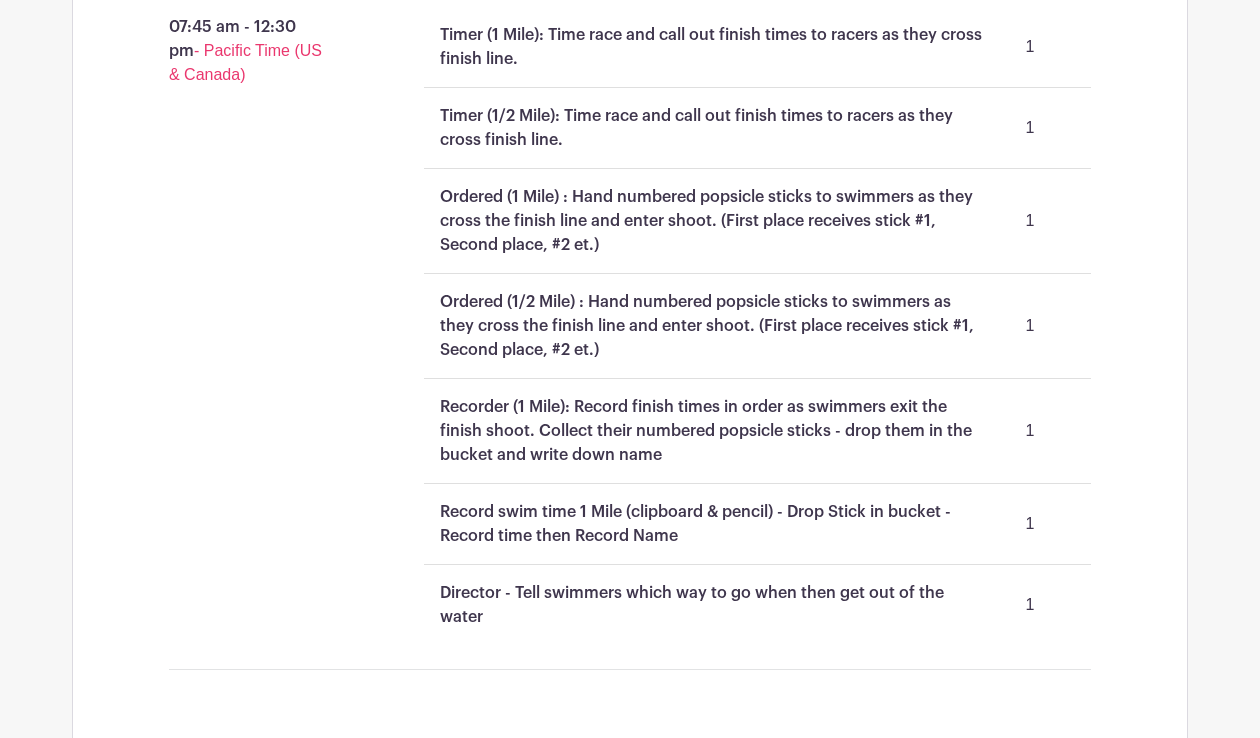 scroll, scrollTop: 2419, scrollLeft: 0, axis: vertical 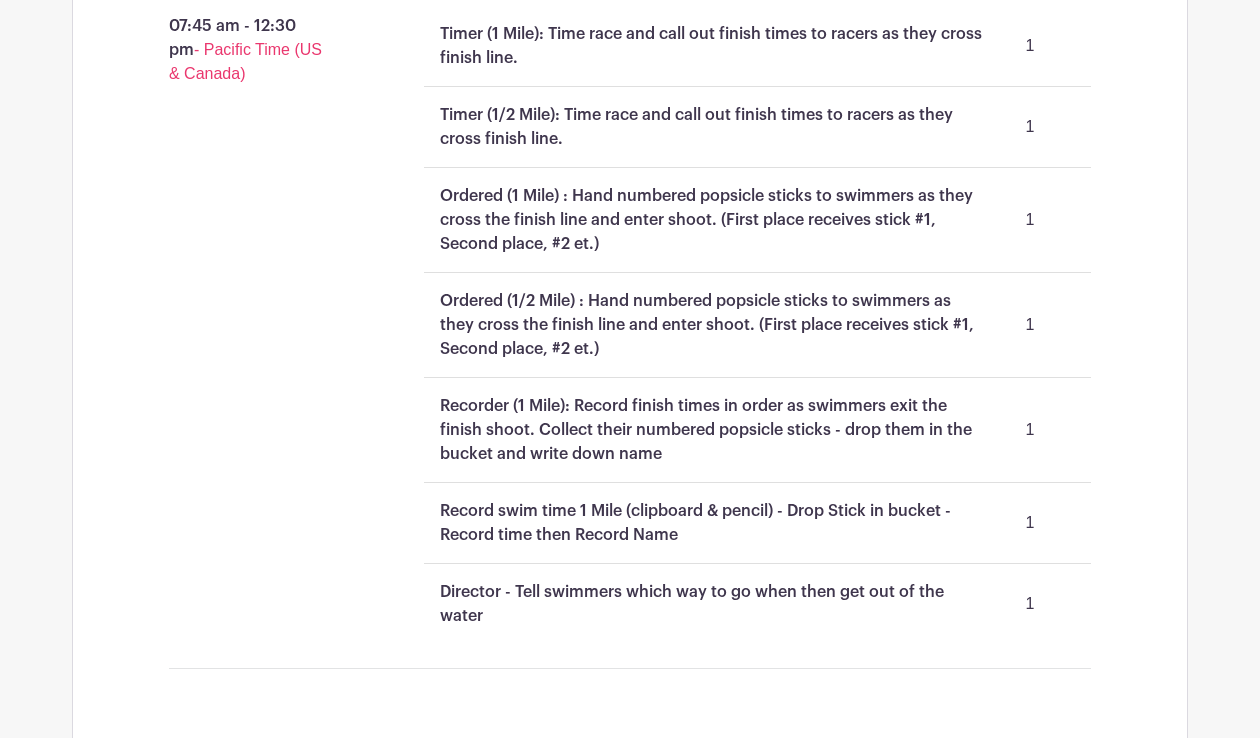 click on "Recorder (1 Mile): Record finish times in order as swimmers exit the finish shoot. Collect their numbered popsicle sticks - drop them in the bucket and write down name" at bounding box center (713, 430) 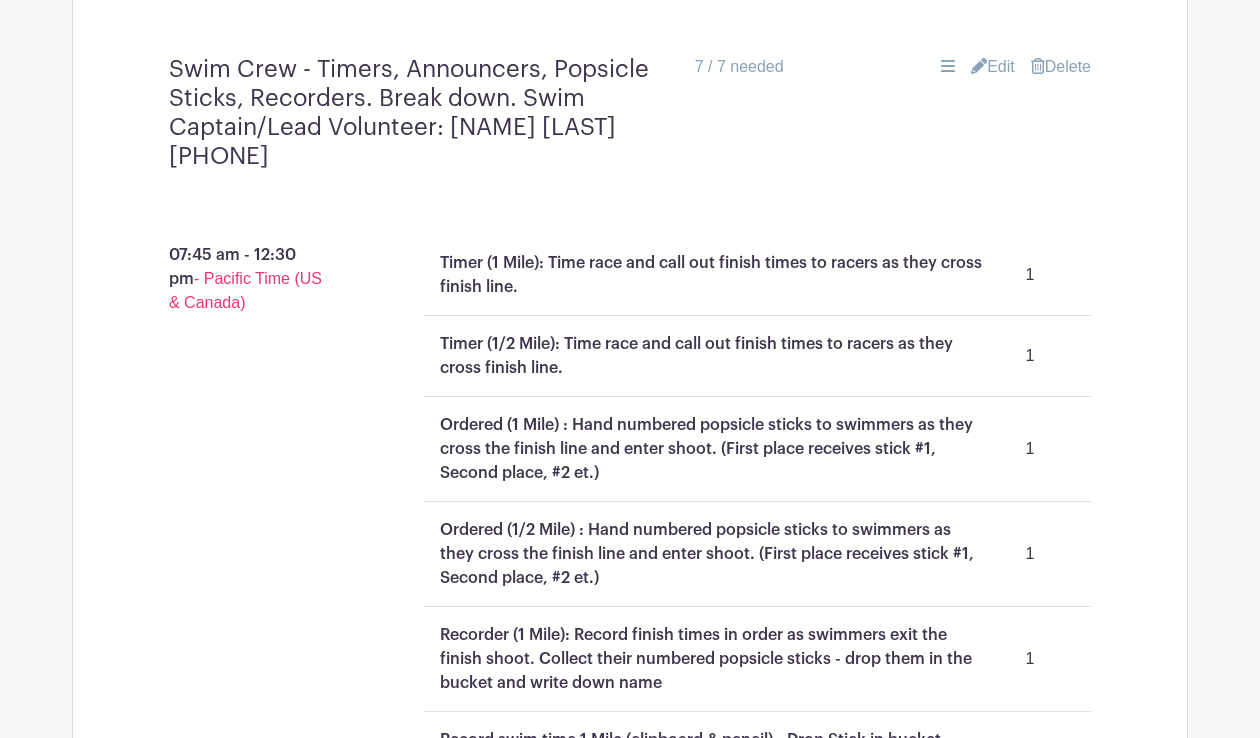 scroll, scrollTop: 2192, scrollLeft: 0, axis: vertical 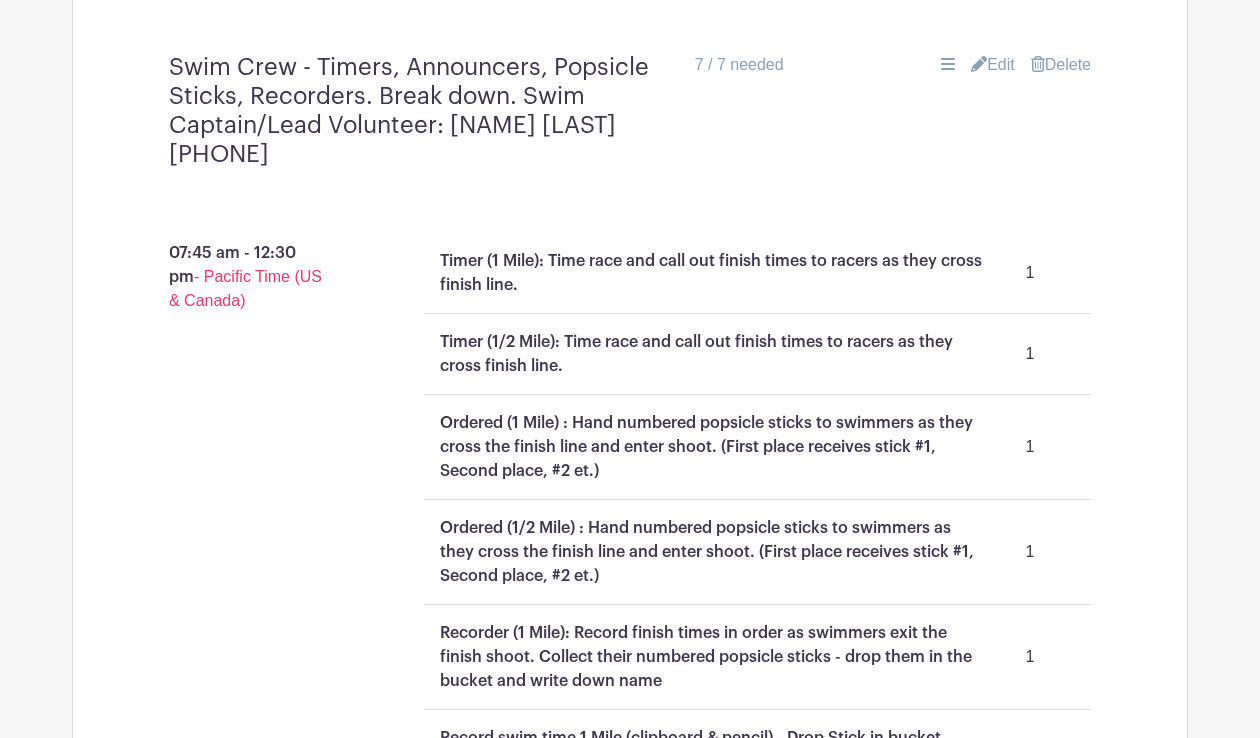 click on "Edit" at bounding box center [993, 65] 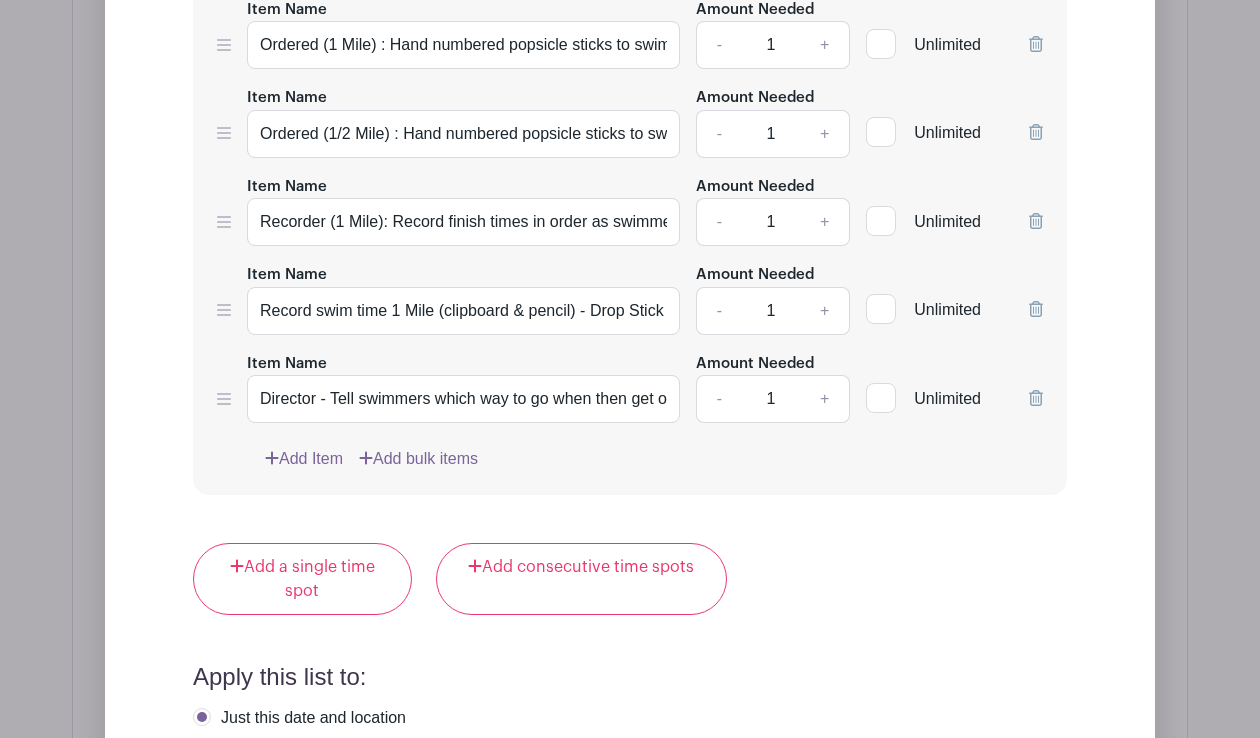 scroll, scrollTop: 3021, scrollLeft: 0, axis: vertical 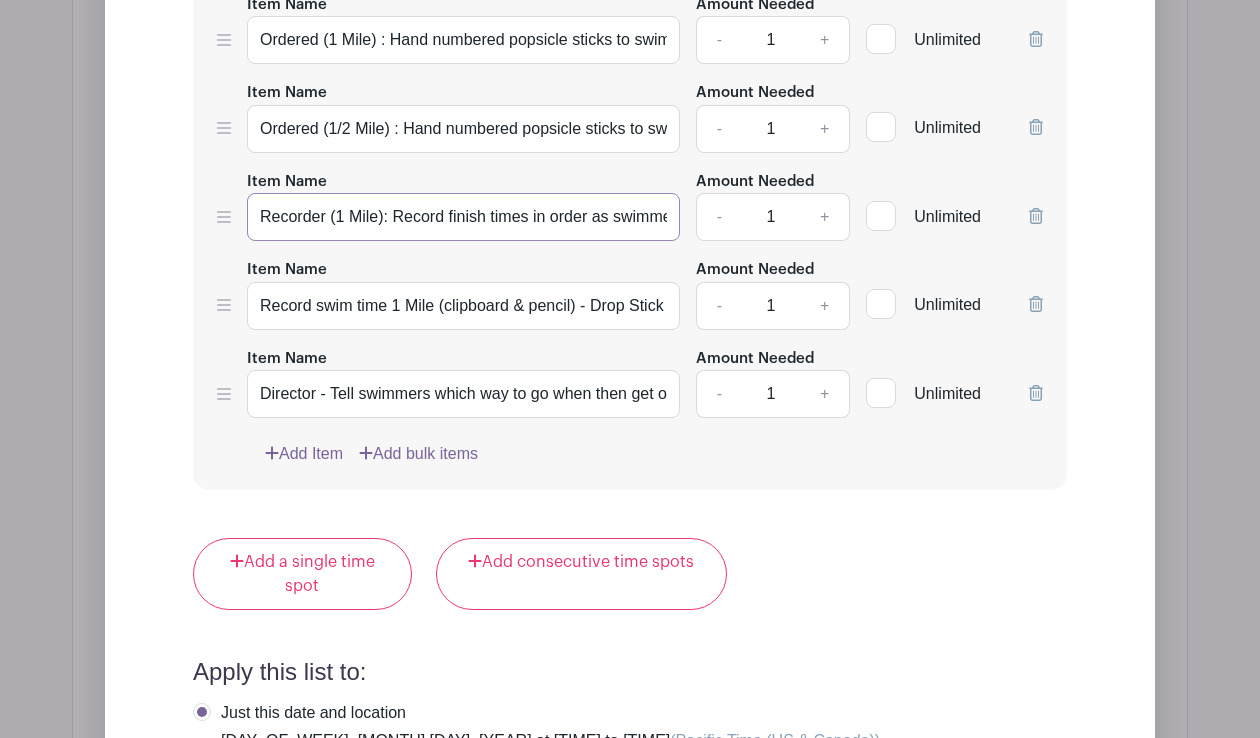 click on "Recorder (1 Mile): Record finish times in order as swimmers exit the finish shoot. Collect their numbered popsicle sticks - drop them in the bucket and write down name" at bounding box center [463, 217] 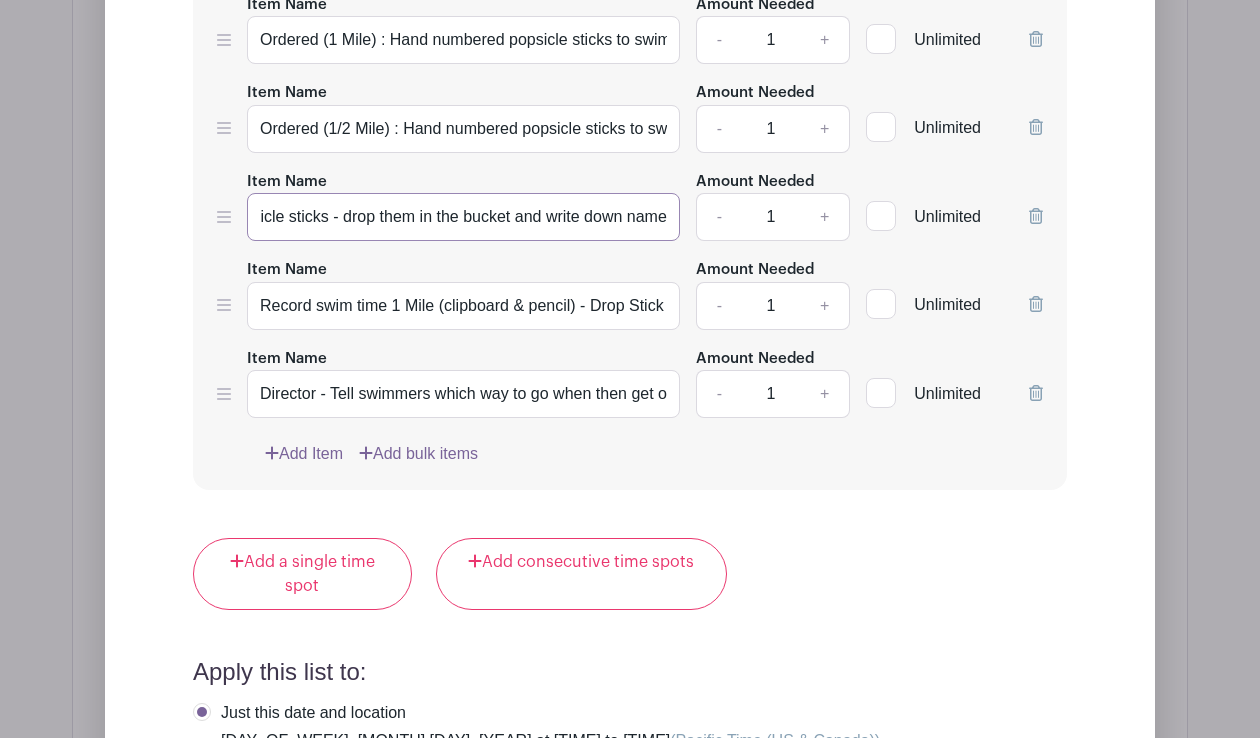 scroll, scrollTop: 0, scrollLeft: 792, axis: horizontal 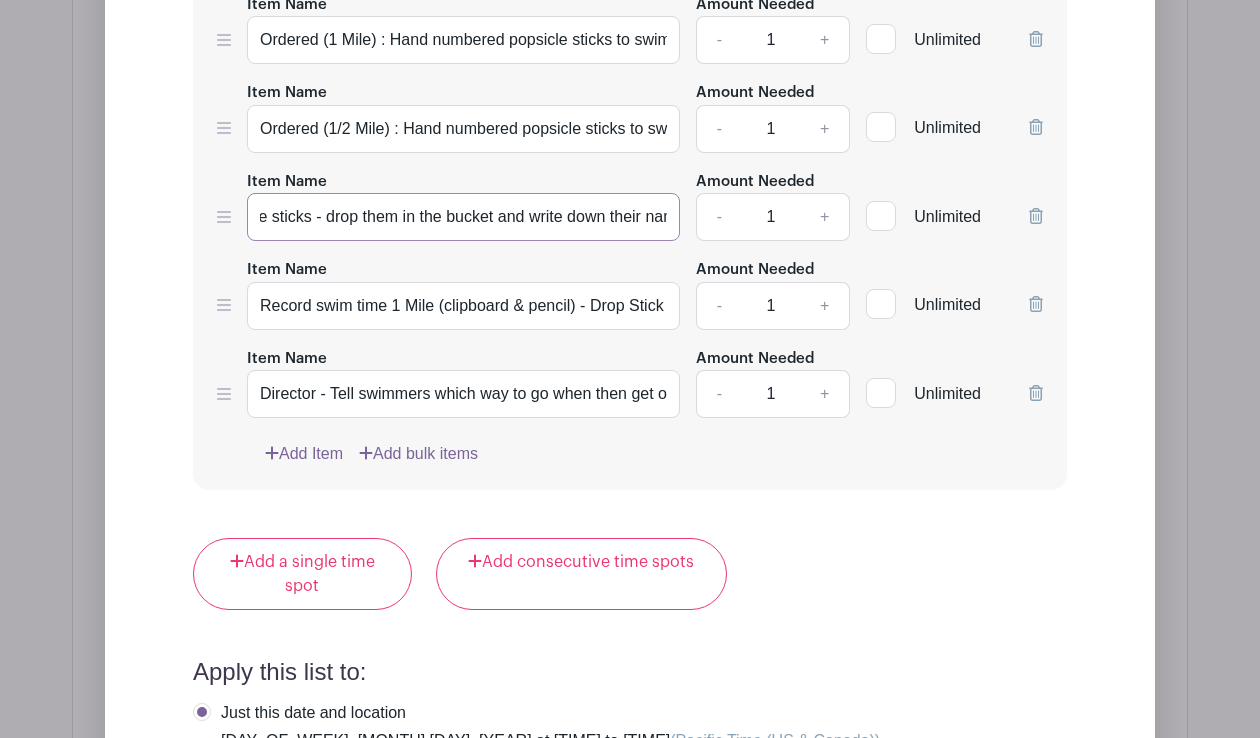 click on "Recorder (1 Mile): Record finish times in order as swimmers exit the finish shoot. Collect their numbered popsicle sticks - drop them in the bucket and write down their name" at bounding box center [463, 217] 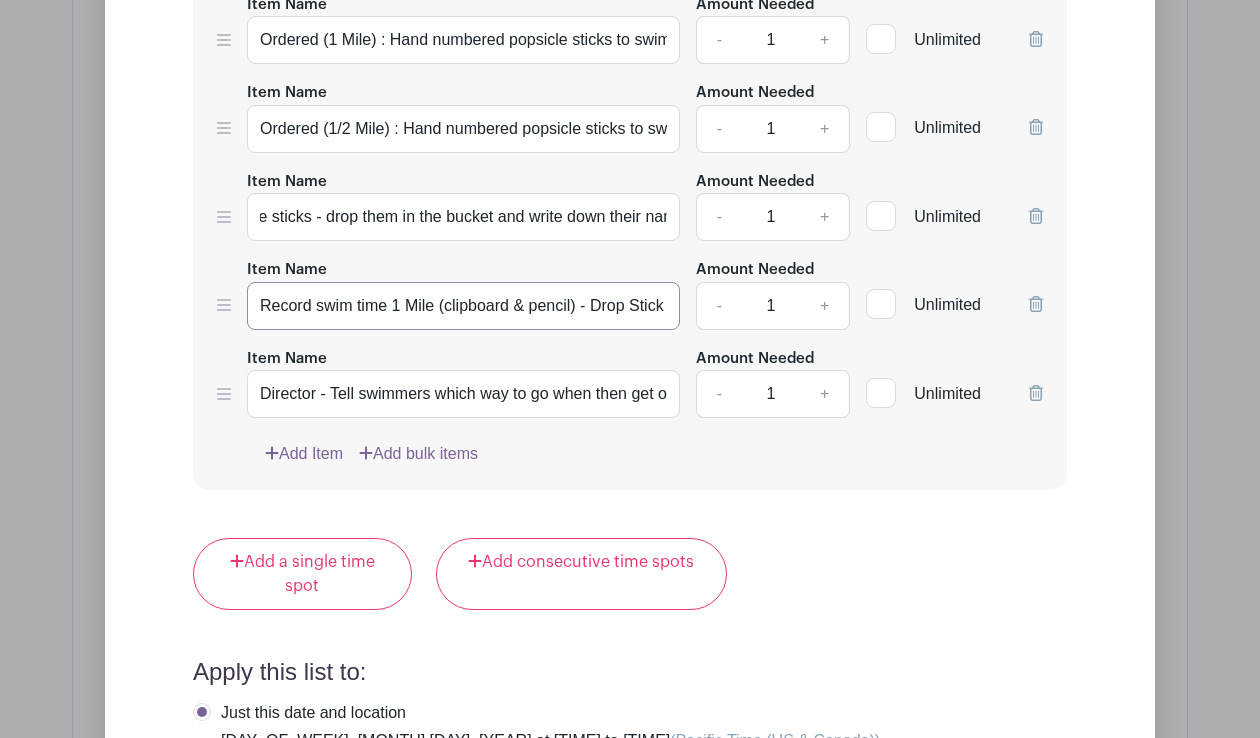 click on "Record swim time 1 Mile (clipboard & pencil) - Drop Stick in bucket -  Record time then Record Name" at bounding box center (463, 306) 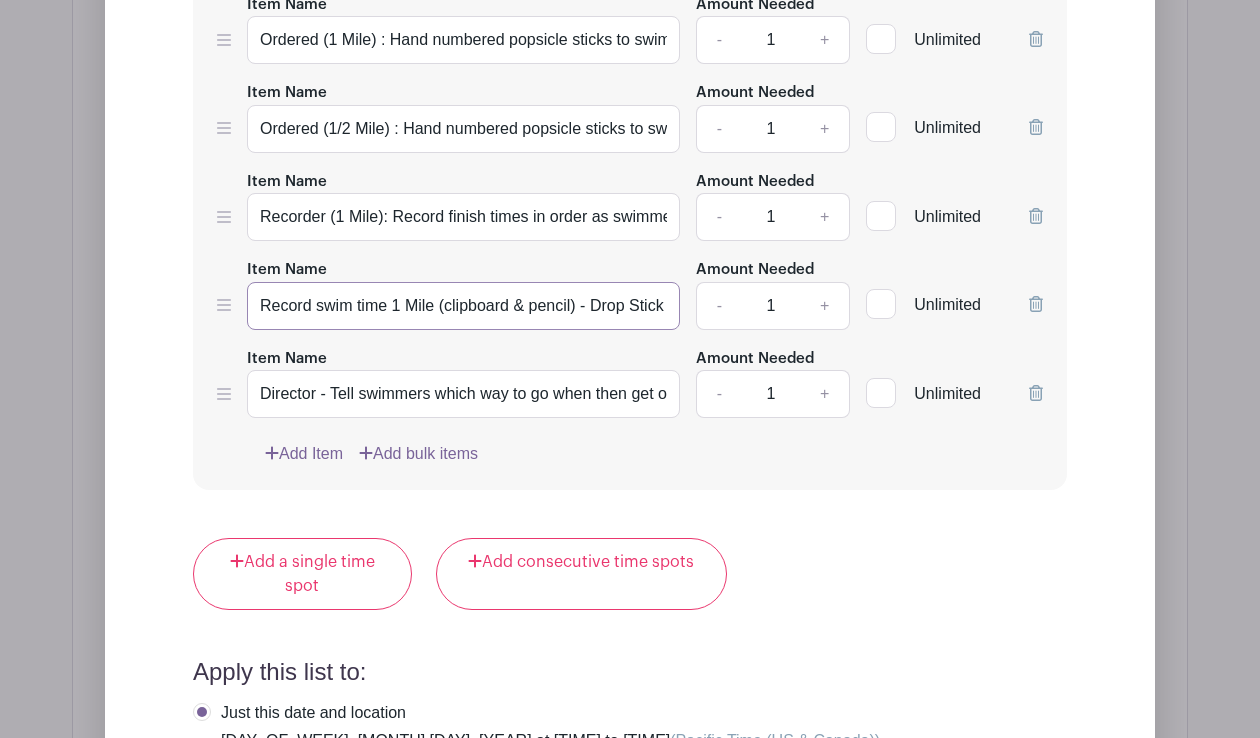 click on "Record swim time 1 Mile (clipboard & pencil) - Drop Stick in bucket -  Record time then Record Name" at bounding box center (463, 306) 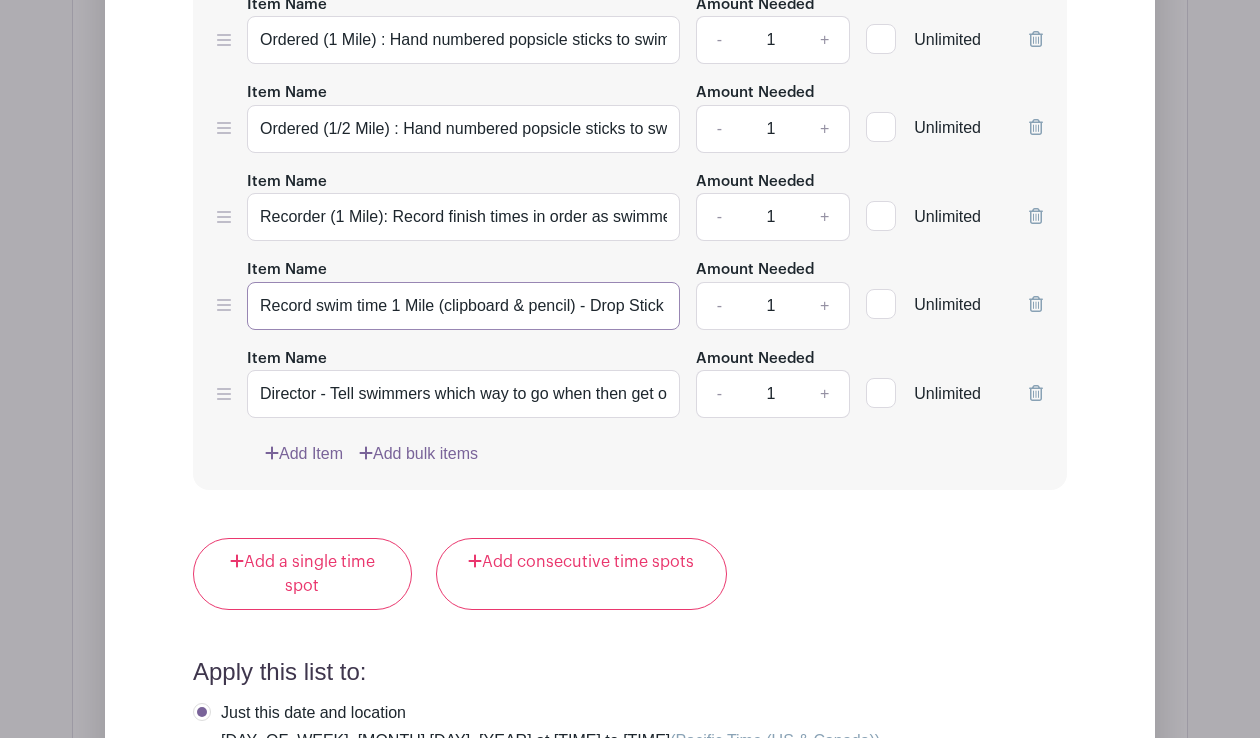 paste on "er (1 Mile): Record finish times in order as swimmers exit the finish shoot. Collect their numbered popsicle sticks - drop them in the bucket and write down their n" 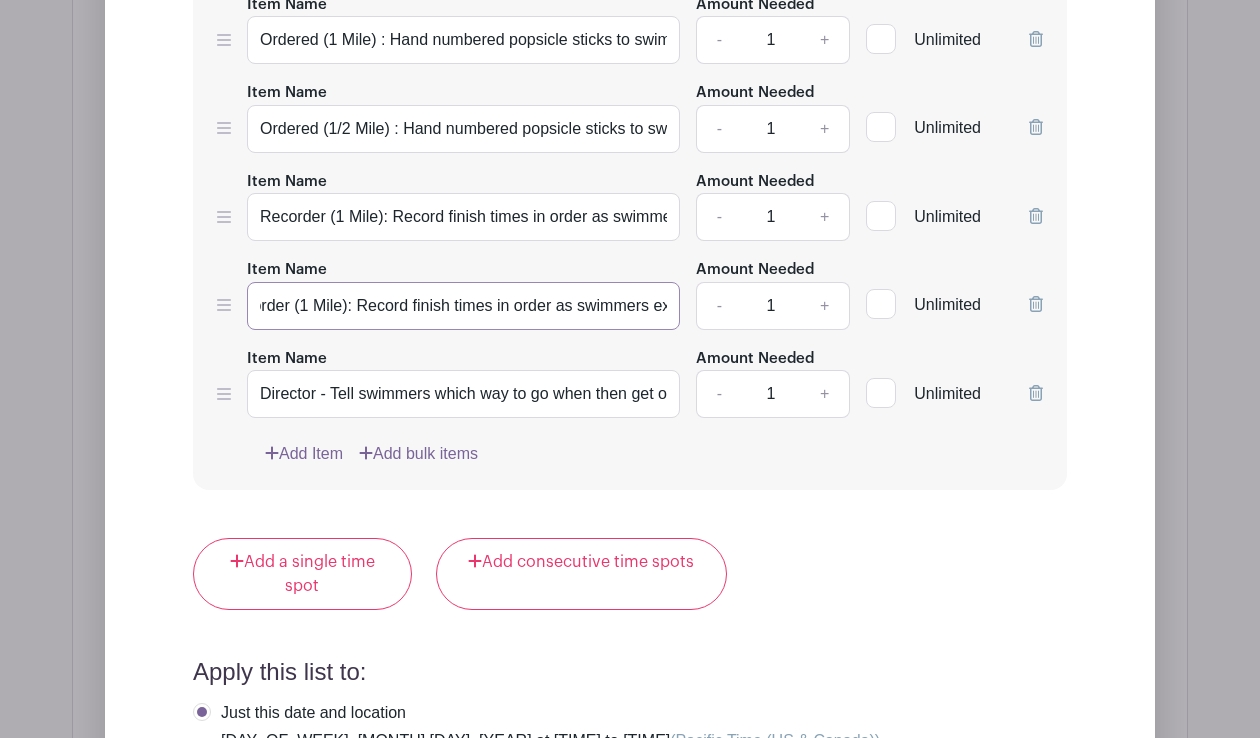 scroll, scrollTop: 0, scrollLeft: 28, axis: horizontal 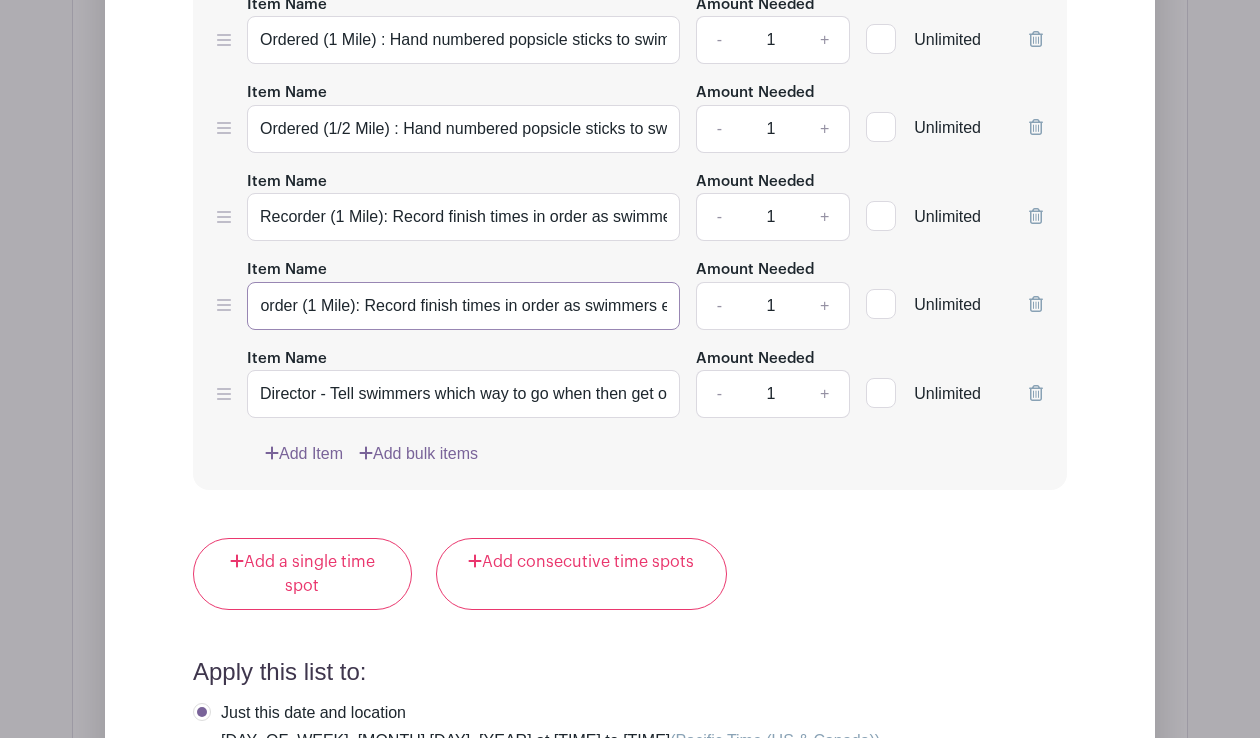 click on "Recorder (1 Mile): Record finish times in order as swimmers exit the finish shoot. Collect their numbered popsicle sticks - drop them in the bucket and write down their name." at bounding box center (463, 306) 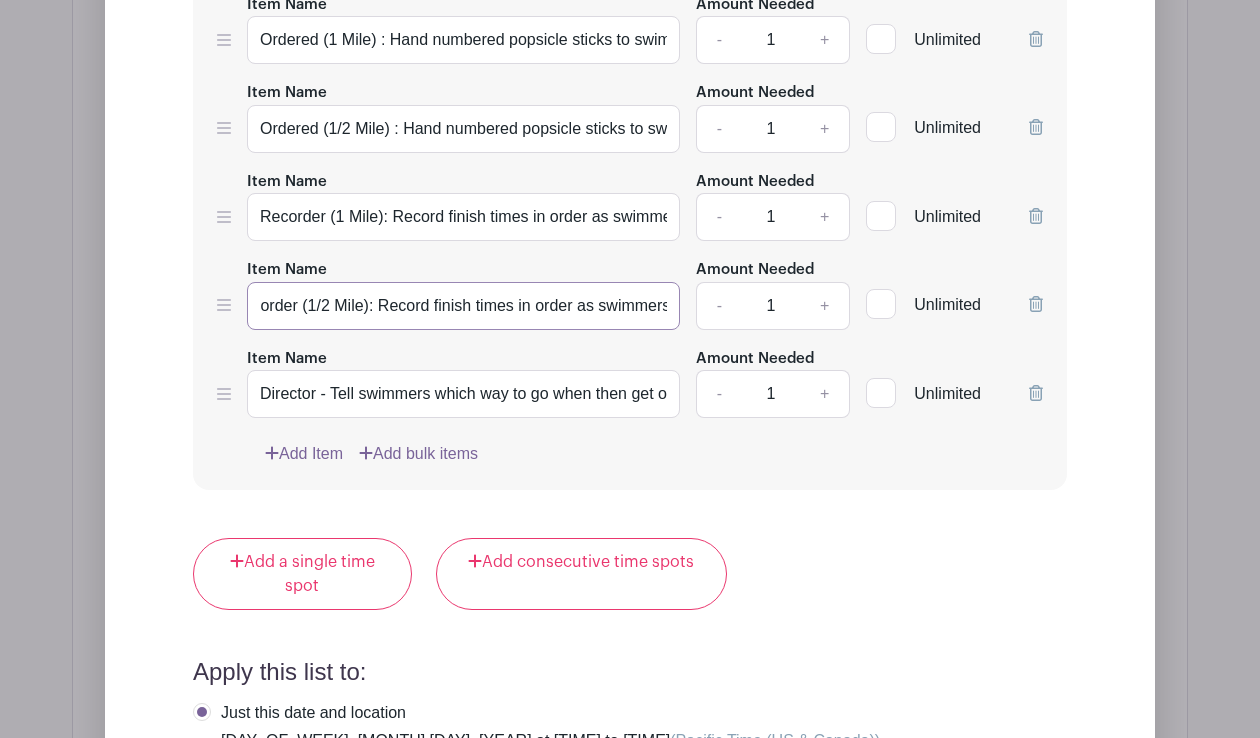 type on "Recorder (1/2 Mile): Record finish times in order as swimmers exit the finish shoot. Collect their numbered popsicle sticks - drop them in the bucket and write down their name." 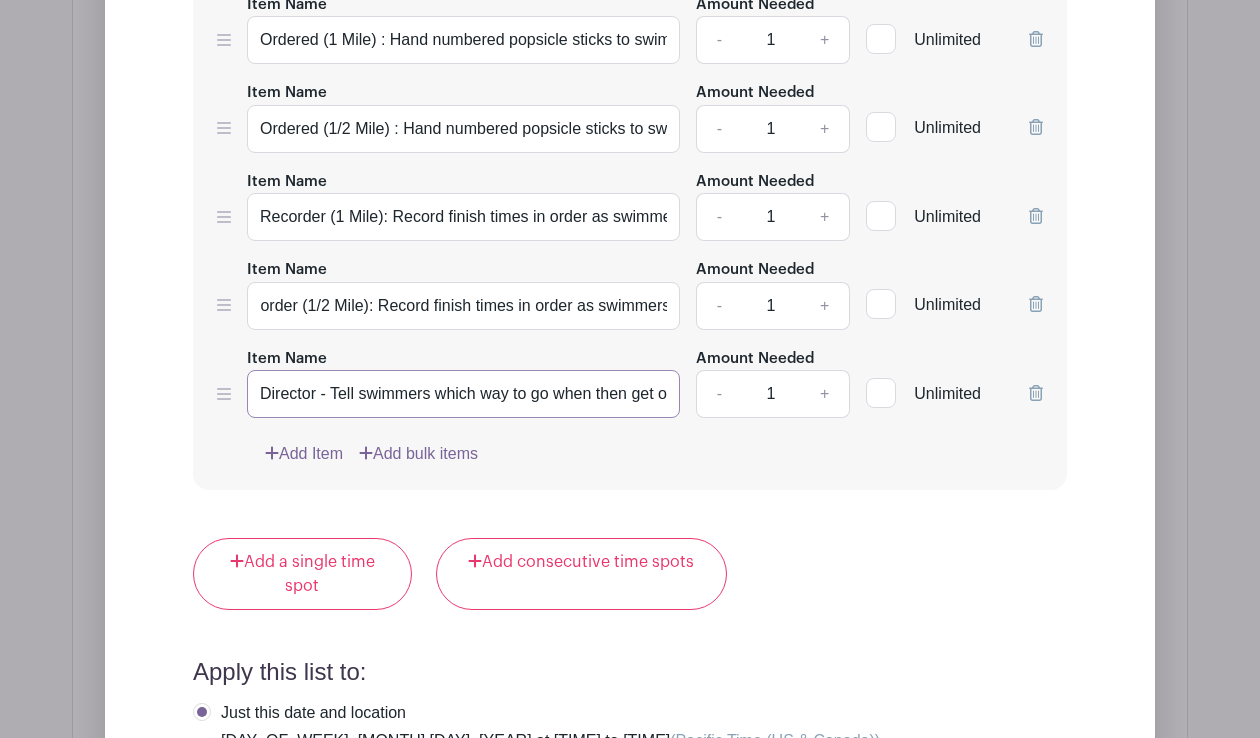 click on "Director - Tell swimmers which way to go when then get out of the water" at bounding box center (463, 394) 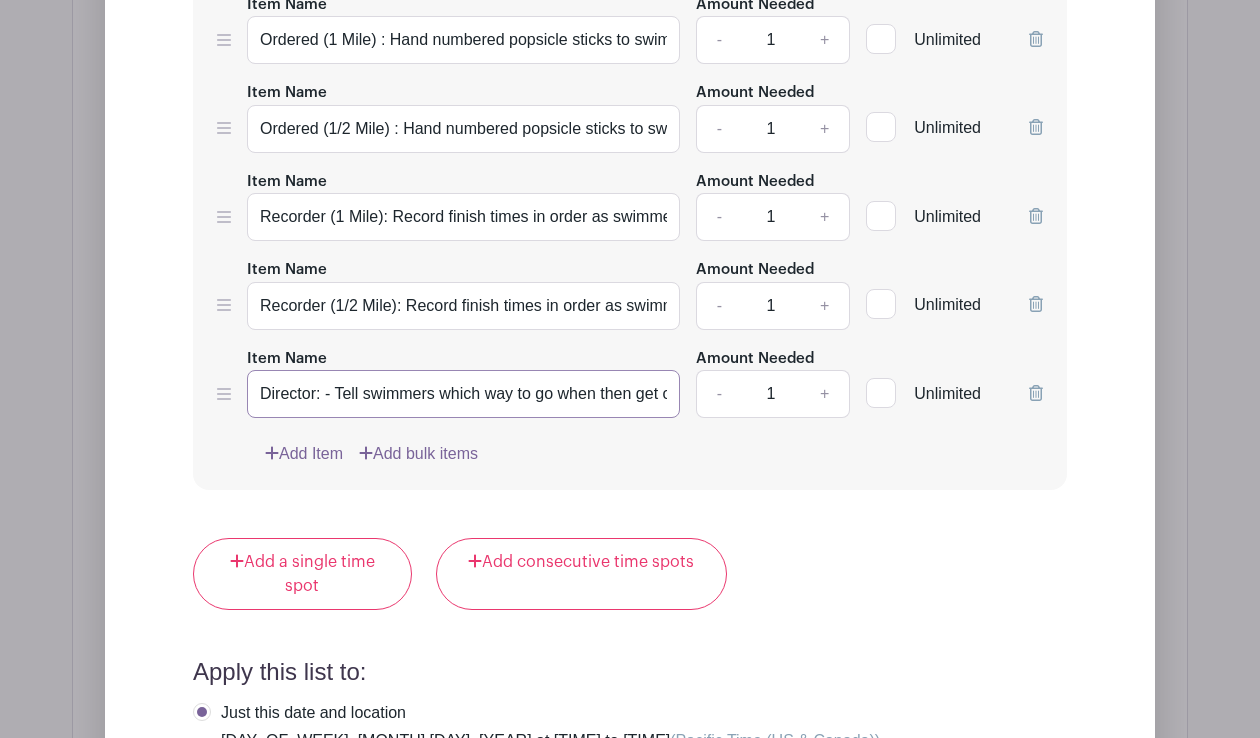 click on "Director: - Tell swimmers which way to go when then get out of the water" at bounding box center (463, 394) 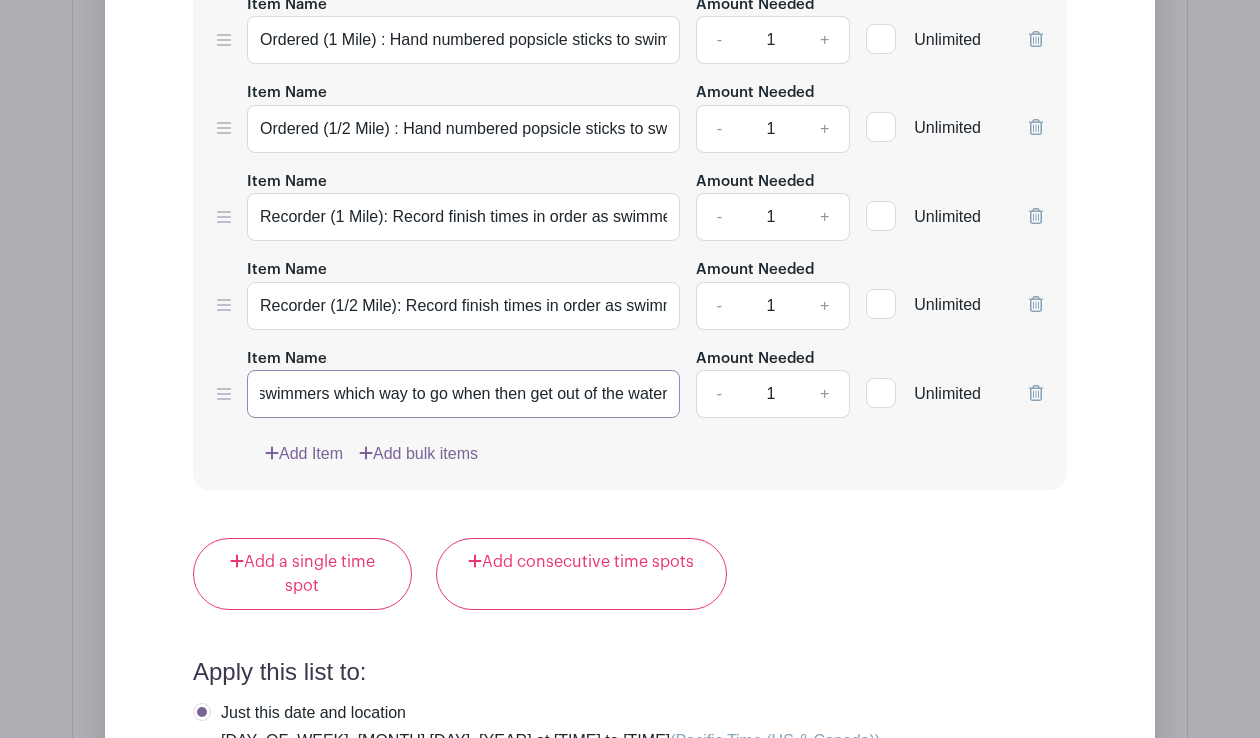 scroll, scrollTop: 0, scrollLeft: 0, axis: both 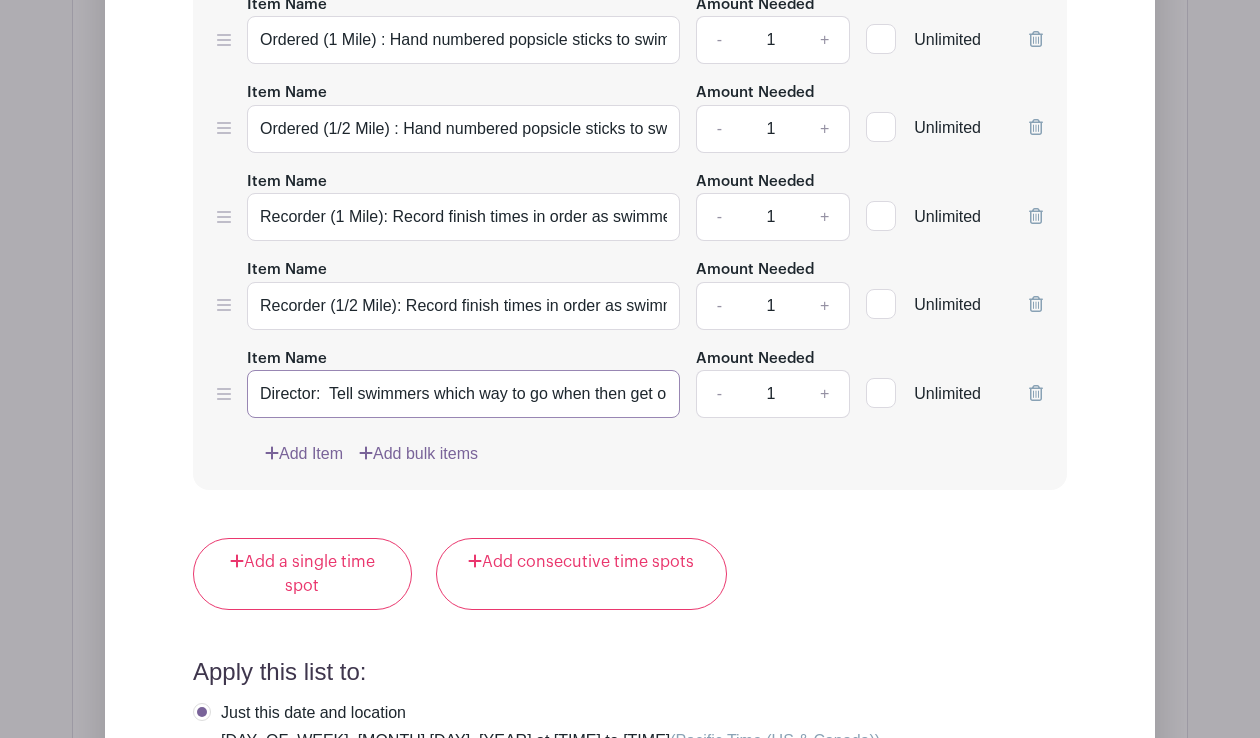 click on "Director:  Tell swimmers which way to go when then get out of the water" at bounding box center [463, 394] 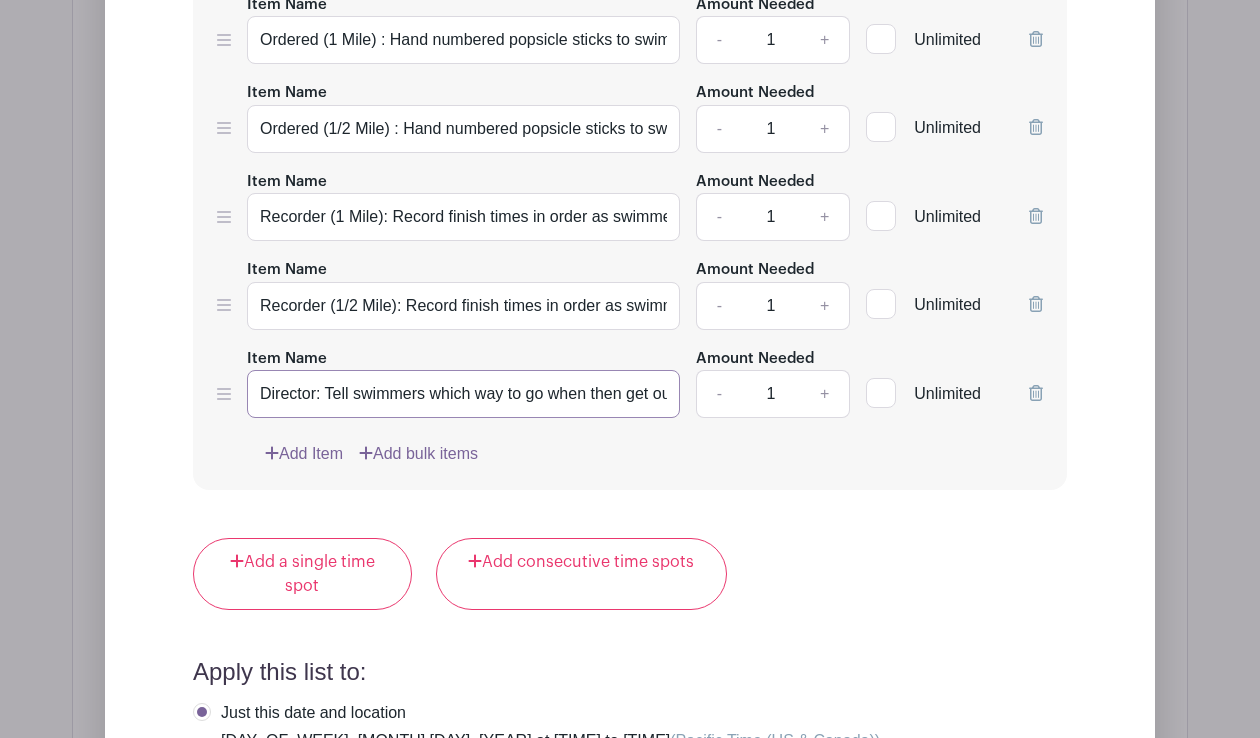 click on "Director: Tell swimmers which way to go when then get out of the water" at bounding box center [463, 394] 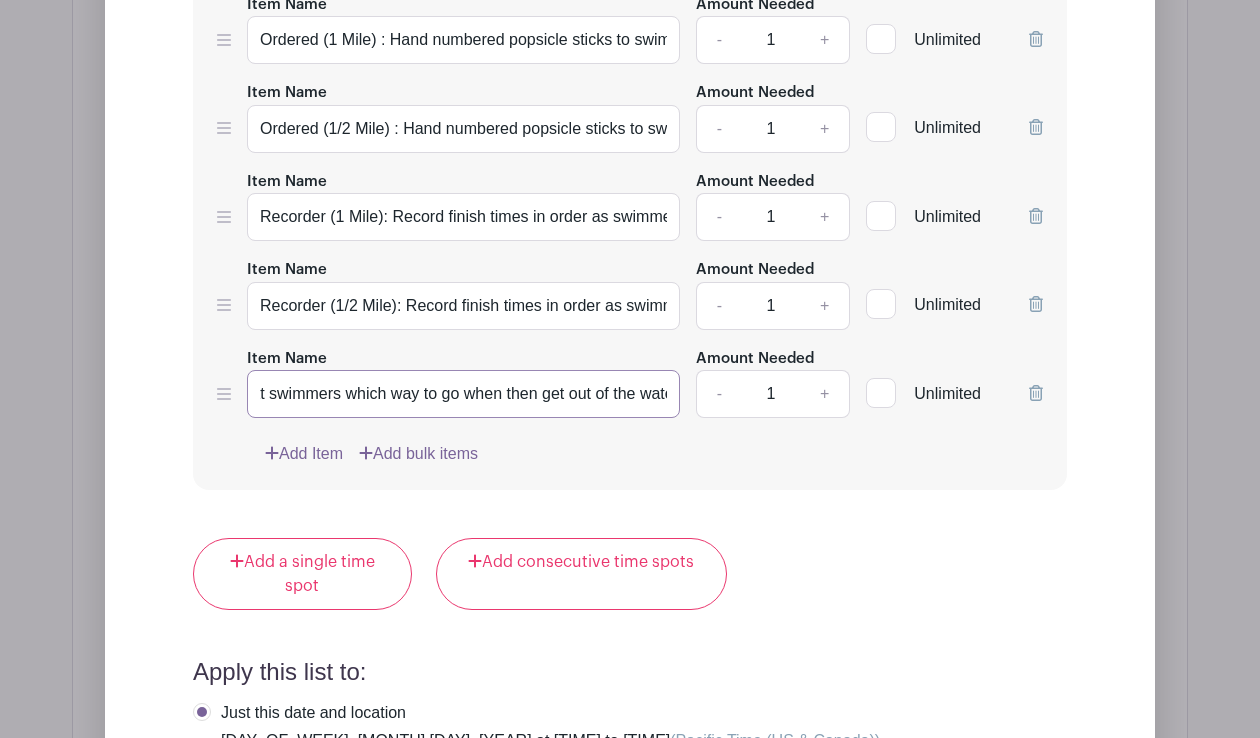 scroll, scrollTop: 0, scrollLeft: 125, axis: horizontal 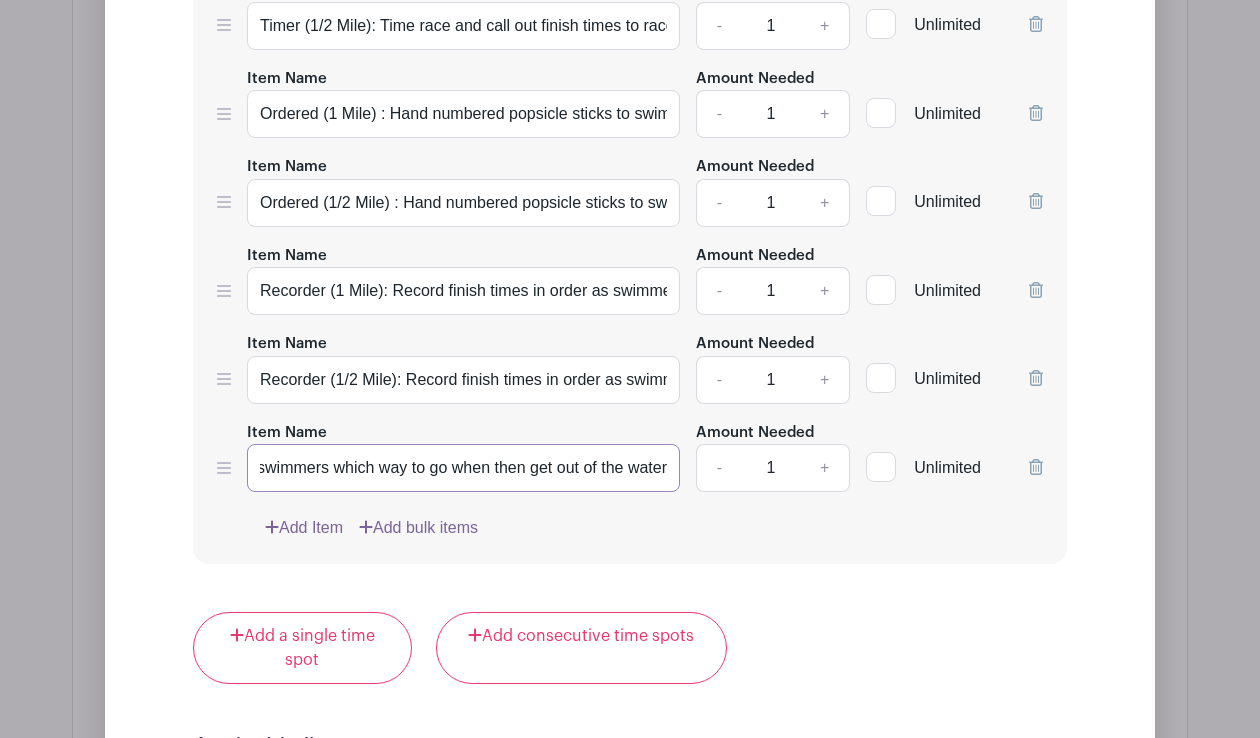 type on "Director: Yell at swimmers which way to go when then get out of the water" 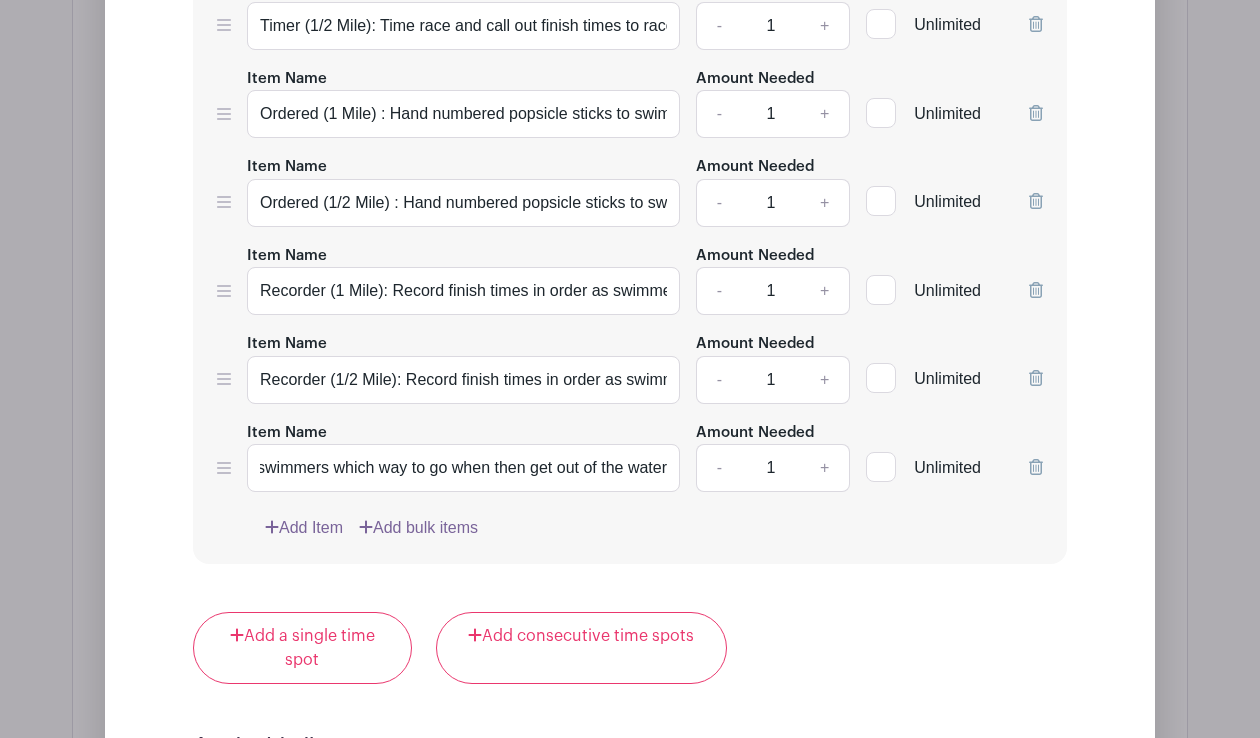 click on "Time Spot Items
Item Name
Timer (1 Mile): Time race and call out finish times to racers as they cross finish line.
Amount Needed
-
1
+
Unlimited
Item Name
Timer (1/2 Mile): Time race and call out finish times to racers as they cross finish line.
Amount Needed
-
1
+" at bounding box center [630, 183] 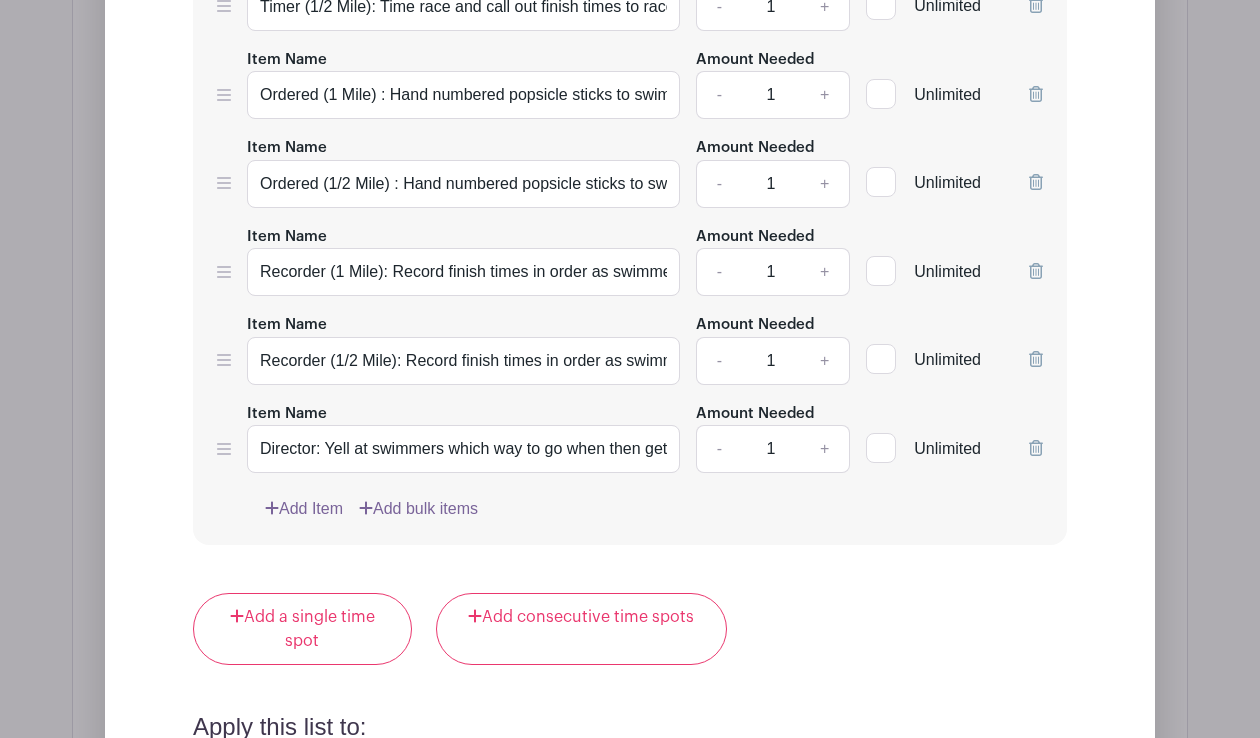 scroll, scrollTop: 2972, scrollLeft: 0, axis: vertical 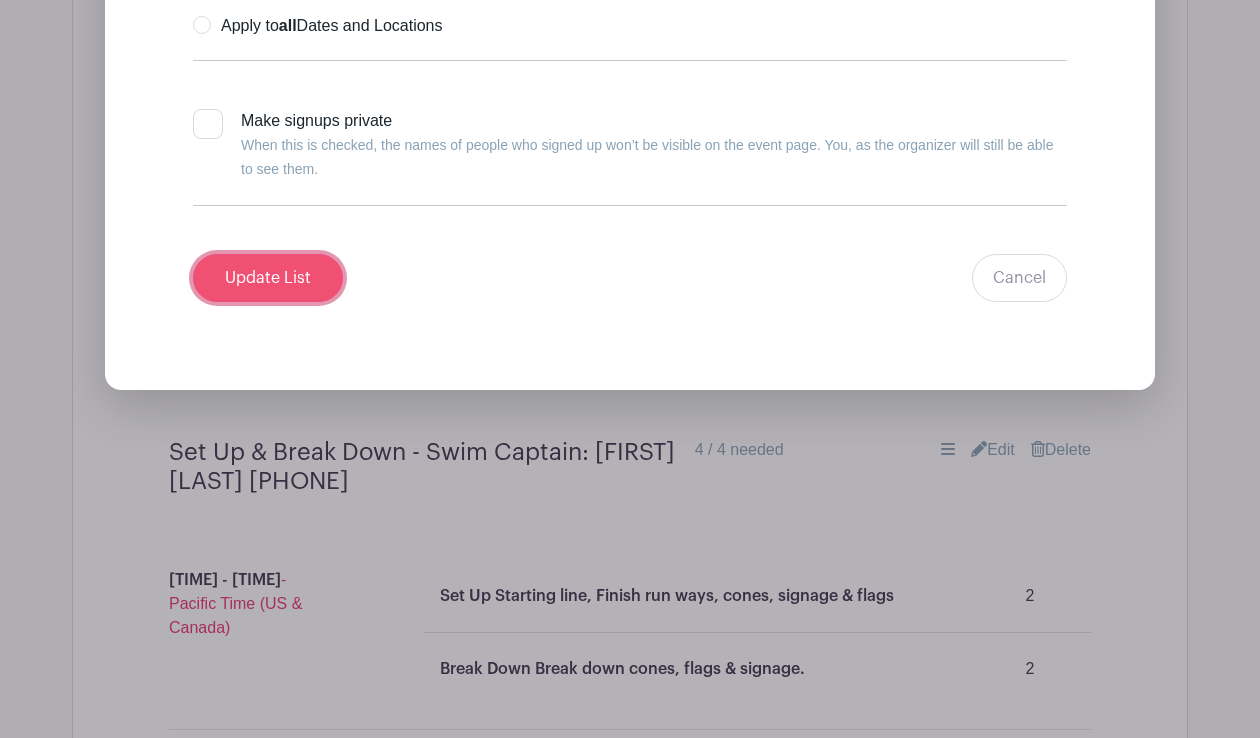 click on "Update List" at bounding box center [268, 278] 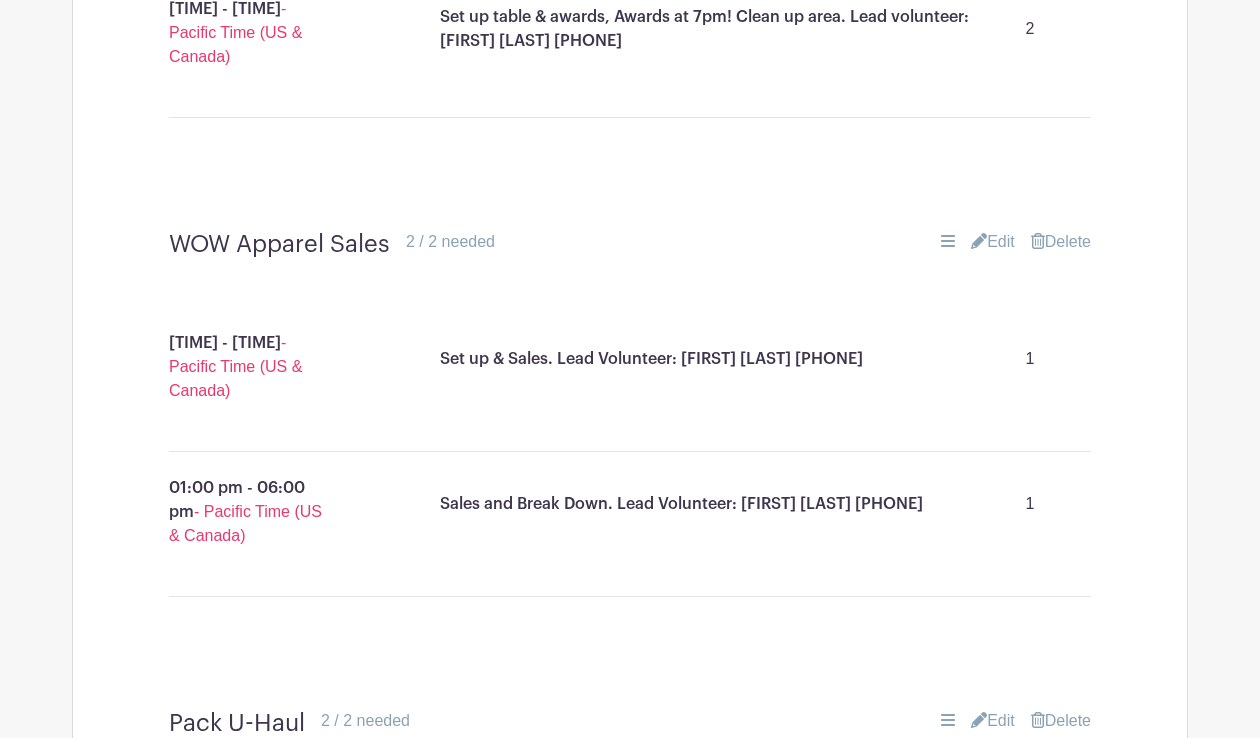 scroll, scrollTop: 4154, scrollLeft: 0, axis: vertical 